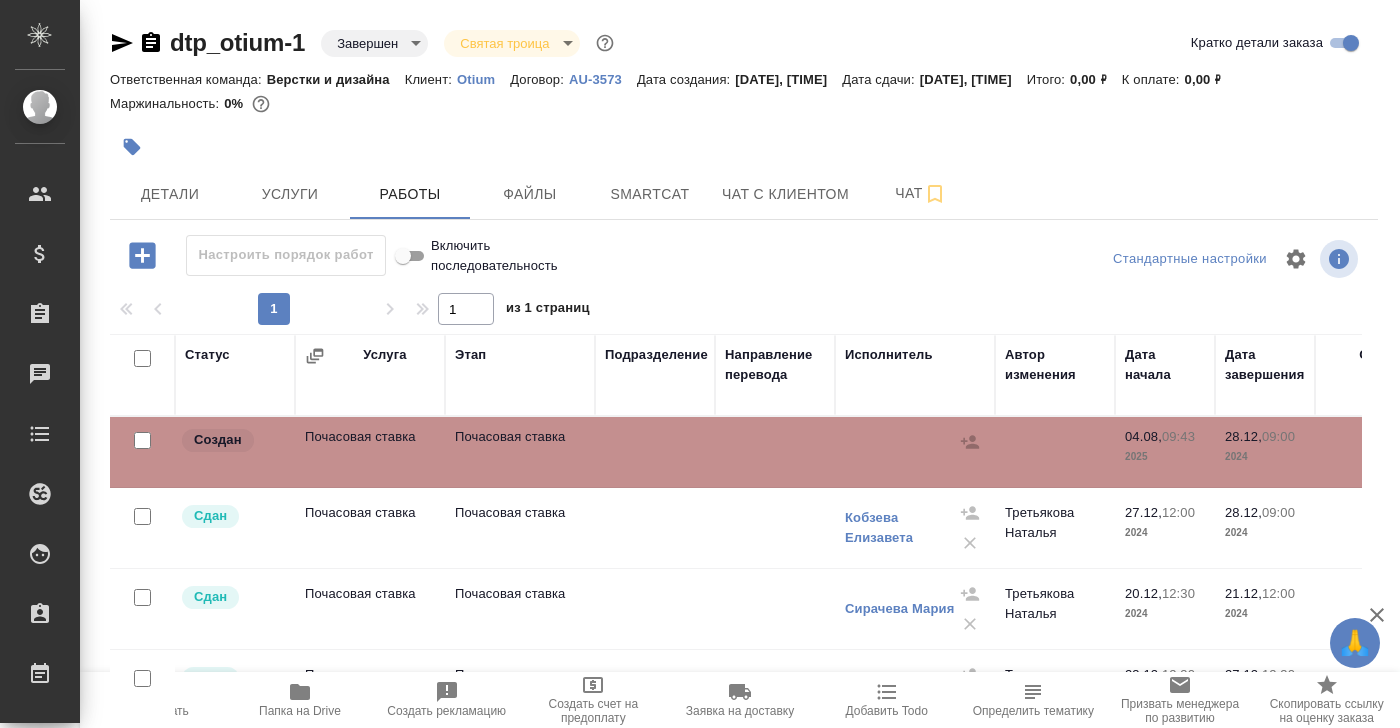 scroll, scrollTop: 0, scrollLeft: 0, axis: both 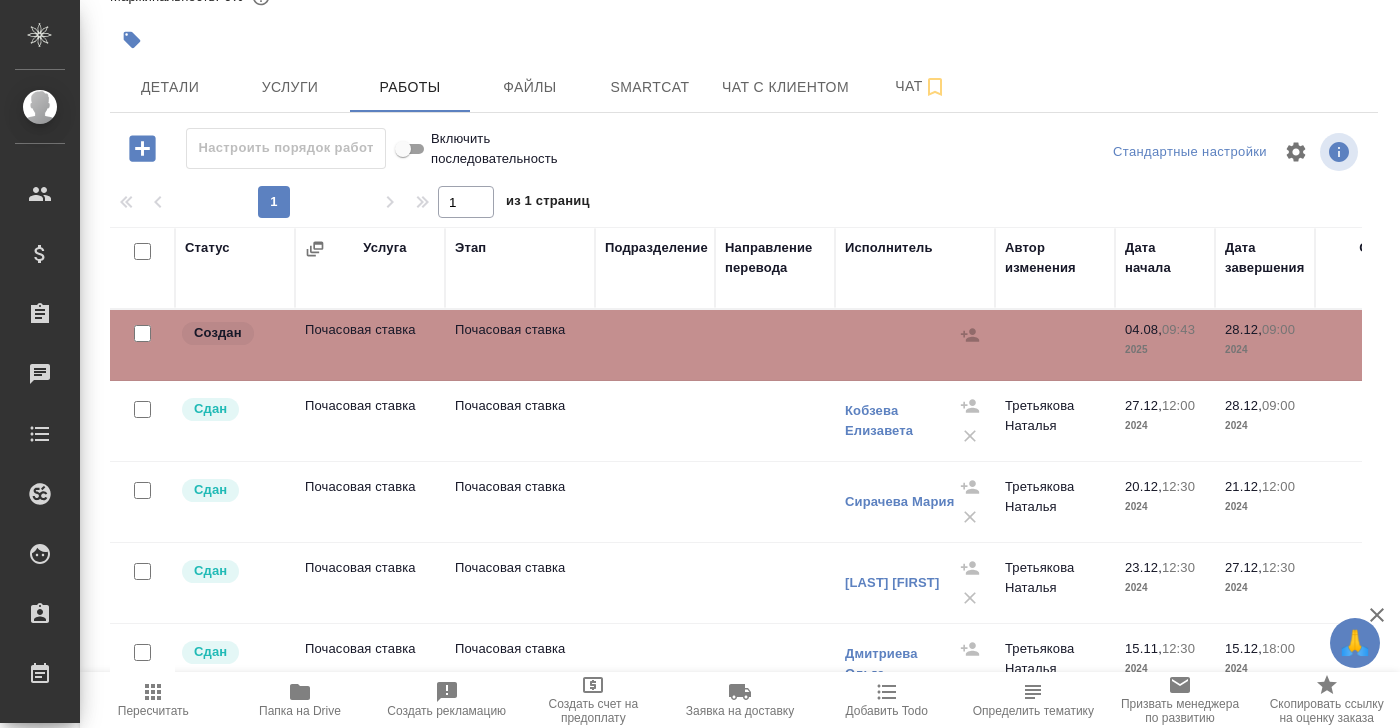 click at bounding box center [142, 333] 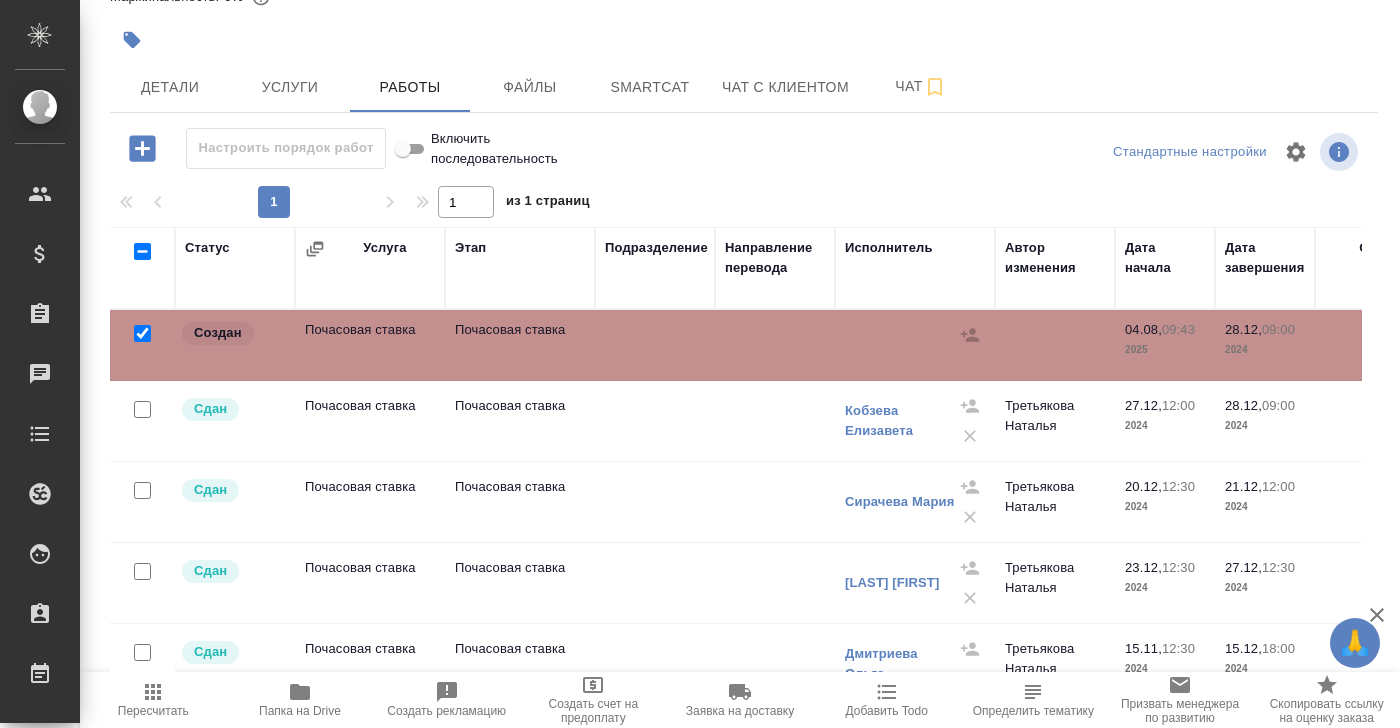 checkbox on "true" 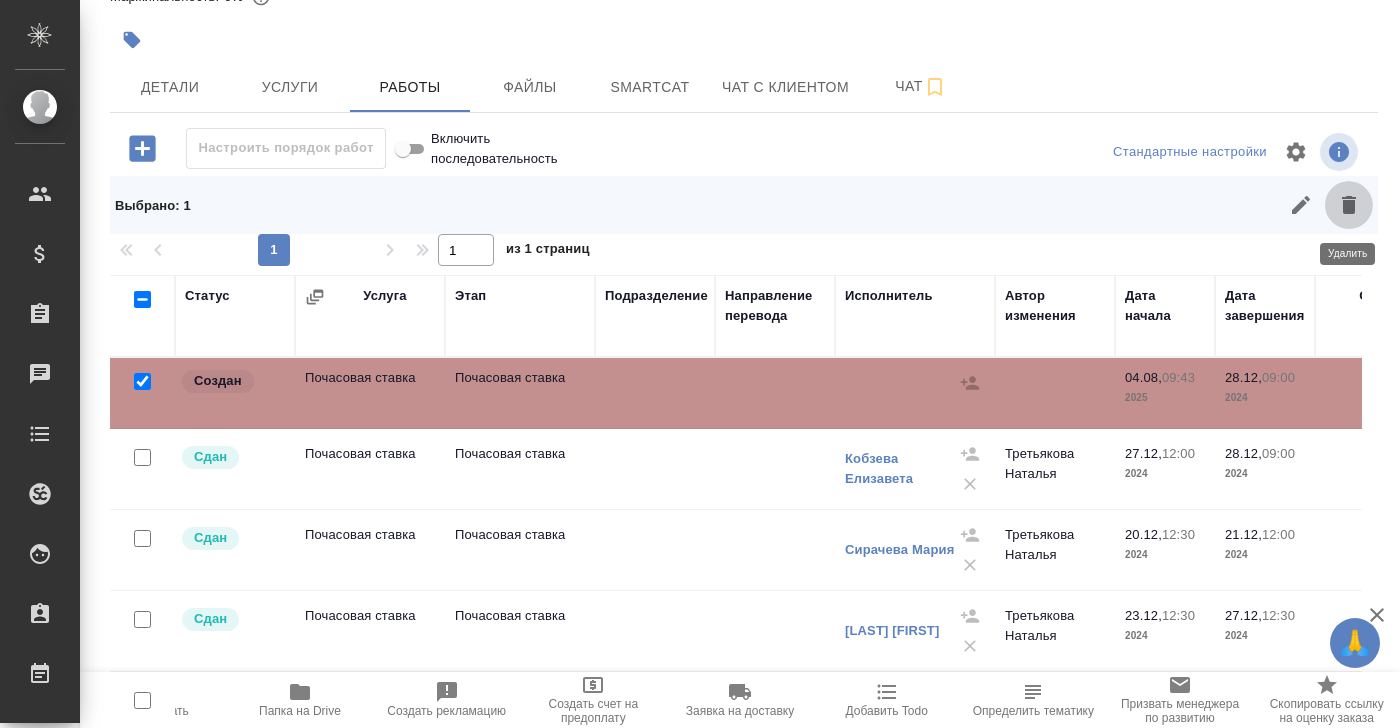 click 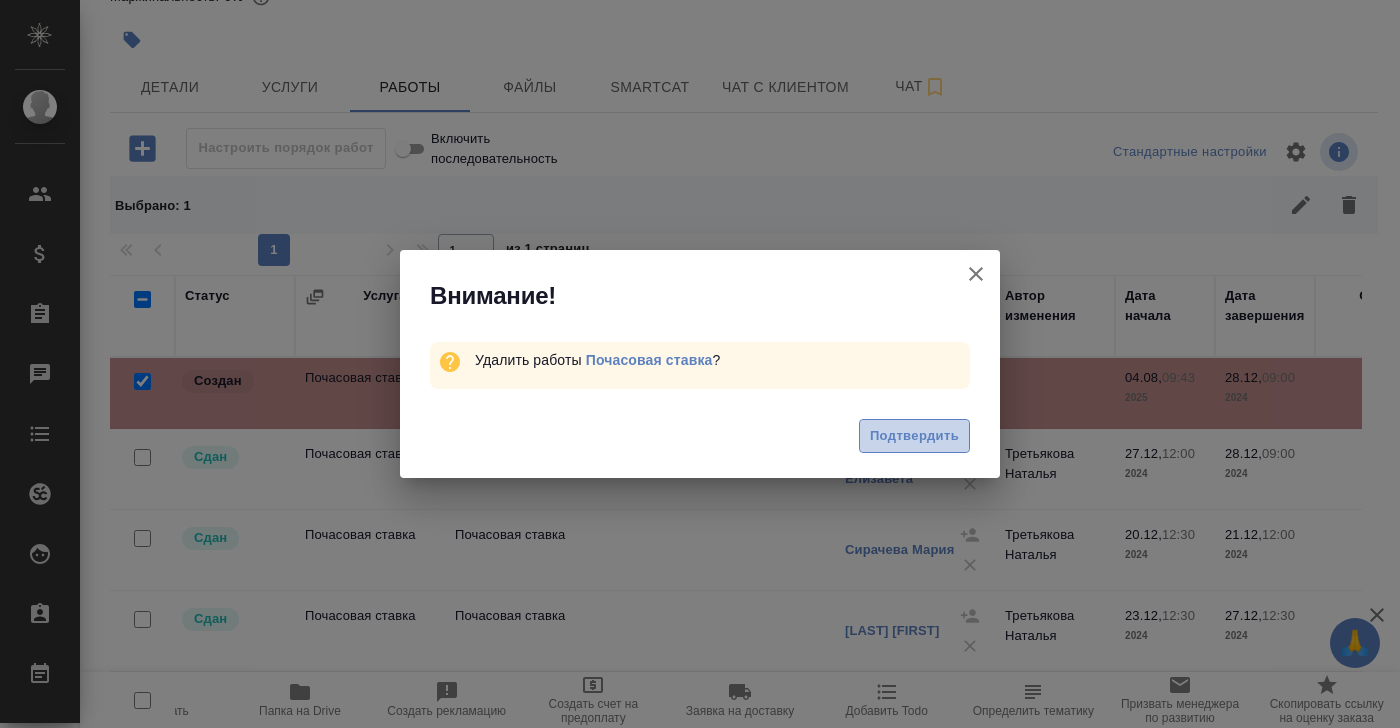 click on "Подтвердить" at bounding box center [914, 436] 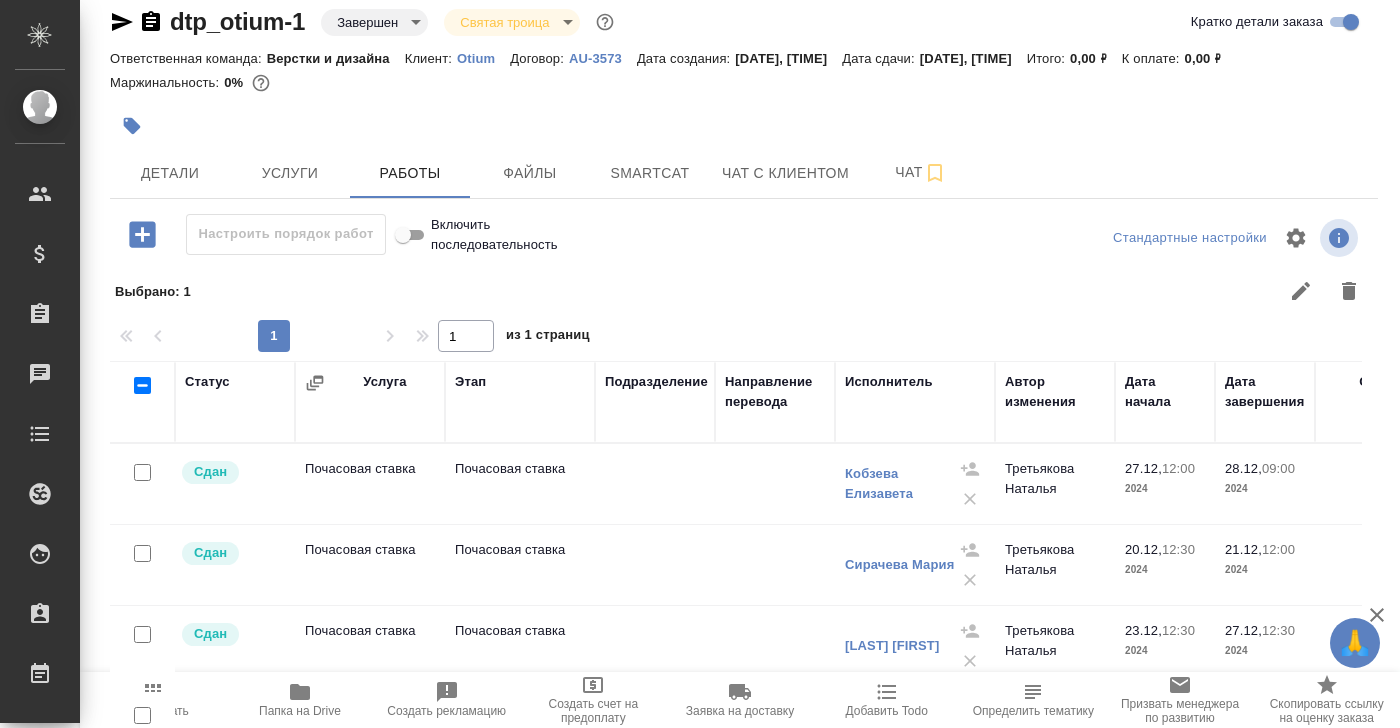 scroll, scrollTop: 0, scrollLeft: 0, axis: both 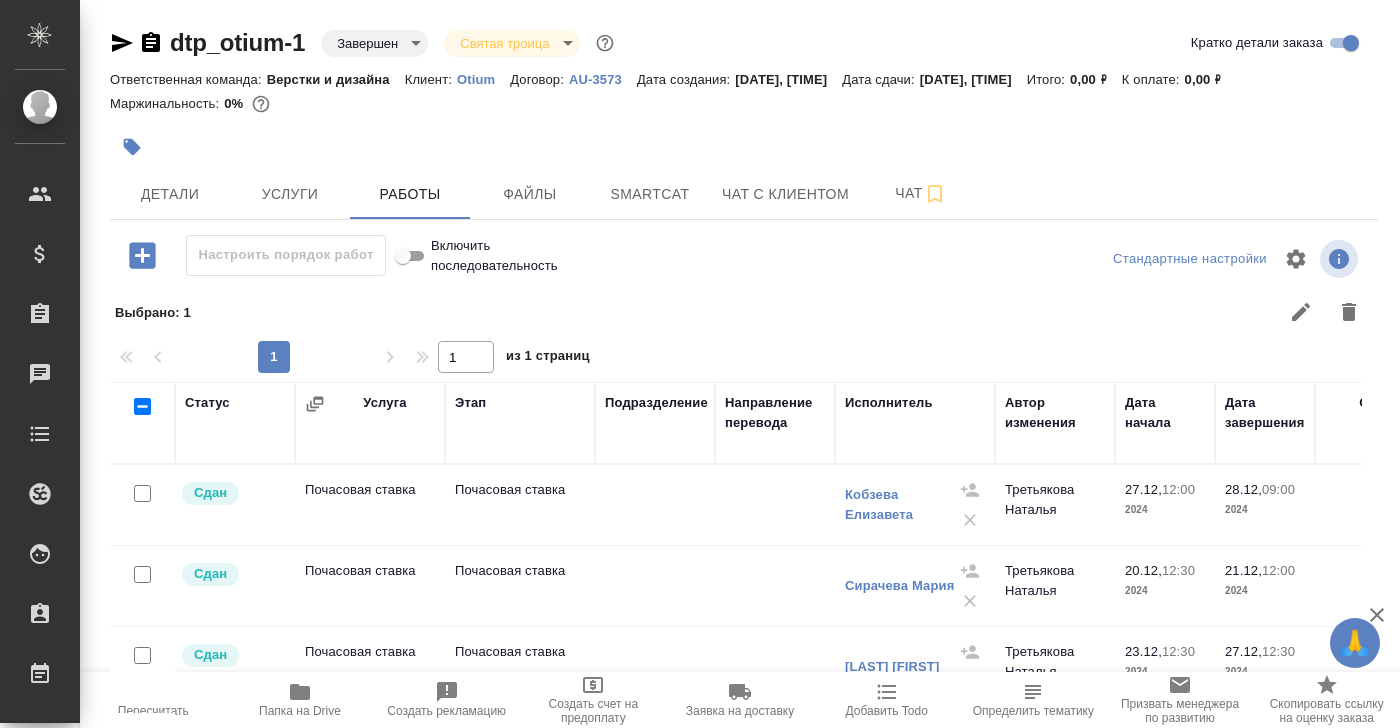 click on "Оtium" at bounding box center (483, 79) 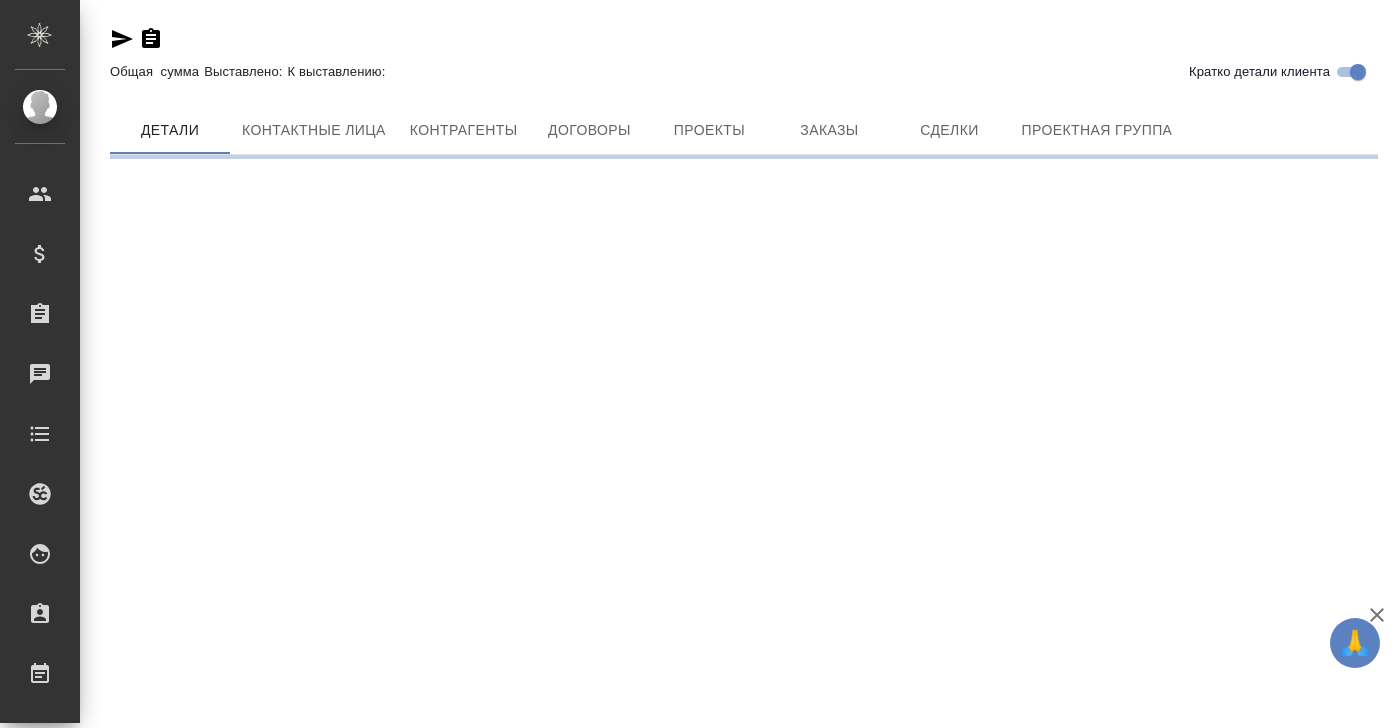scroll, scrollTop: 0, scrollLeft: 0, axis: both 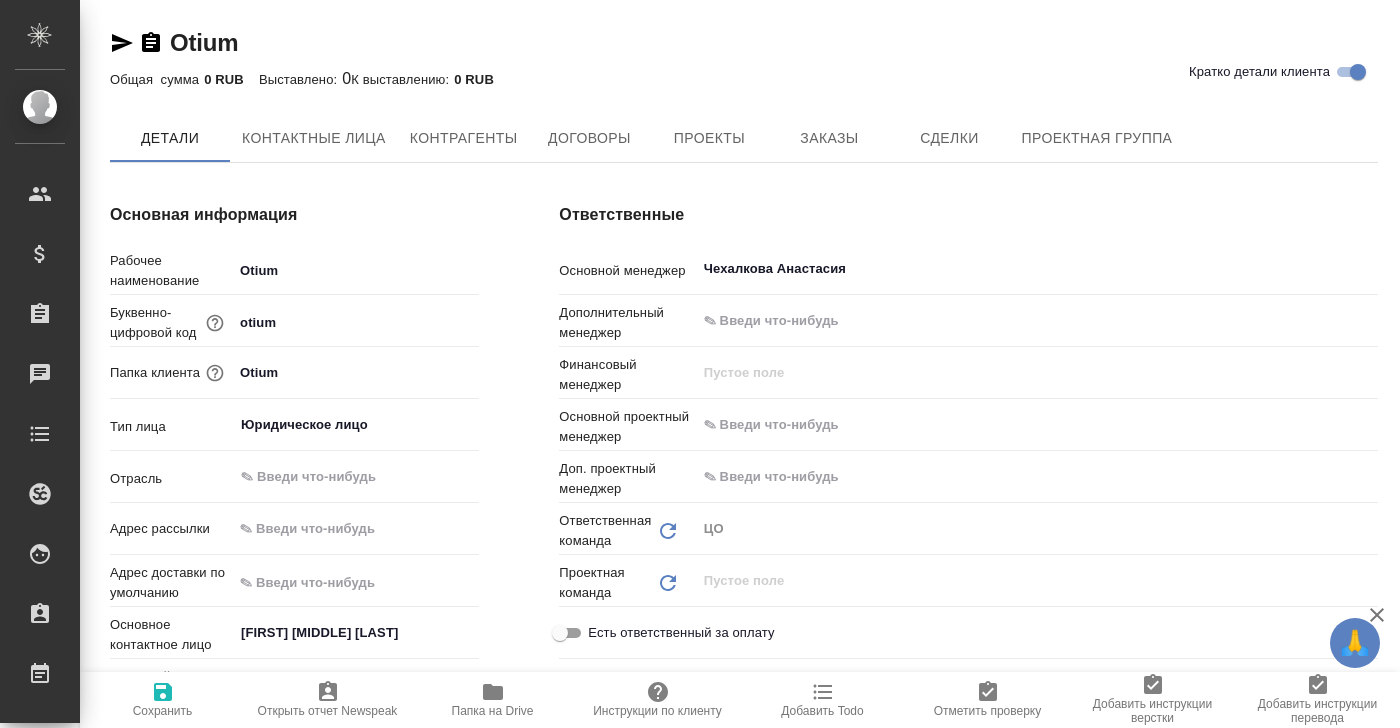 type on "x" 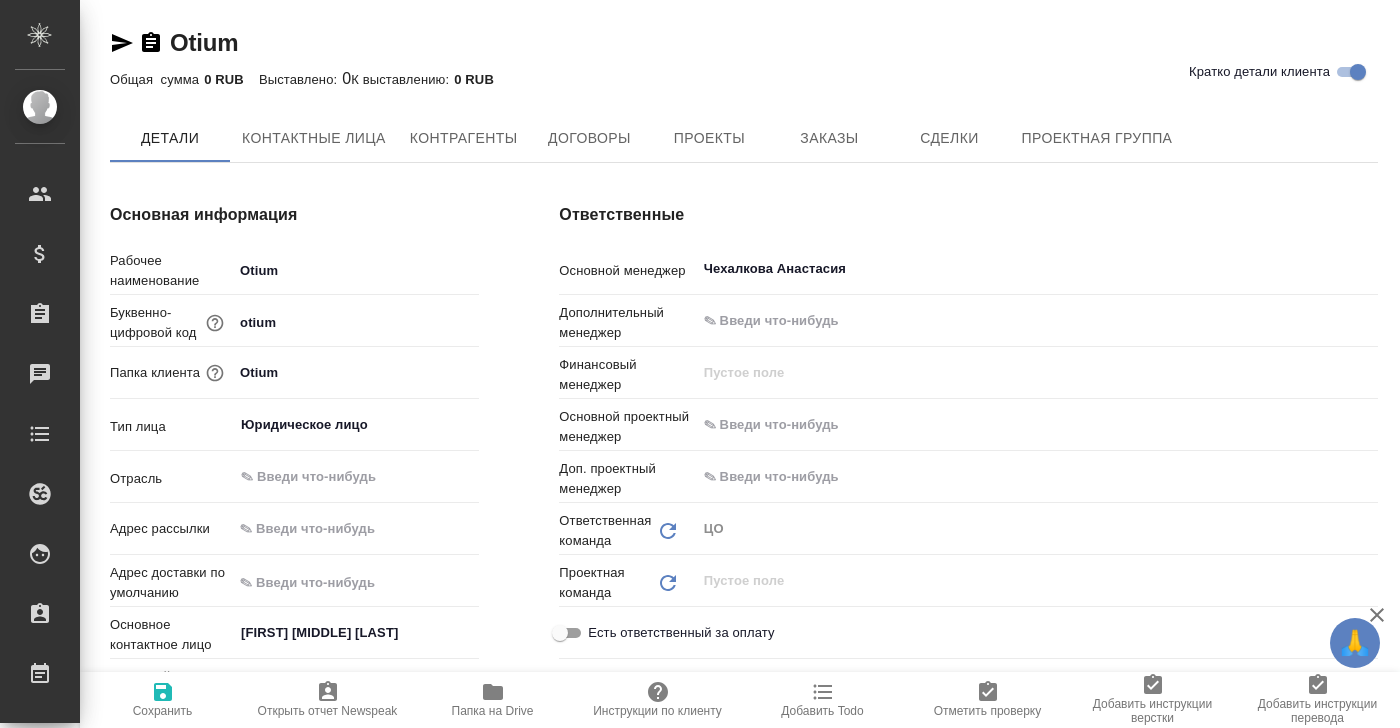 type on "x" 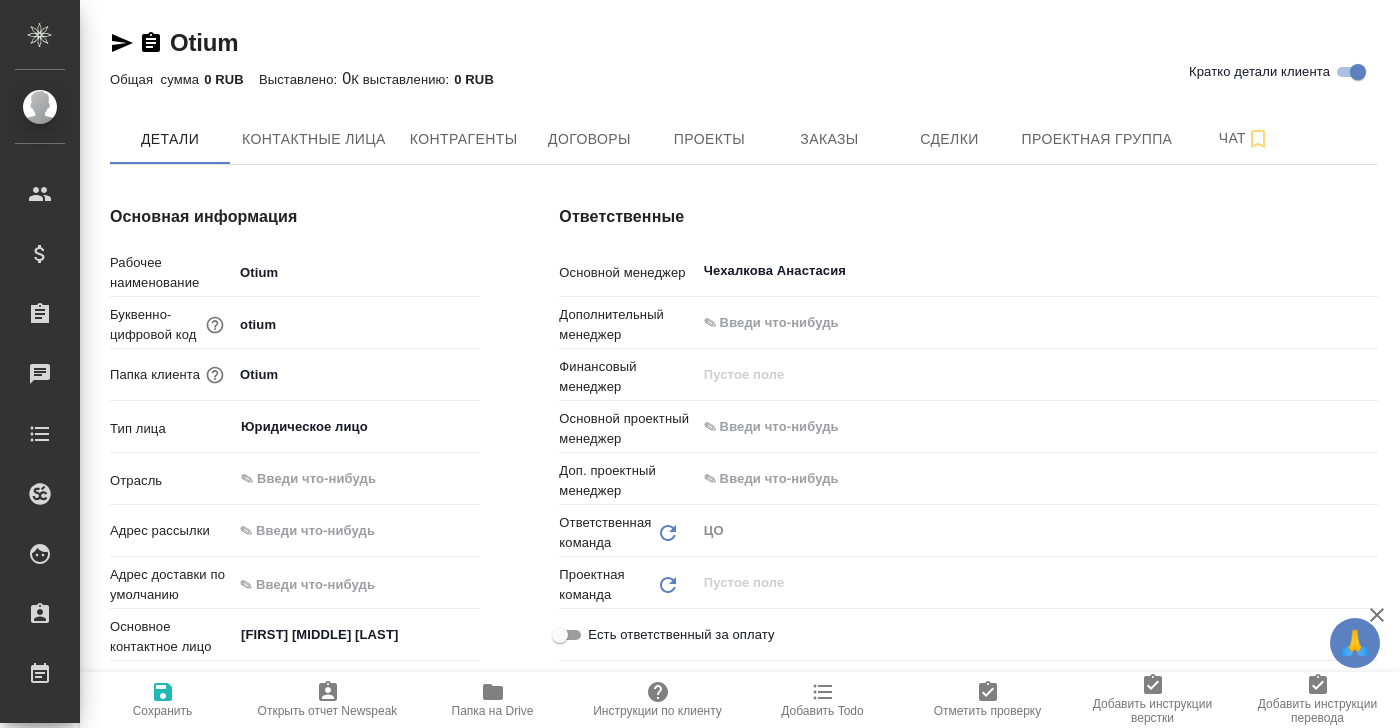 type on "x" 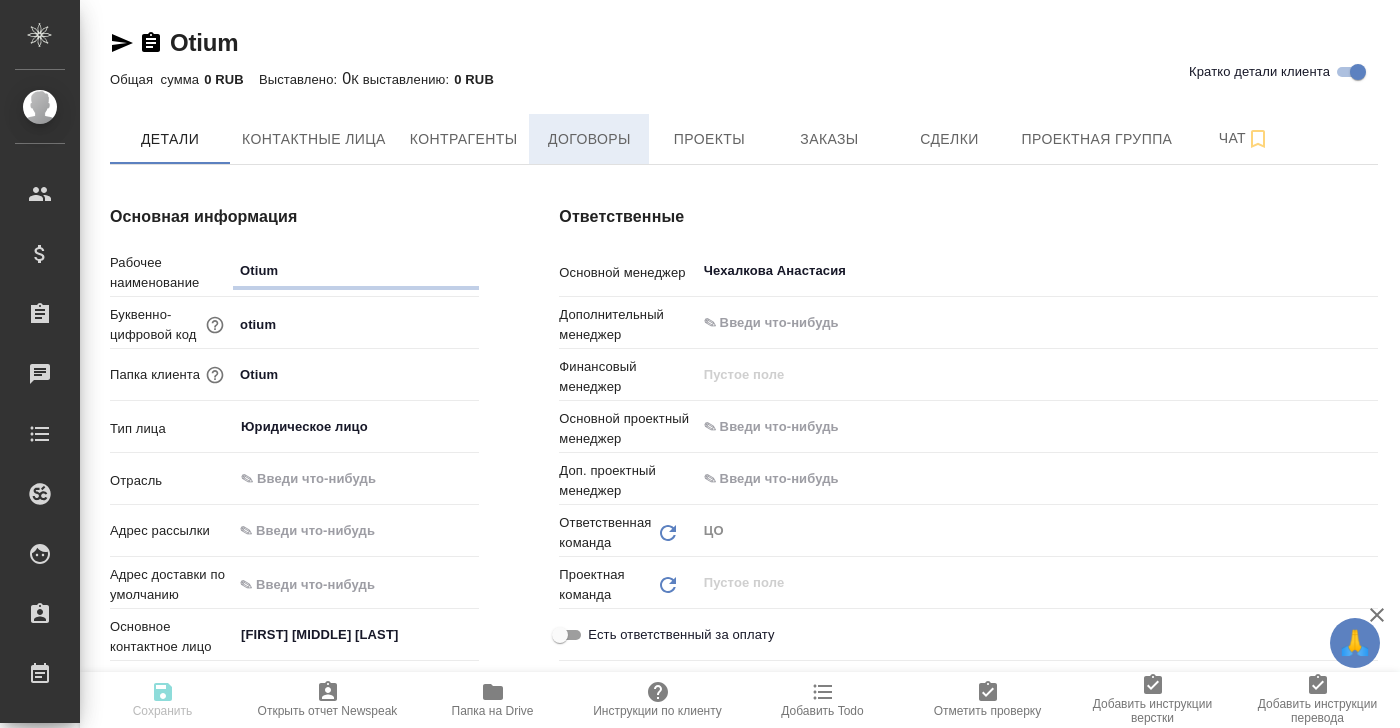 type on "x" 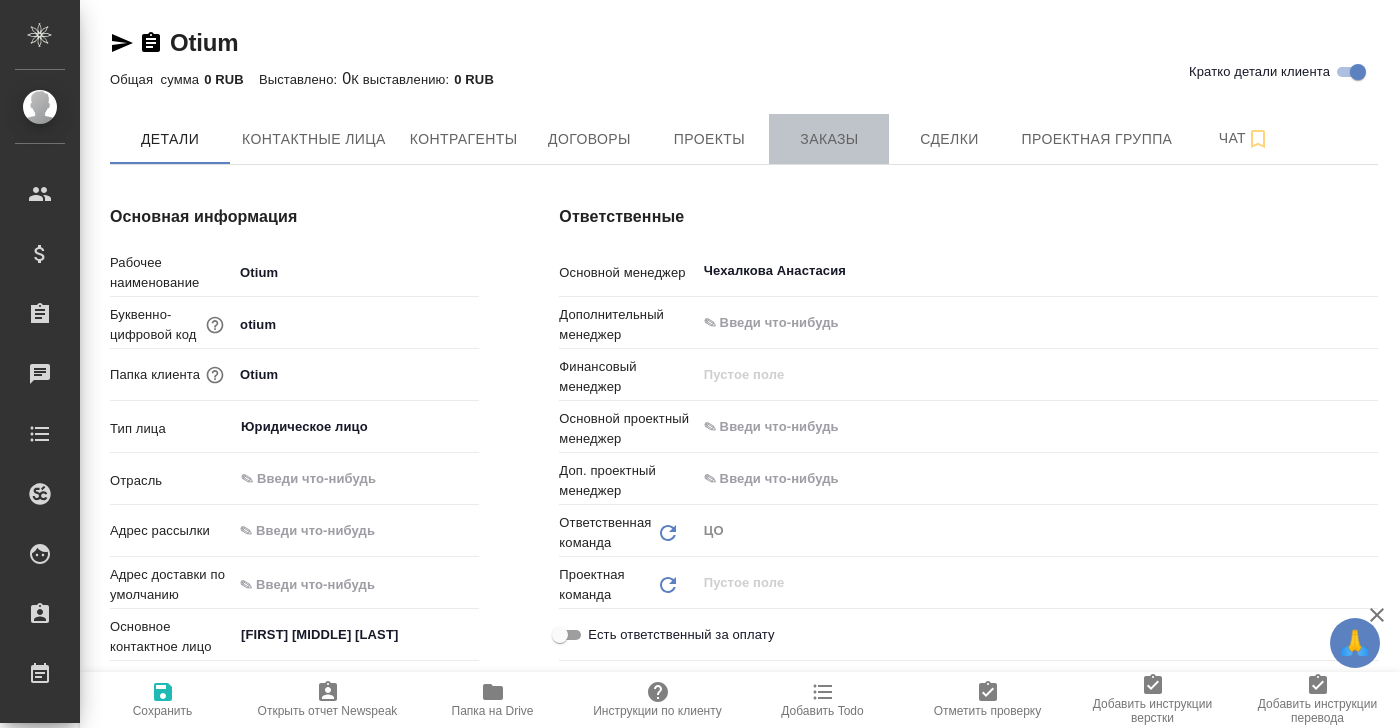 type on "x" 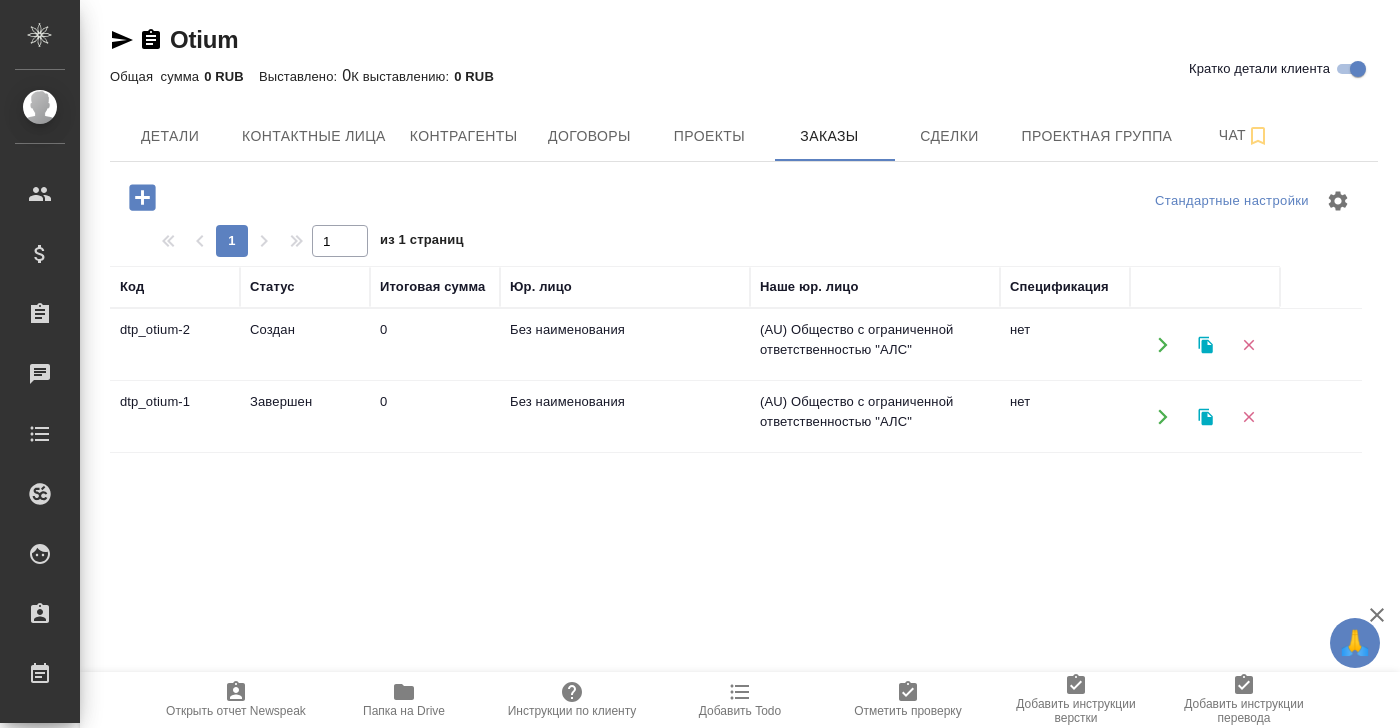 scroll, scrollTop: 5, scrollLeft: 0, axis: vertical 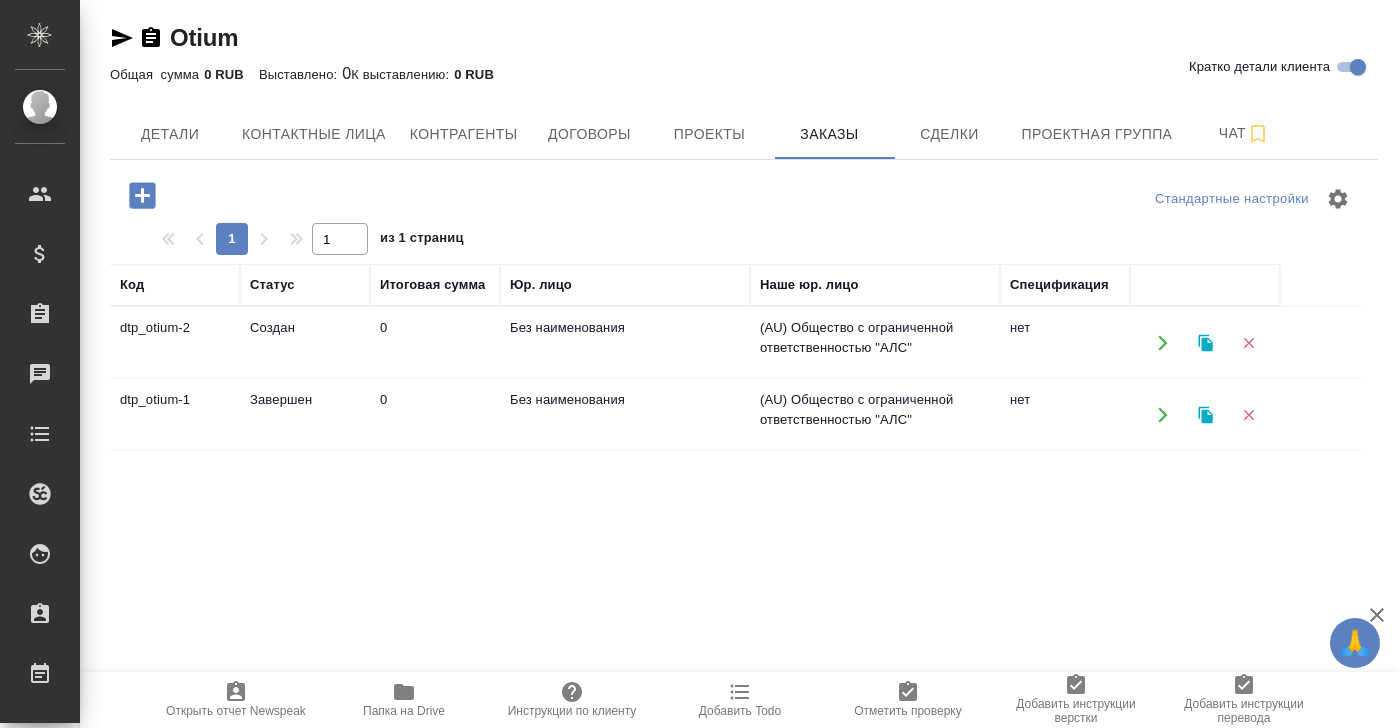 click on "dtp_otium-2" at bounding box center (175, 343) 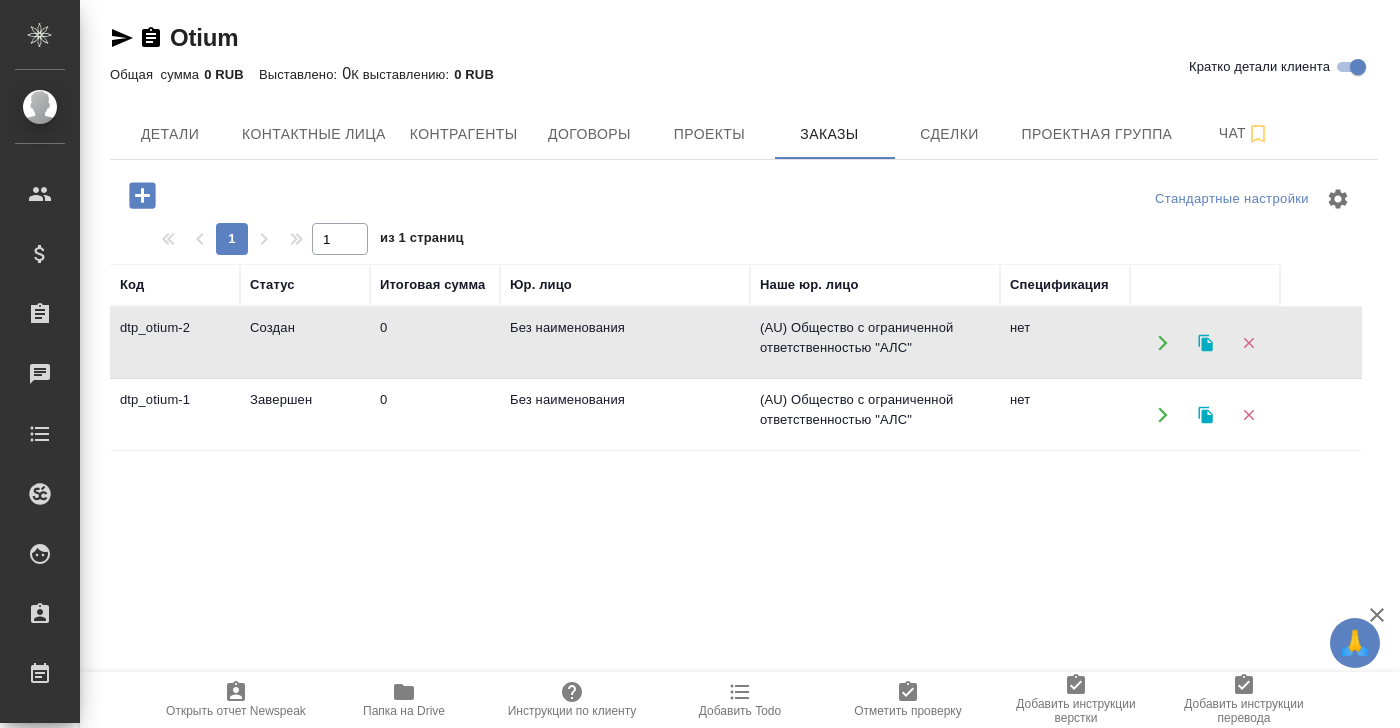 click on "dtp_otium-2" at bounding box center (175, 343) 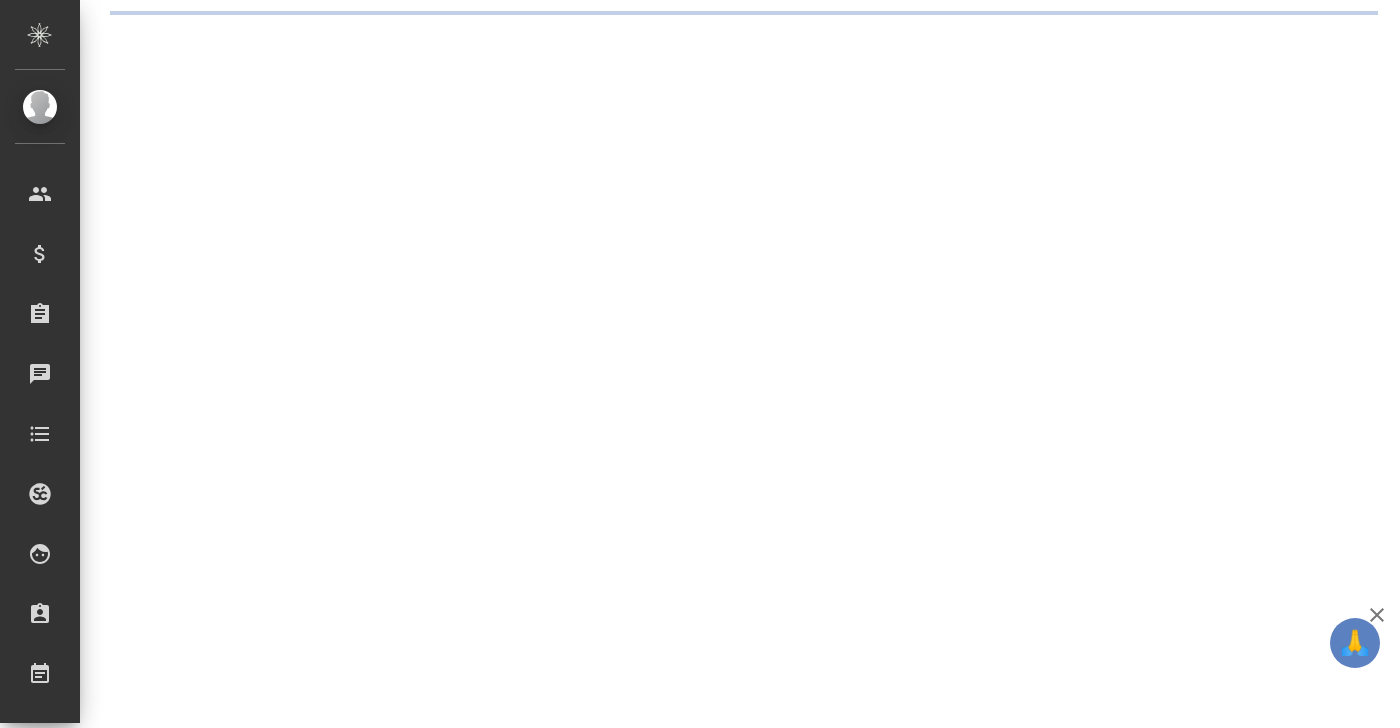 scroll, scrollTop: 0, scrollLeft: 0, axis: both 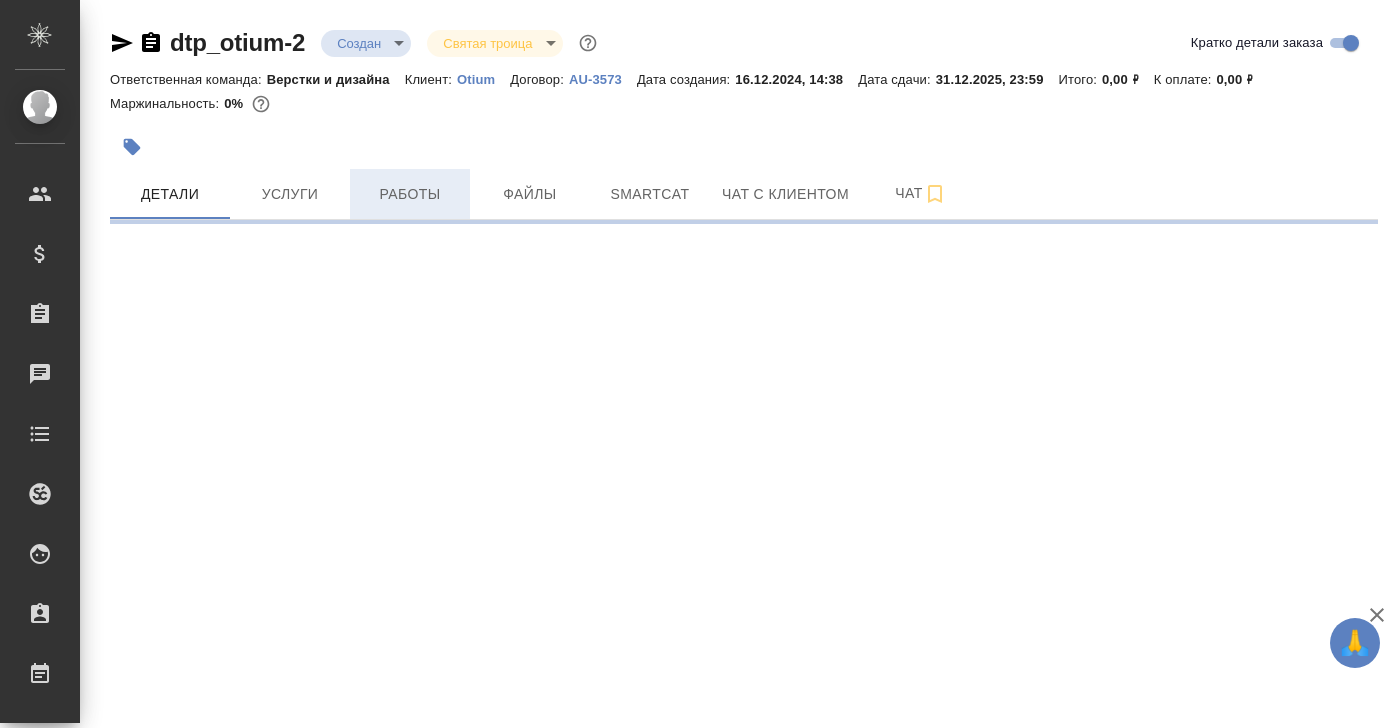 select on "RU" 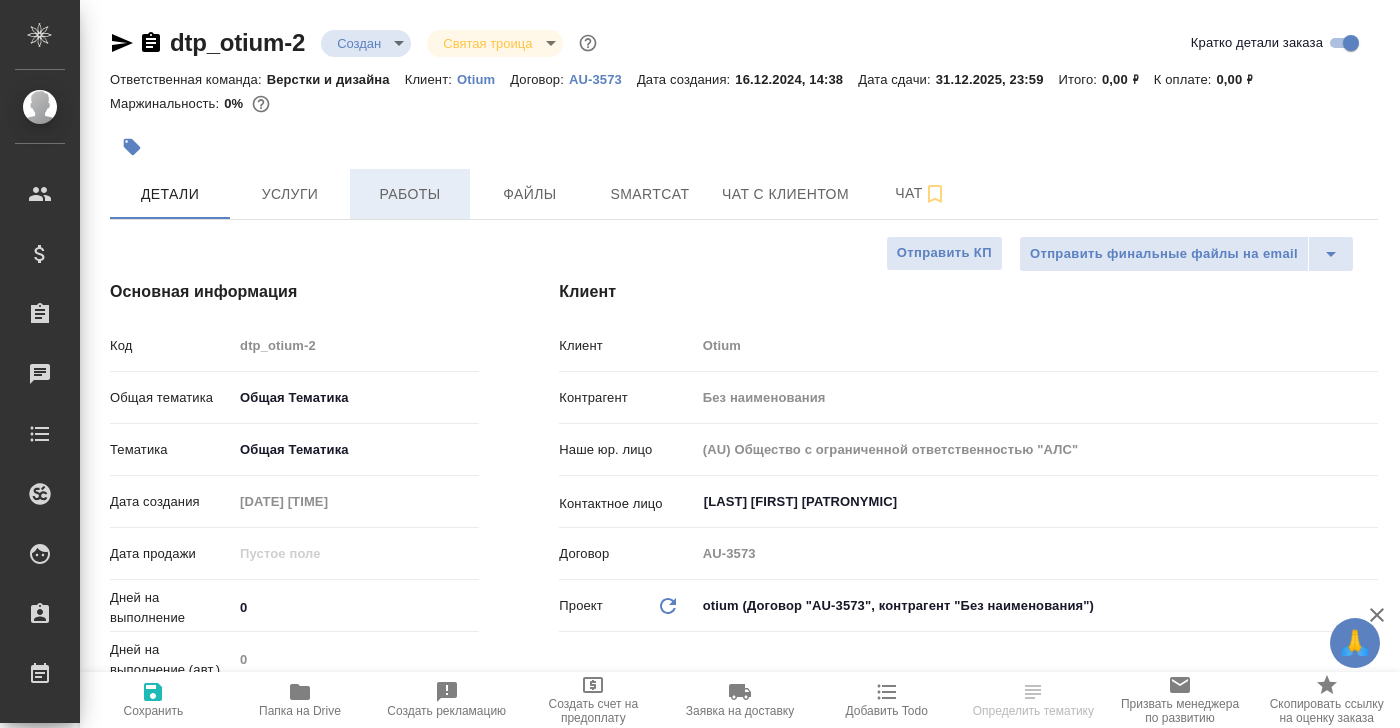 type on "x" 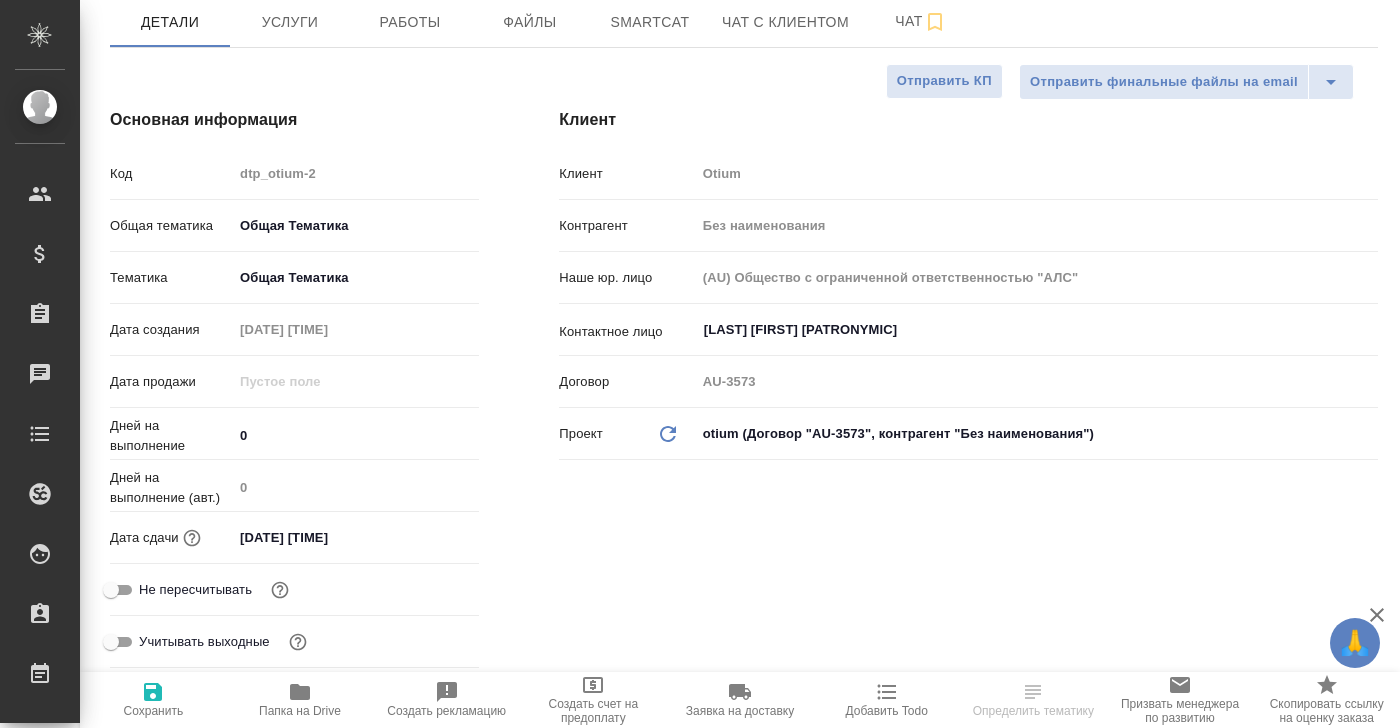 scroll, scrollTop: 0, scrollLeft: 0, axis: both 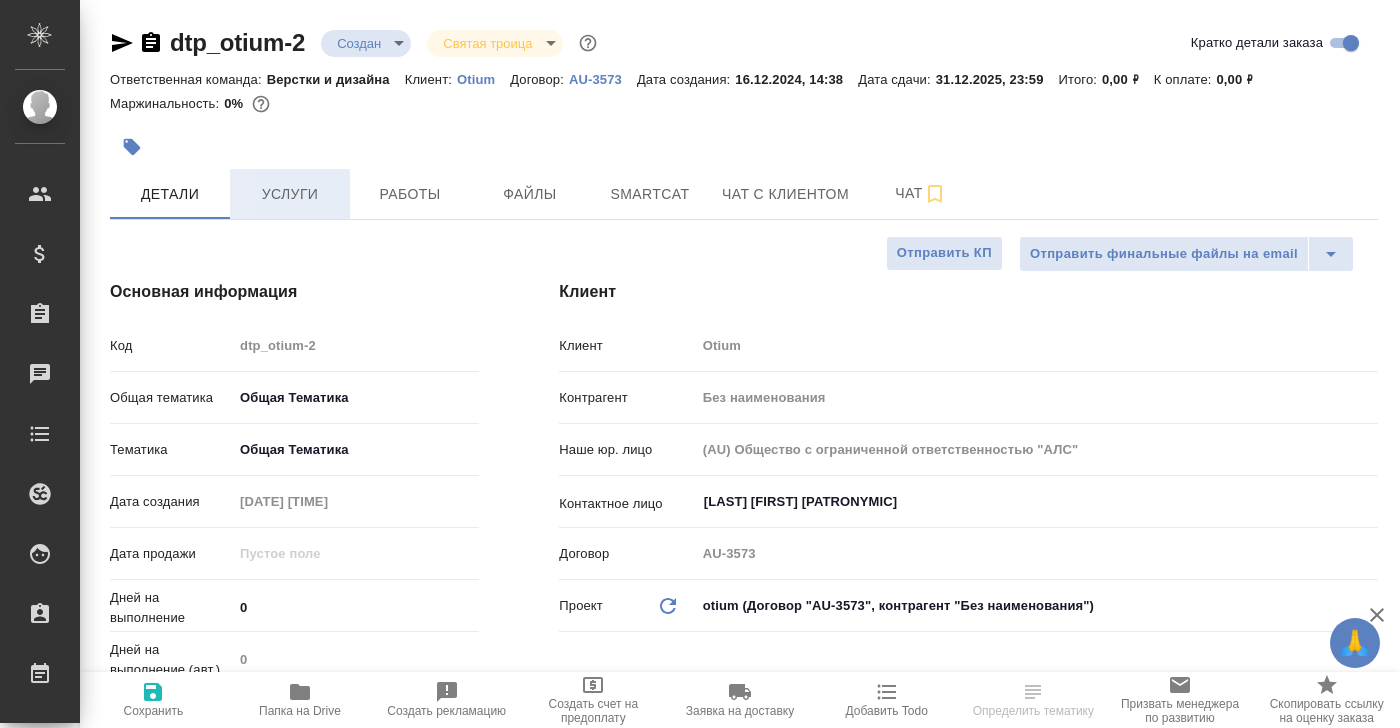 click on "Услуги" at bounding box center [290, 194] 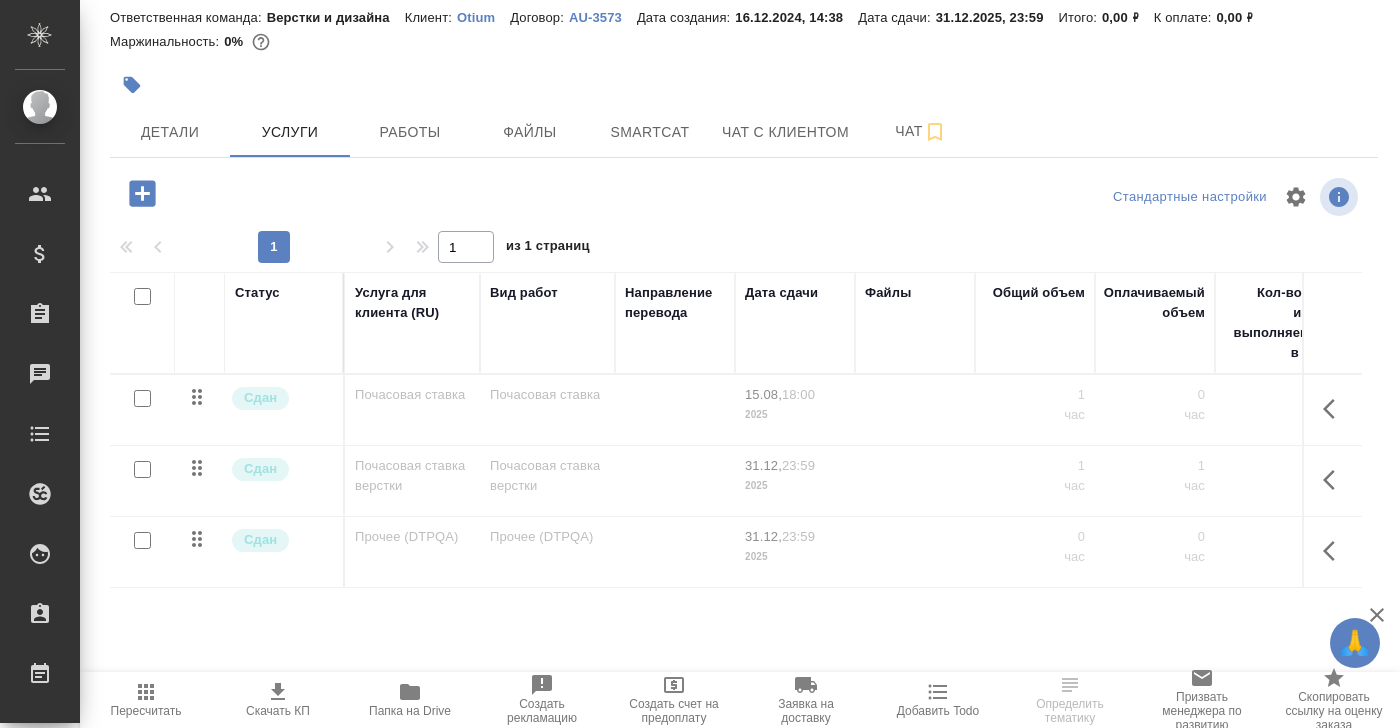 scroll, scrollTop: 87, scrollLeft: 0, axis: vertical 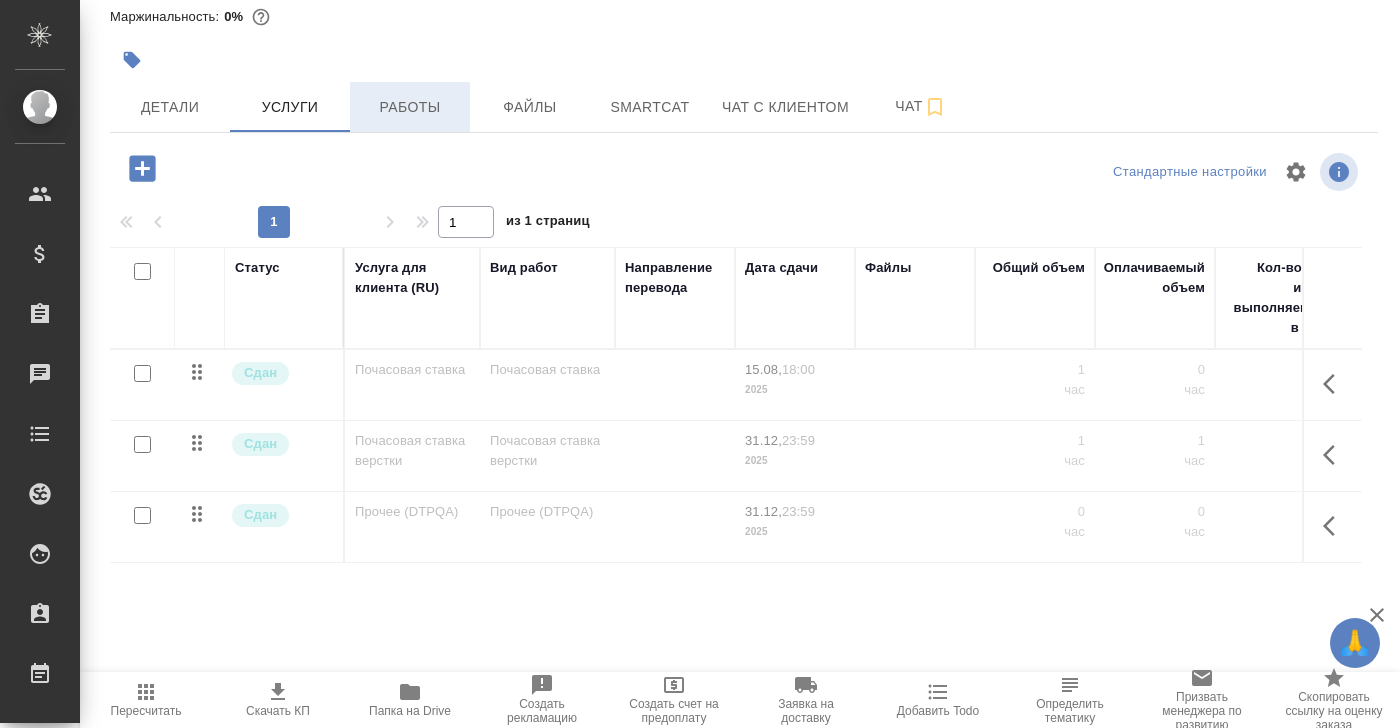 click on "Работы" at bounding box center [410, 107] 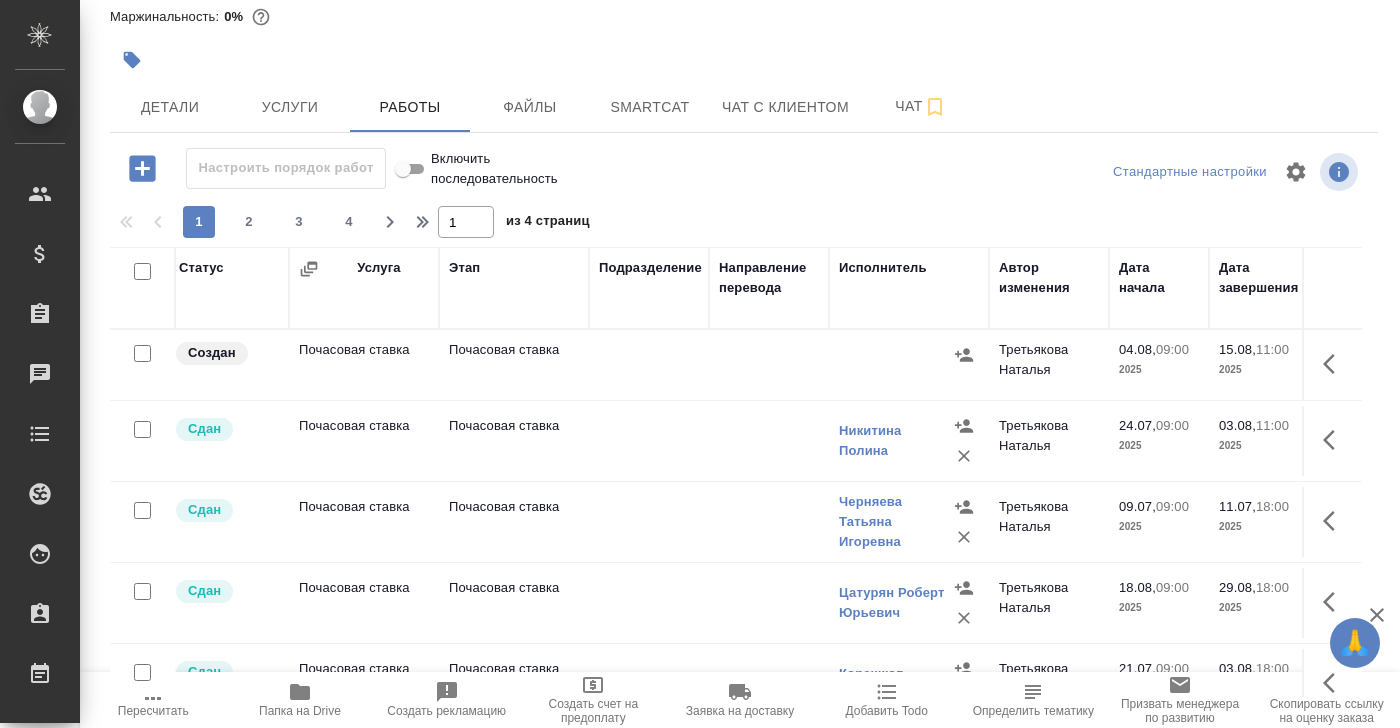 scroll, scrollTop: 0, scrollLeft: 0, axis: both 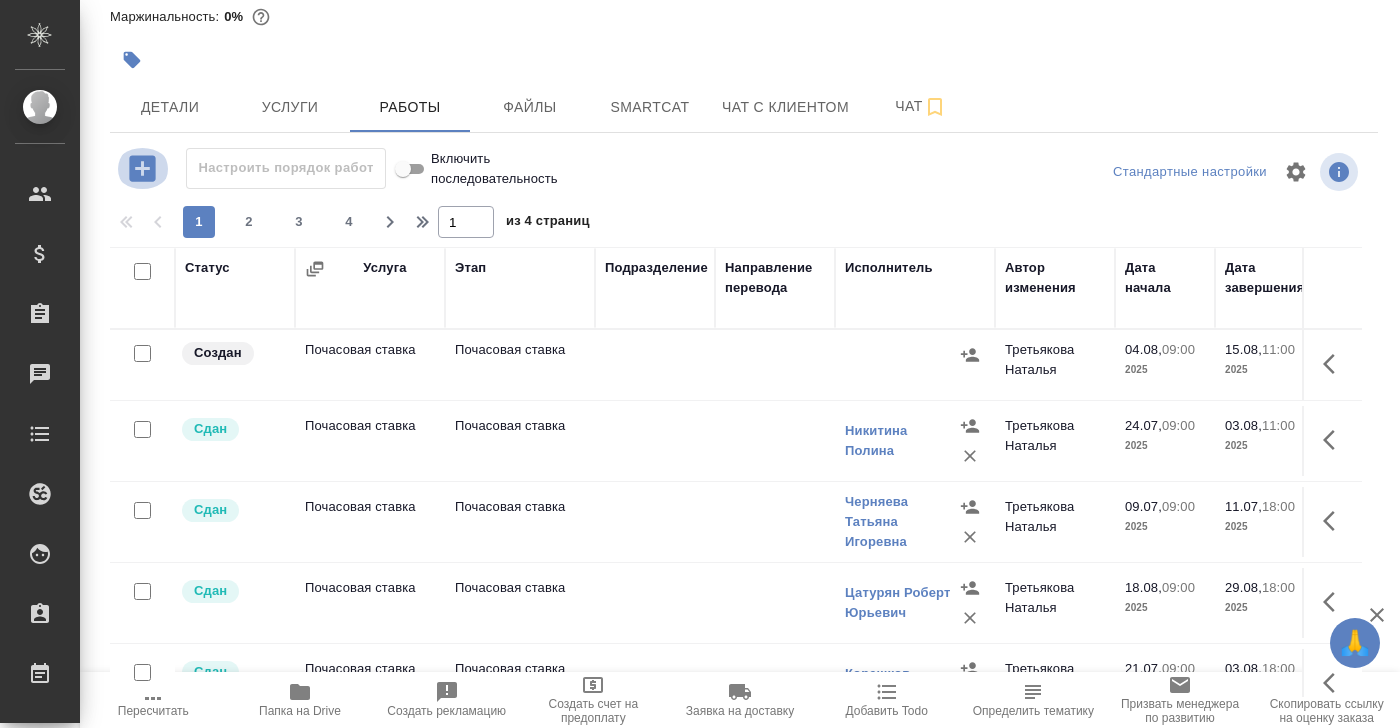 click 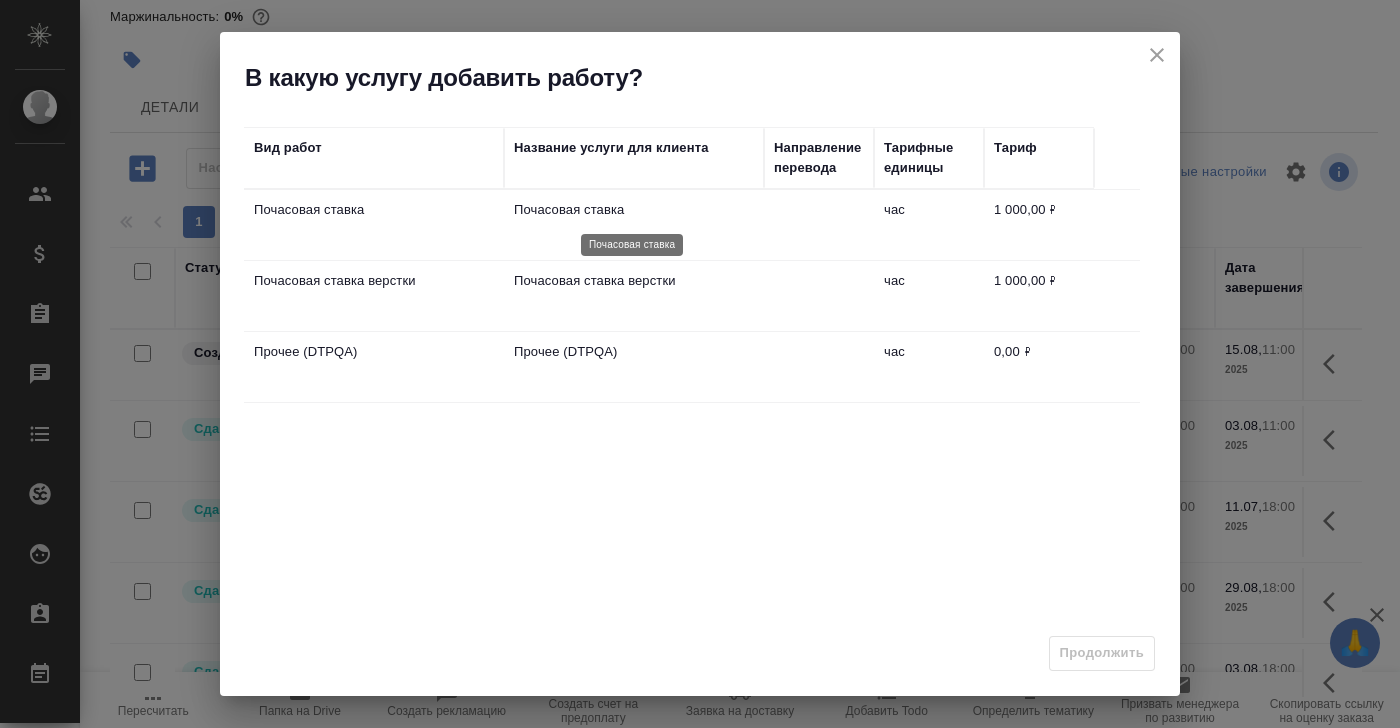 click on "Почасовая ставка" at bounding box center (634, 210) 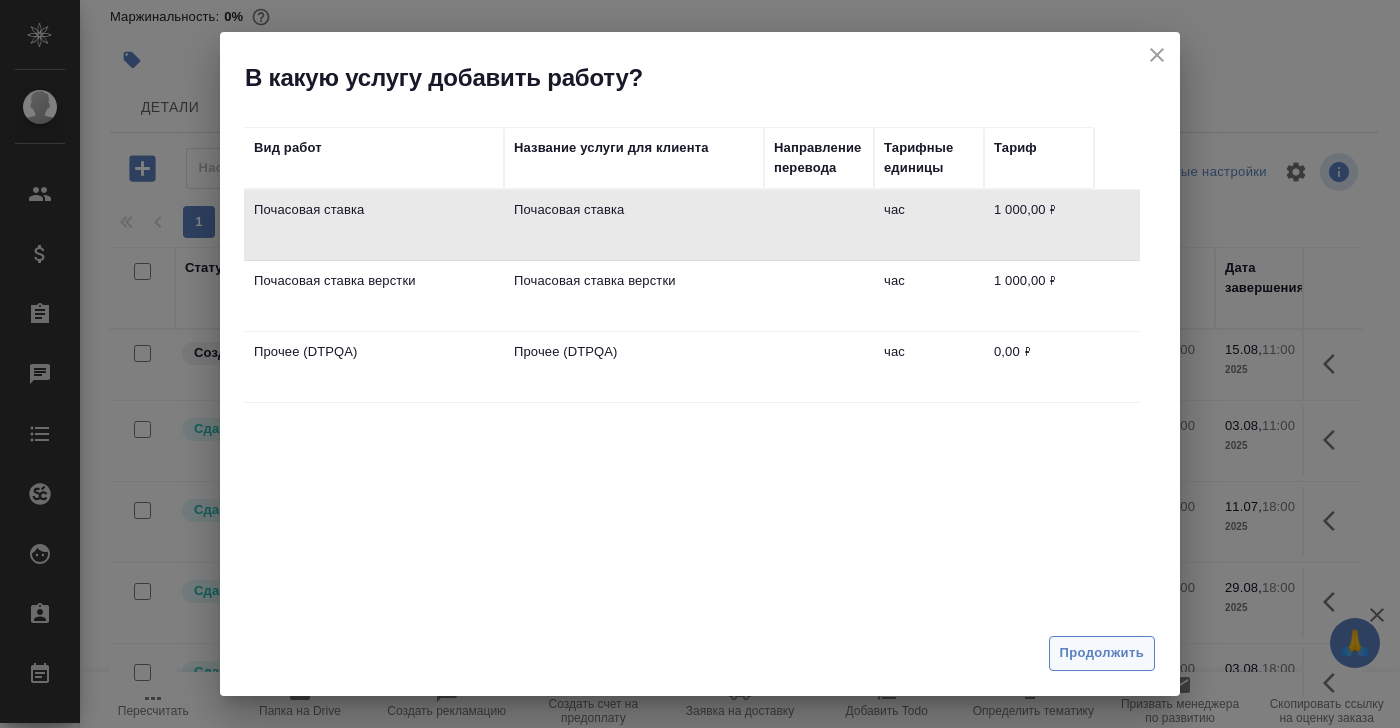 click on "Продолжить" at bounding box center (1102, 653) 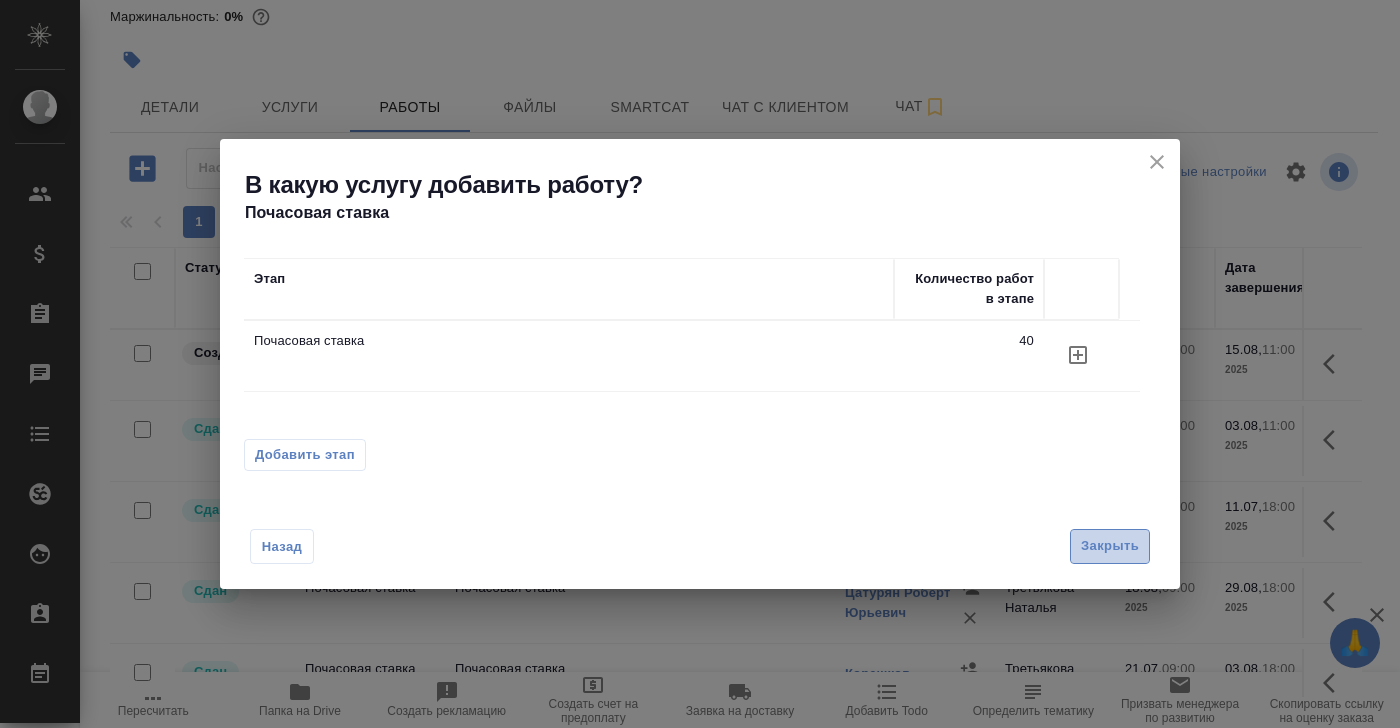 click on "Закрыть" at bounding box center [1110, 546] 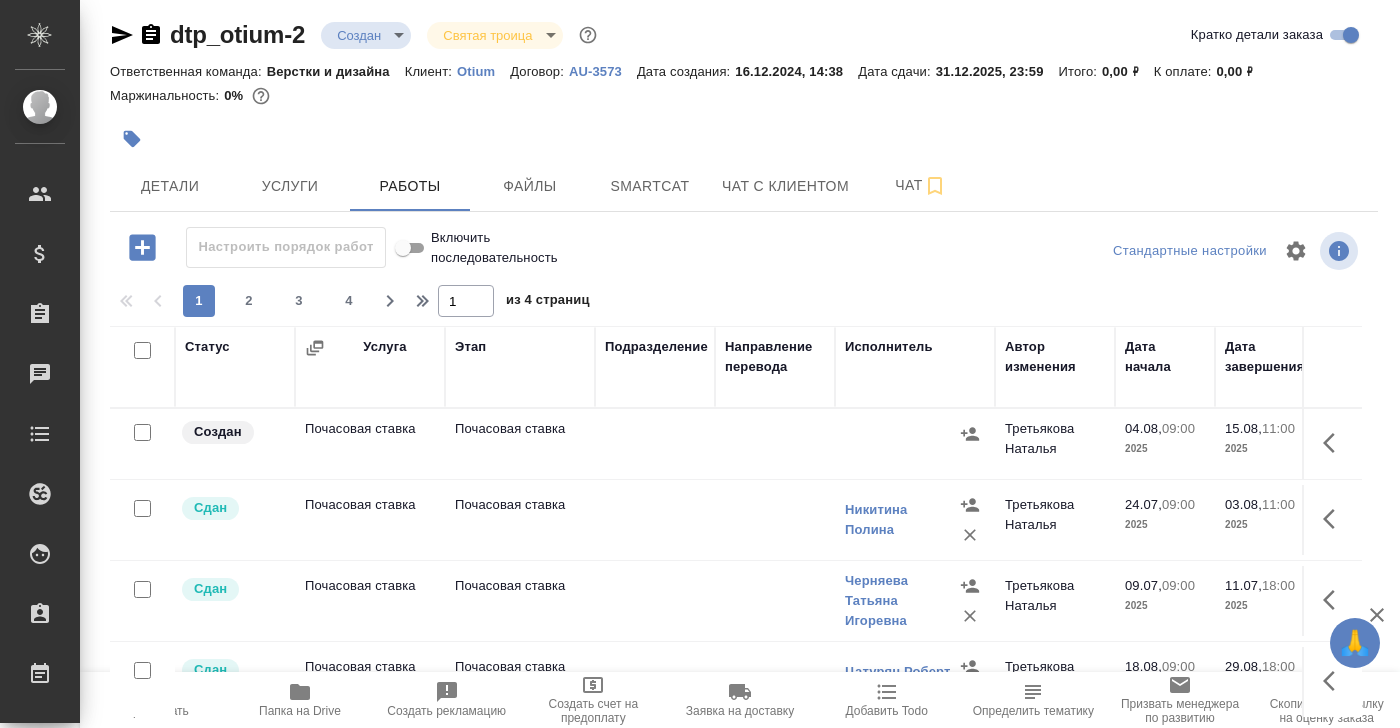 scroll, scrollTop: 107, scrollLeft: 0, axis: vertical 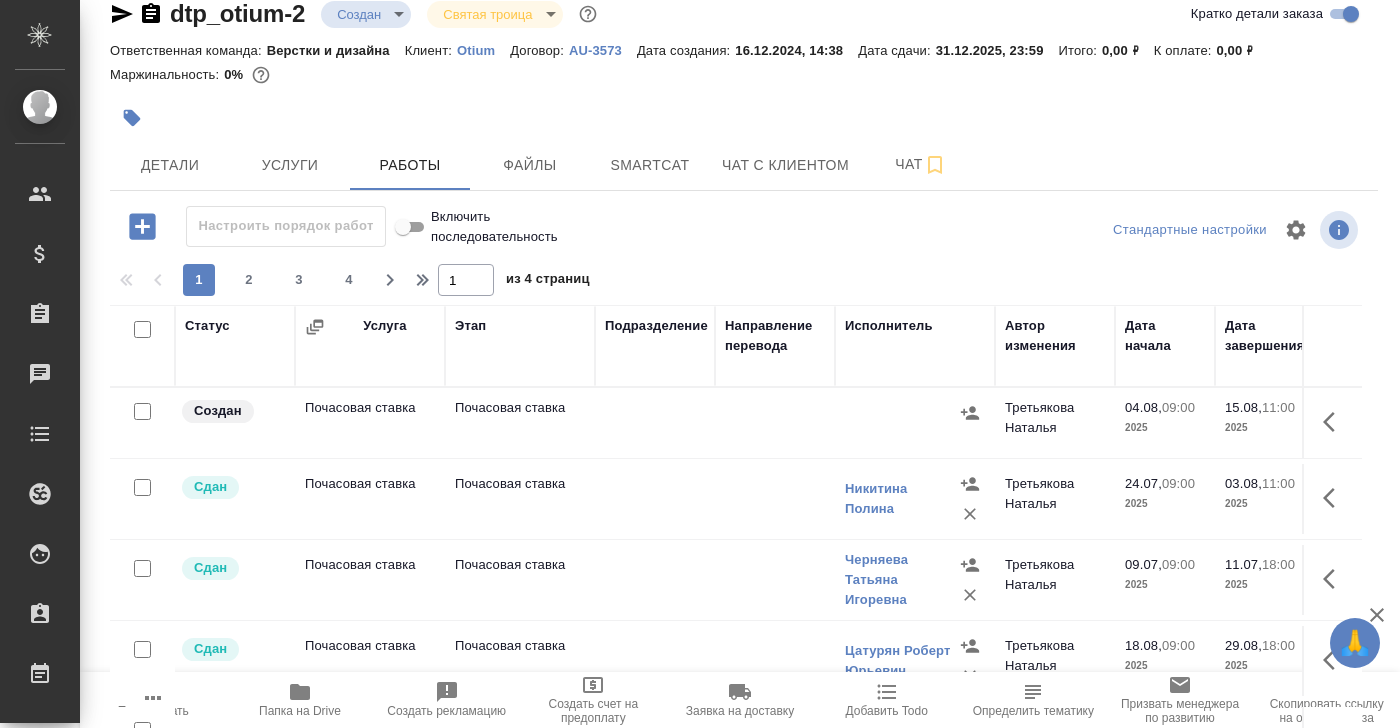 click 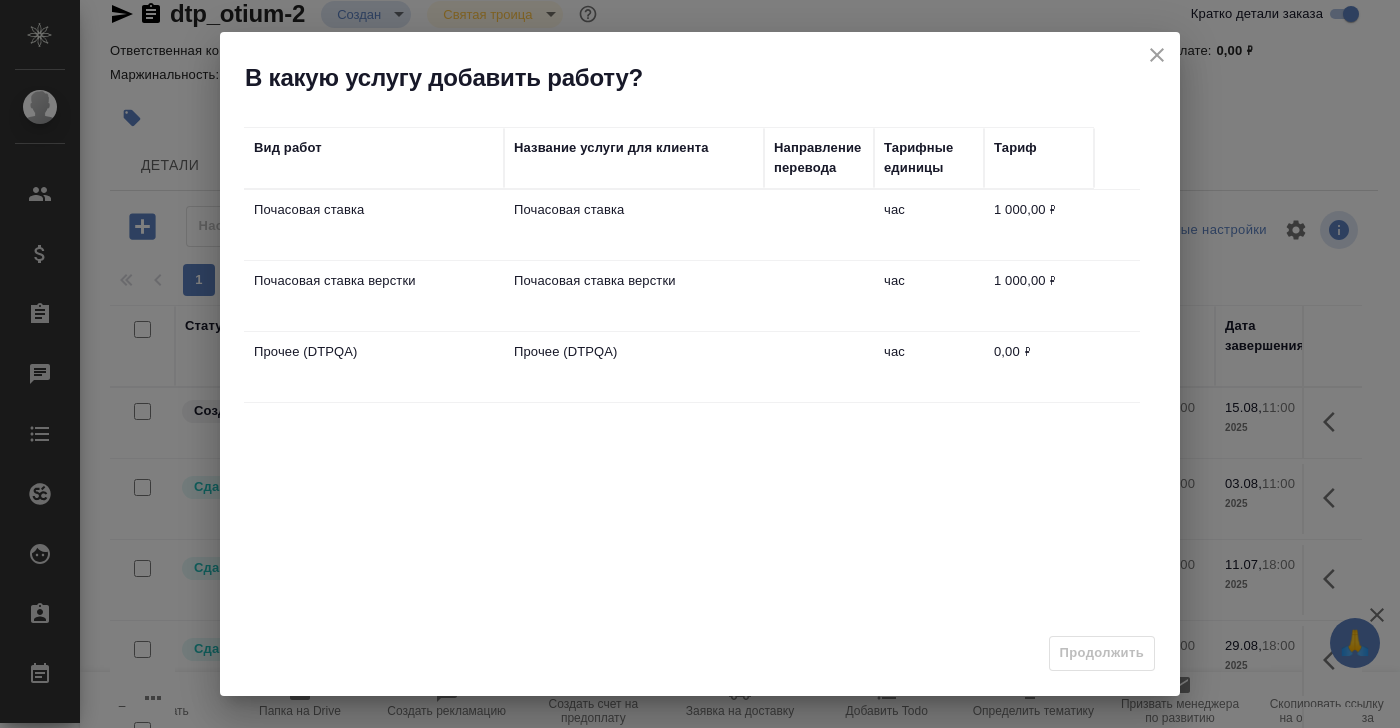 click on "Почасовая ставка" at bounding box center (634, 225) 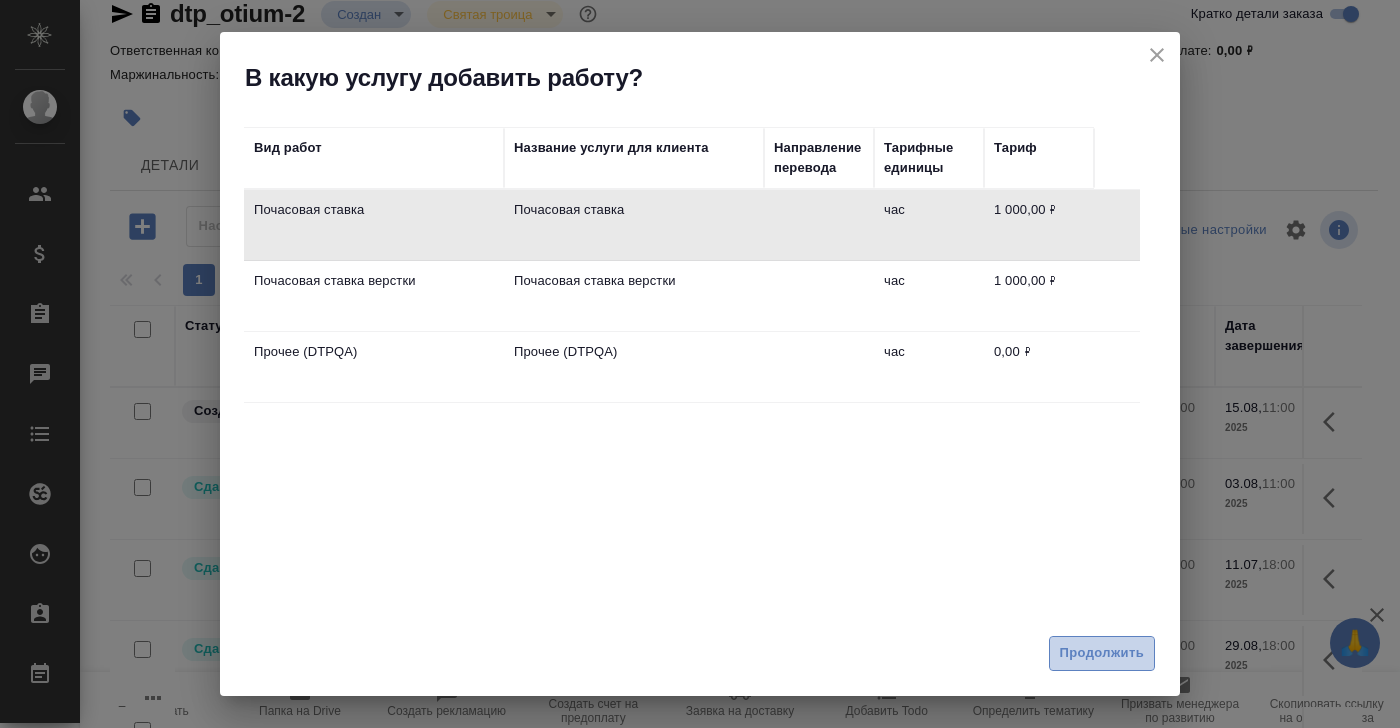 click on "Продолжить" at bounding box center [1102, 653] 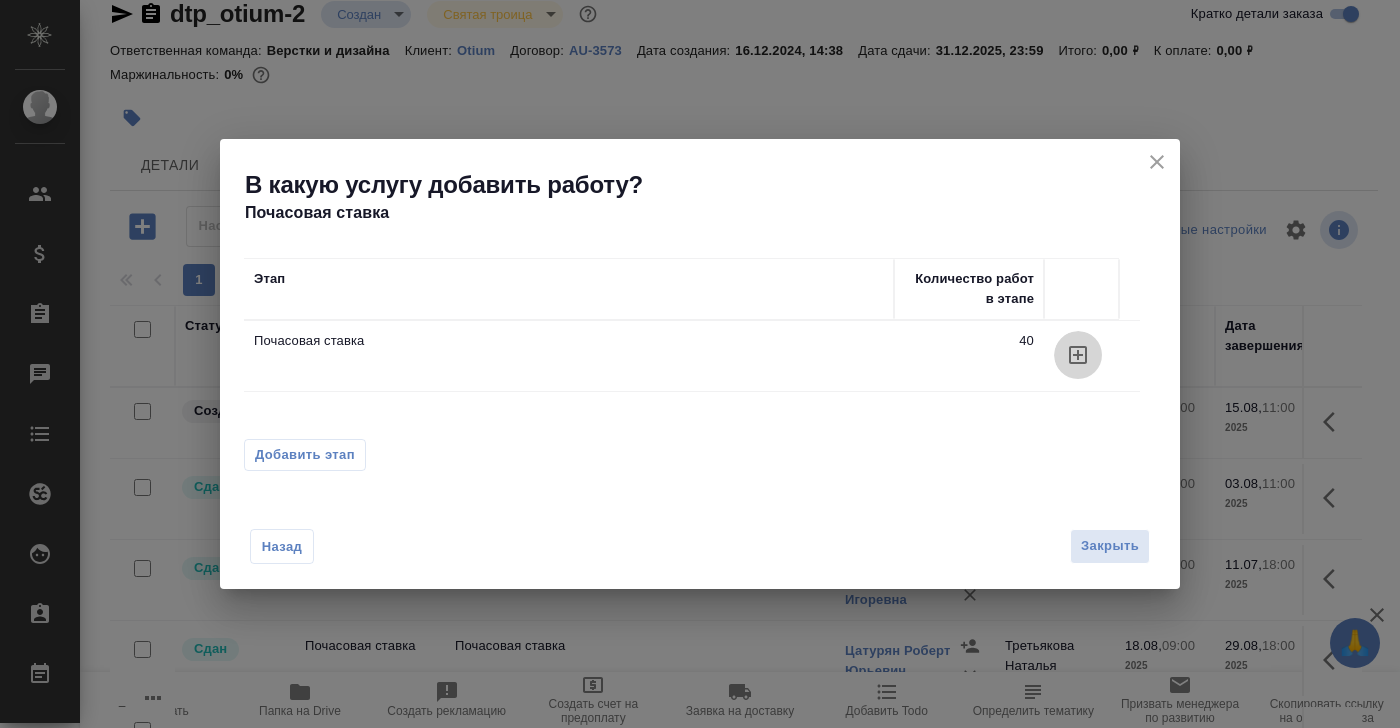 click 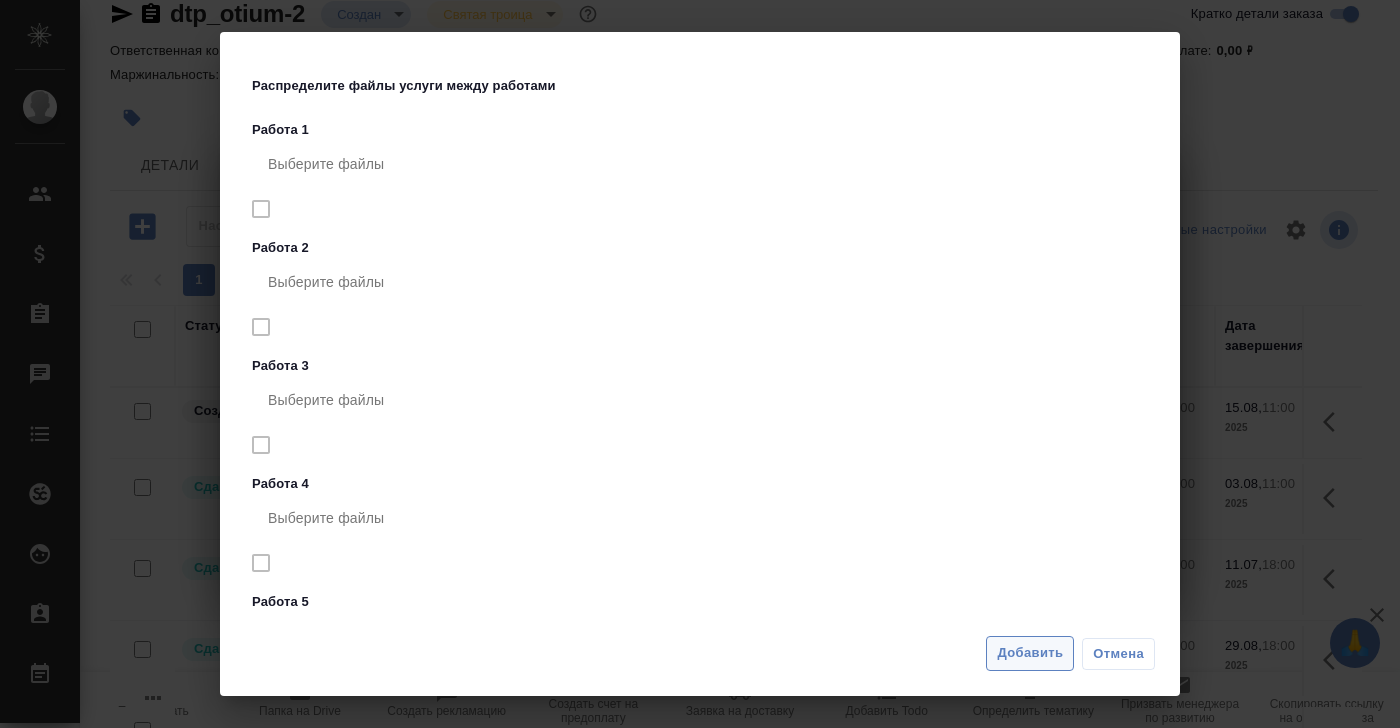 click on "Добавить" at bounding box center [1030, 653] 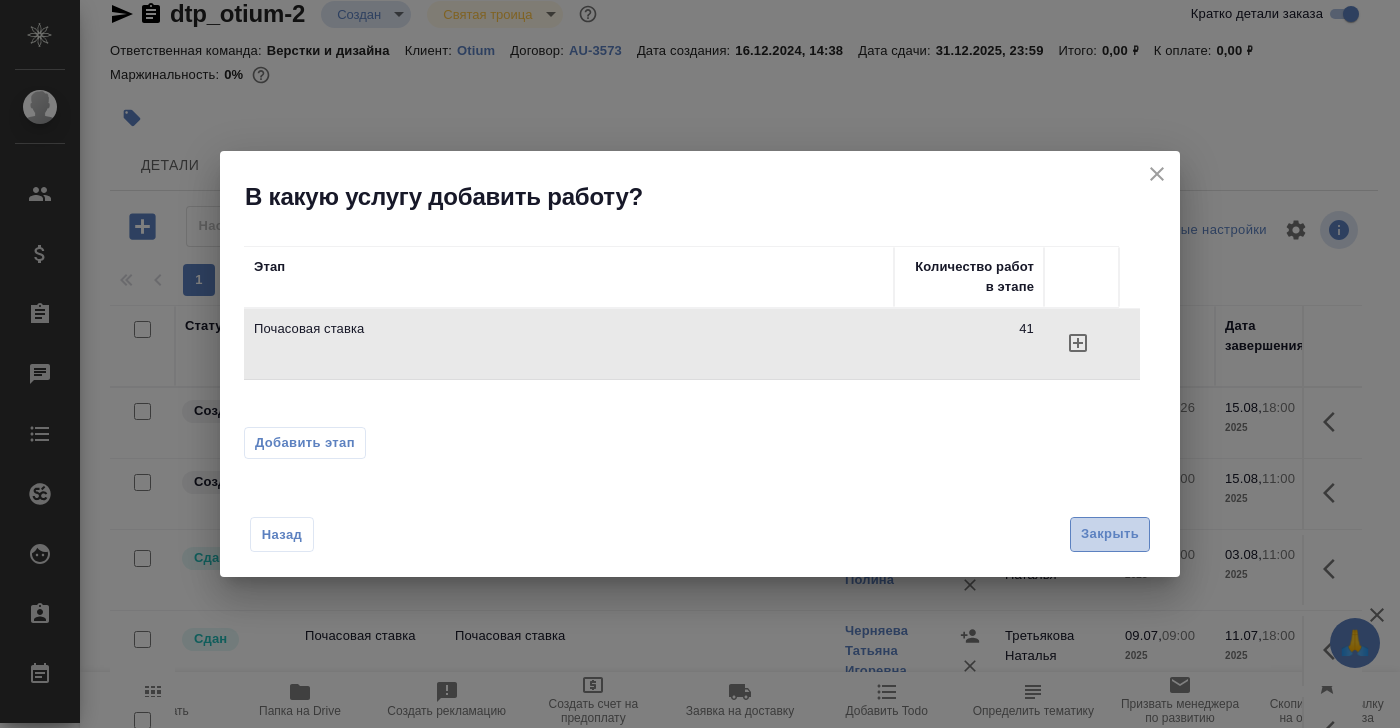 click on "Закрыть" at bounding box center (1110, 534) 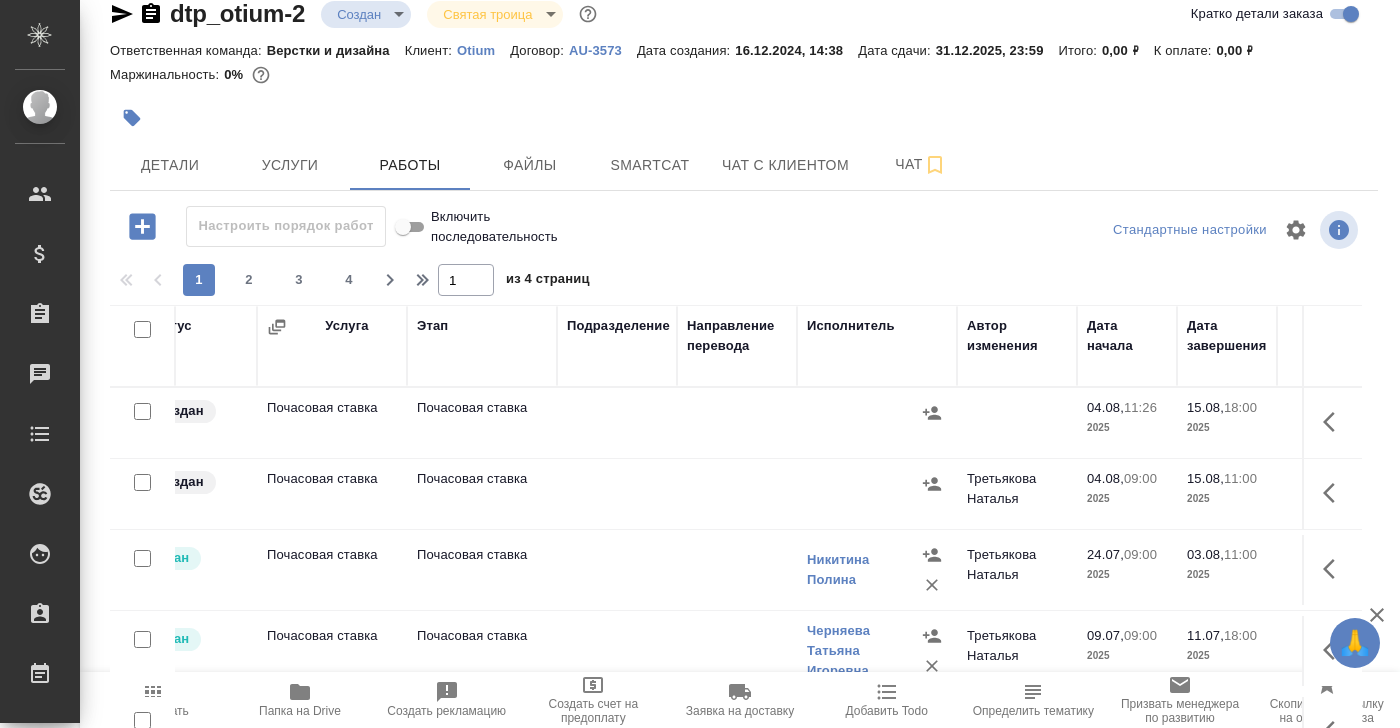 scroll, scrollTop: 0, scrollLeft: 0, axis: both 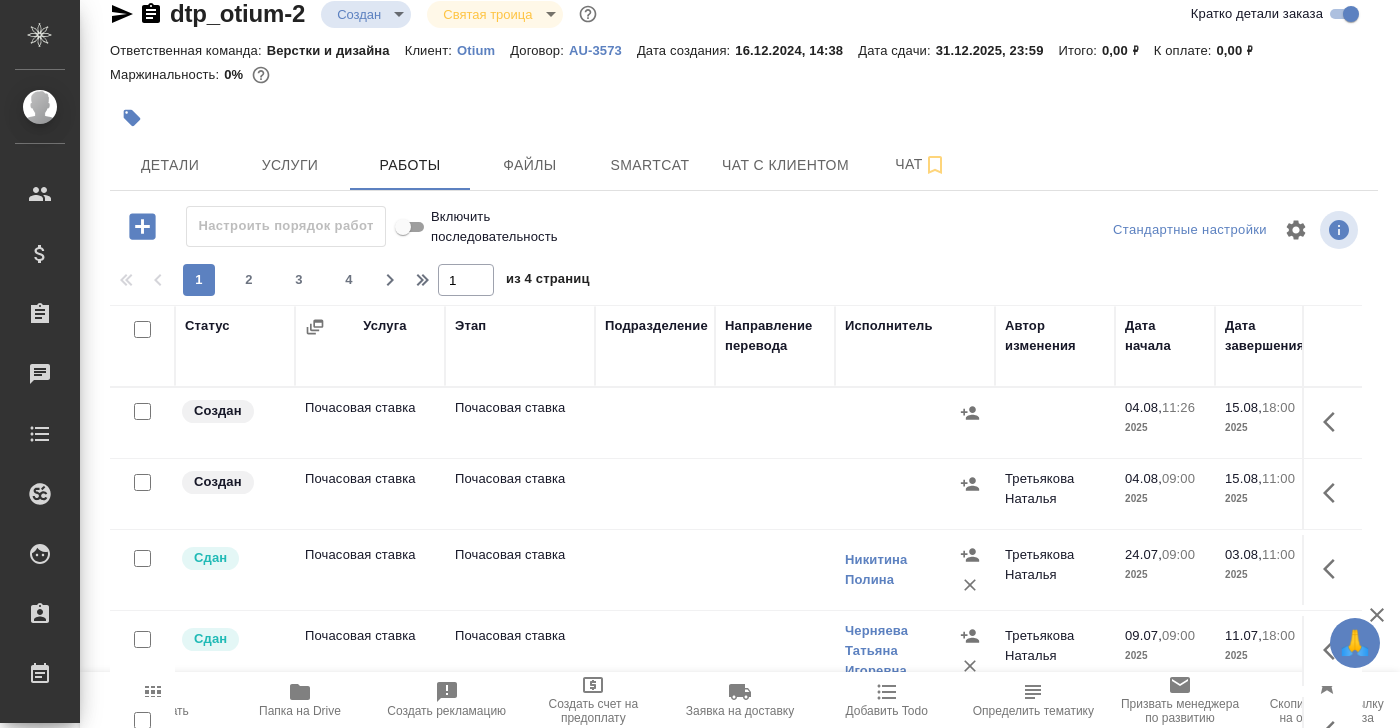 click on "Почасовая ставка" at bounding box center [370, 423] 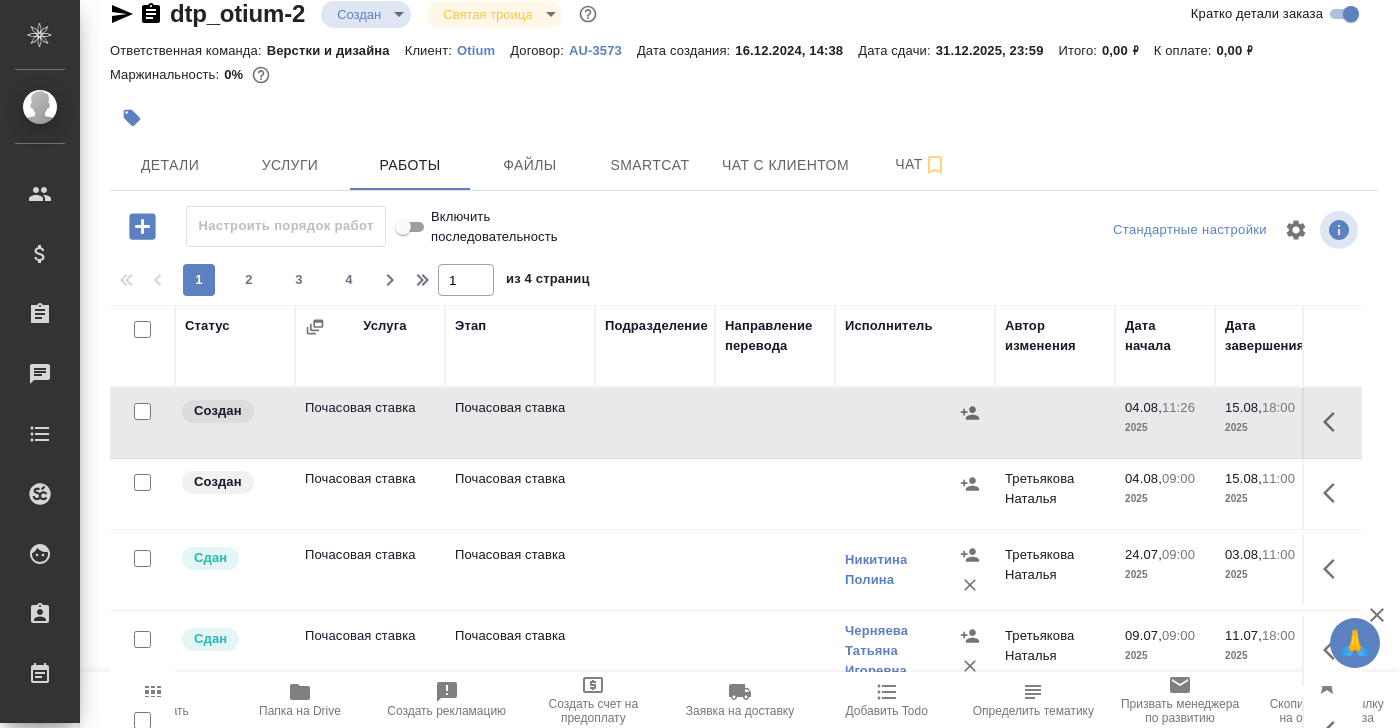 click on "Почасовая ставка" at bounding box center (370, 423) 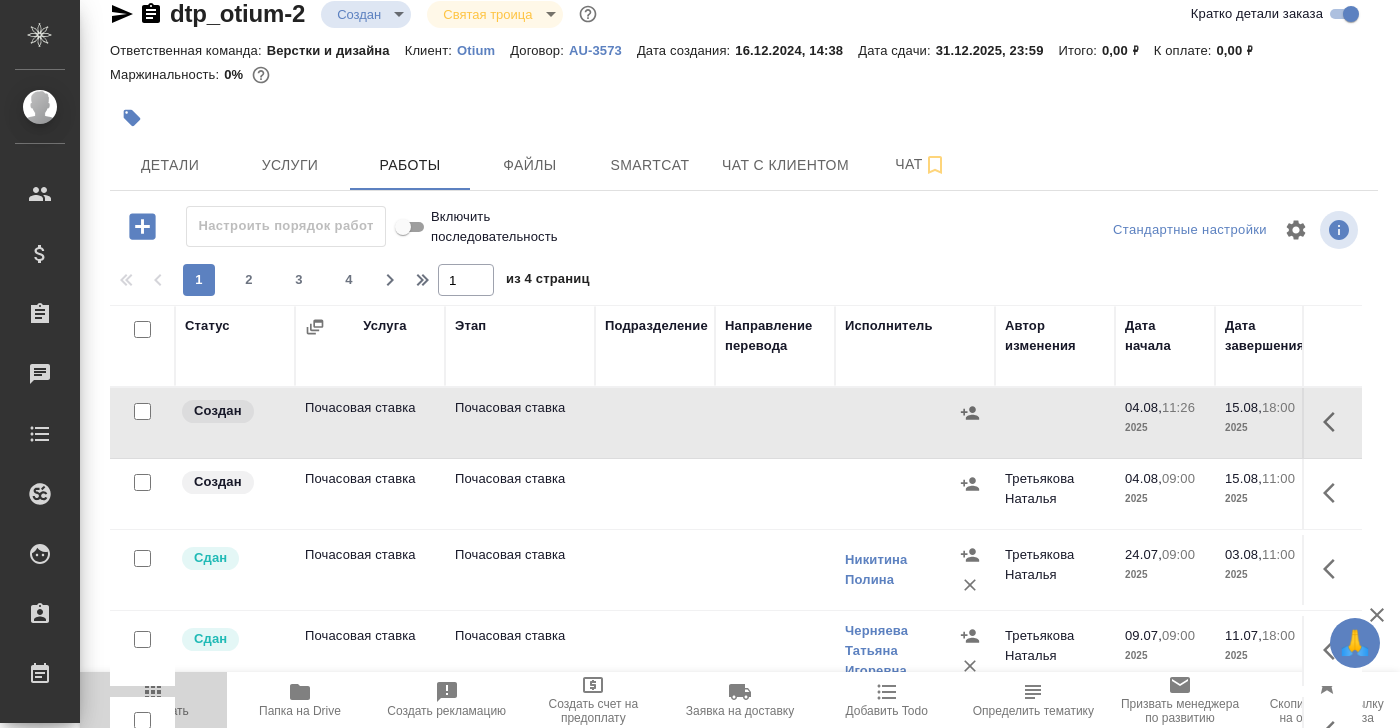 click 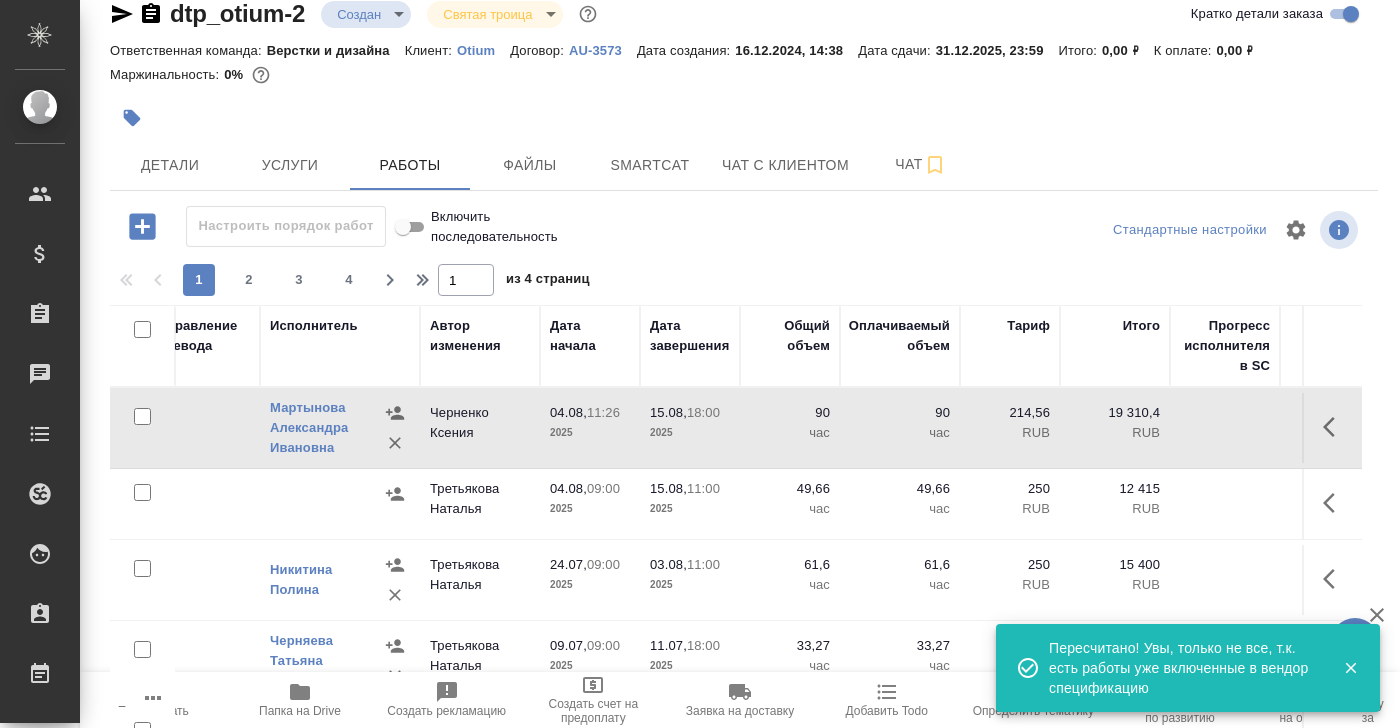 scroll, scrollTop: 0, scrollLeft: 583, axis: horizontal 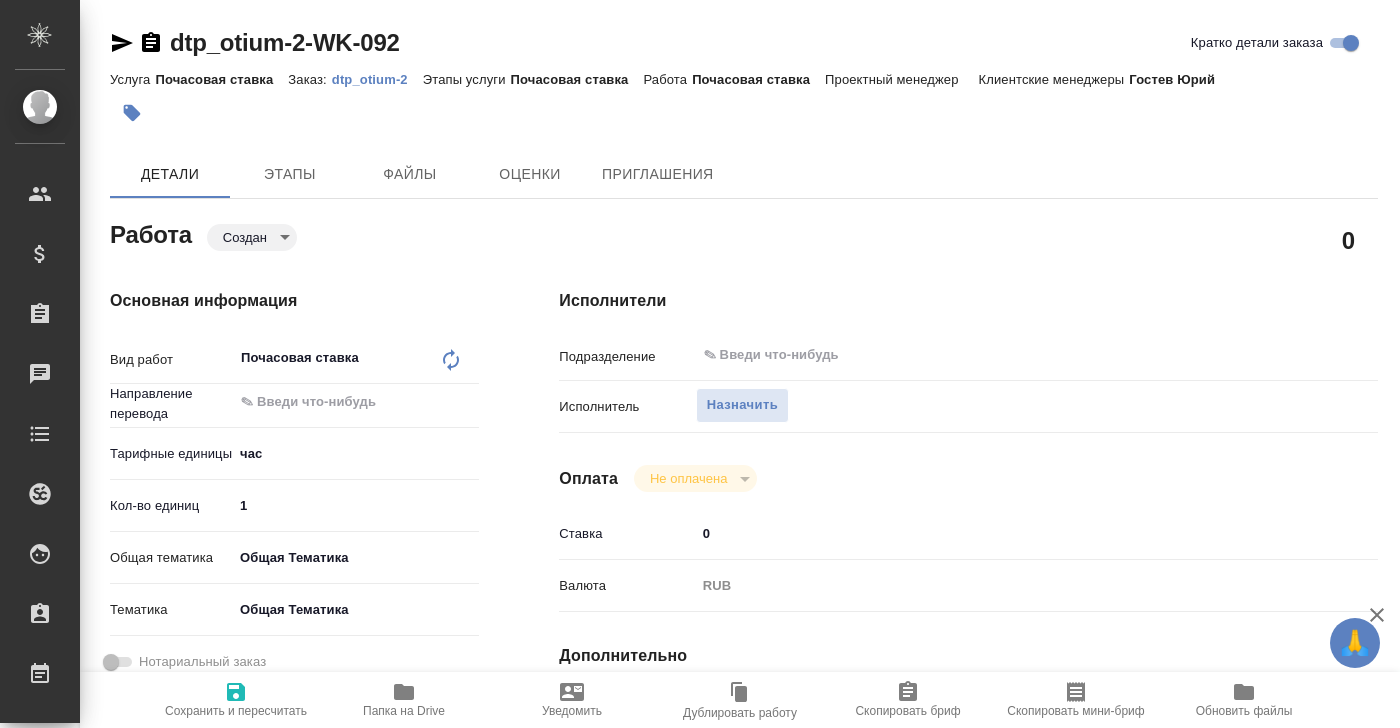 type on "x" 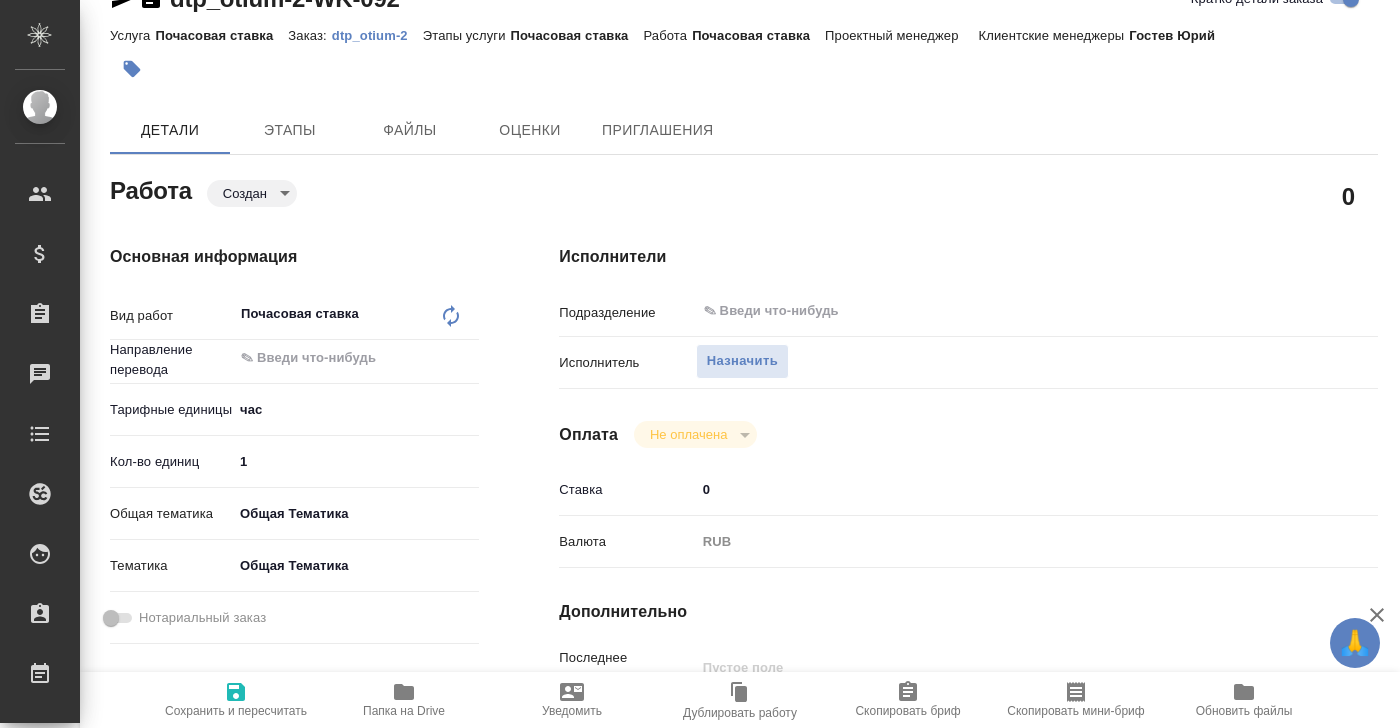 scroll, scrollTop: 46, scrollLeft: 0, axis: vertical 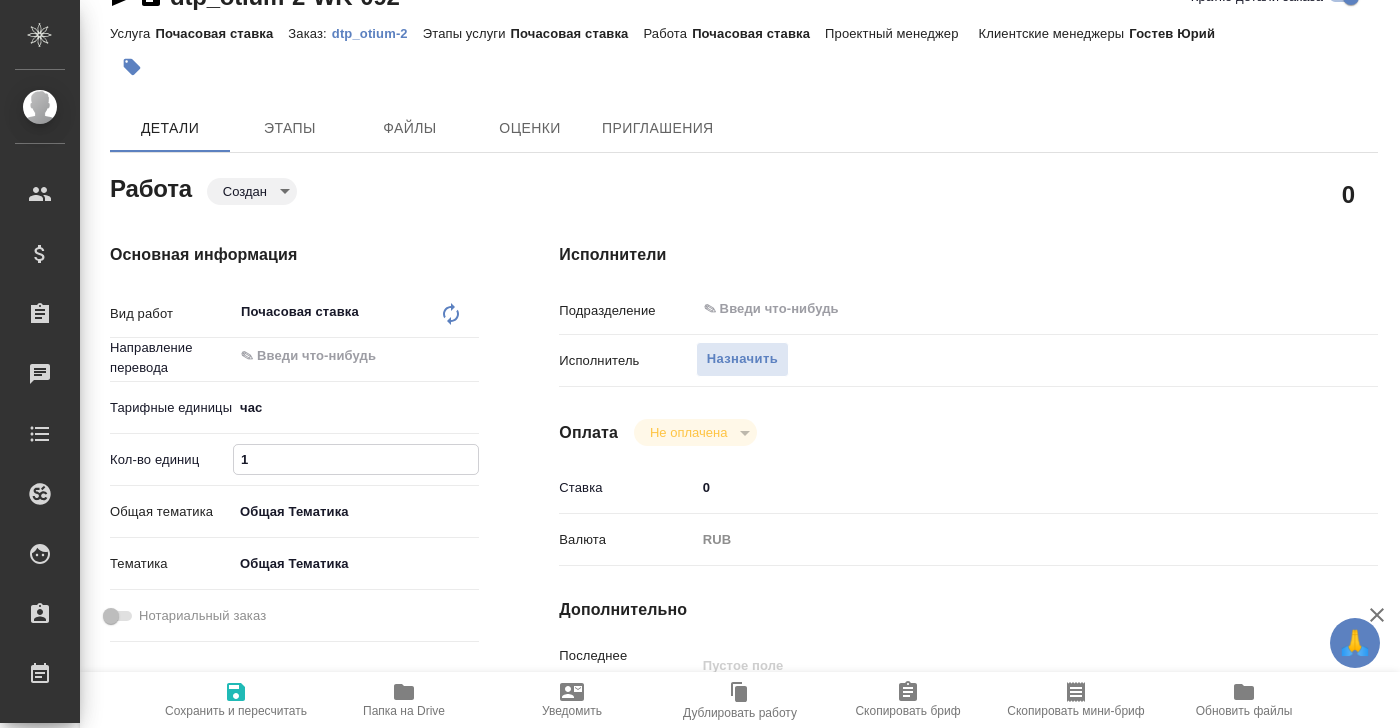drag, startPoint x: 260, startPoint y: 462, endPoint x: 213, endPoint y: 462, distance: 47 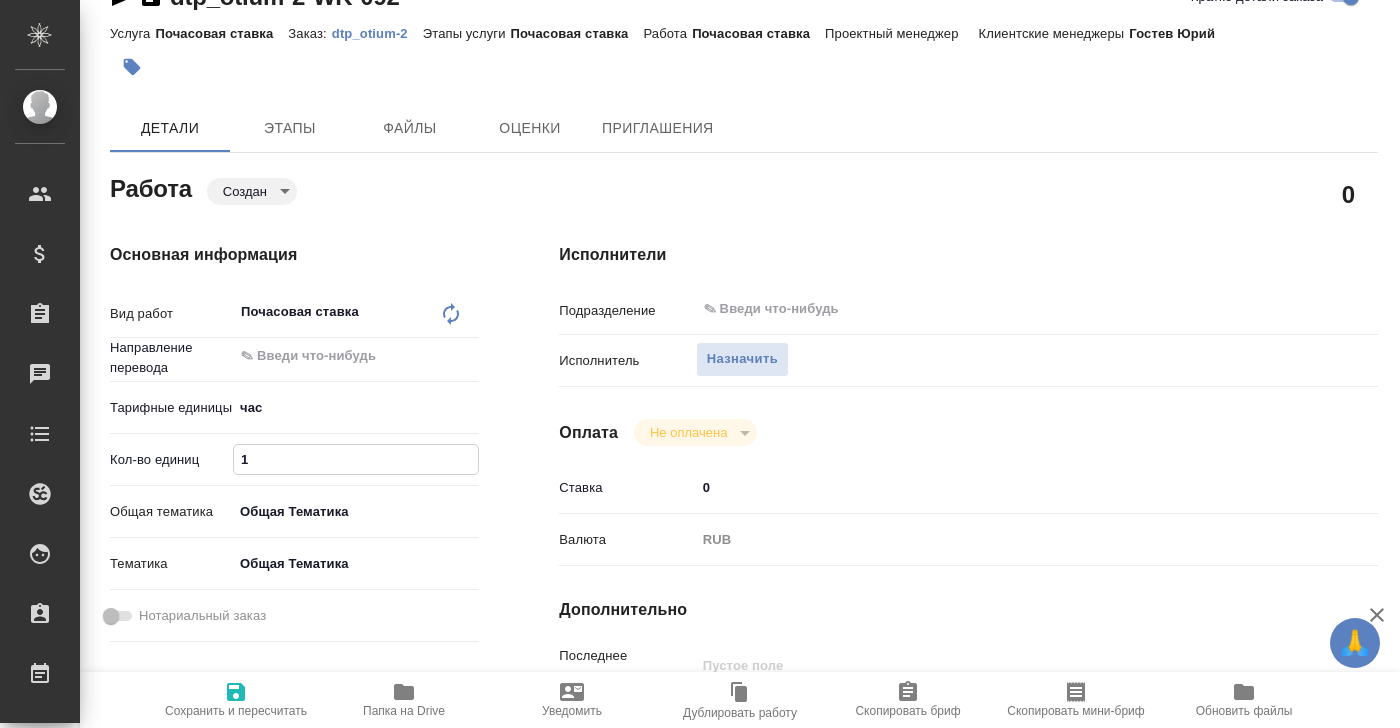 type on "8" 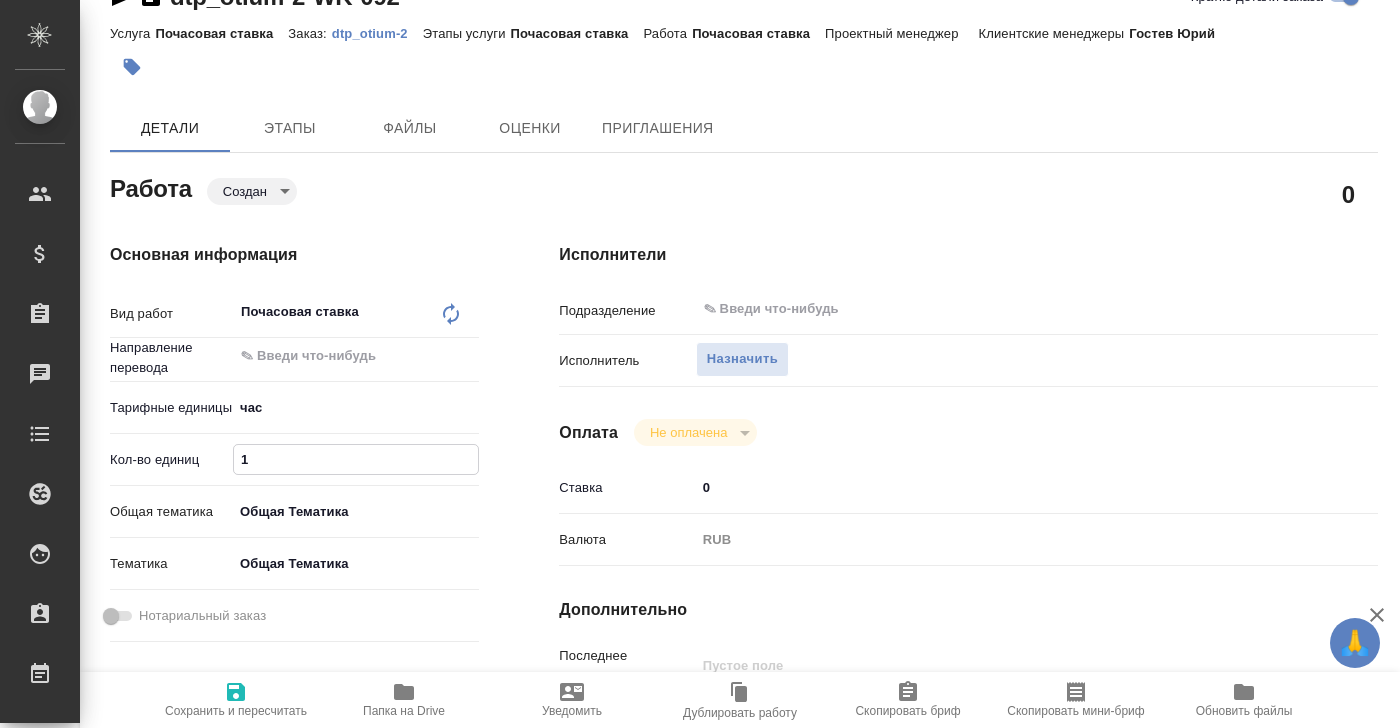 type on "x" 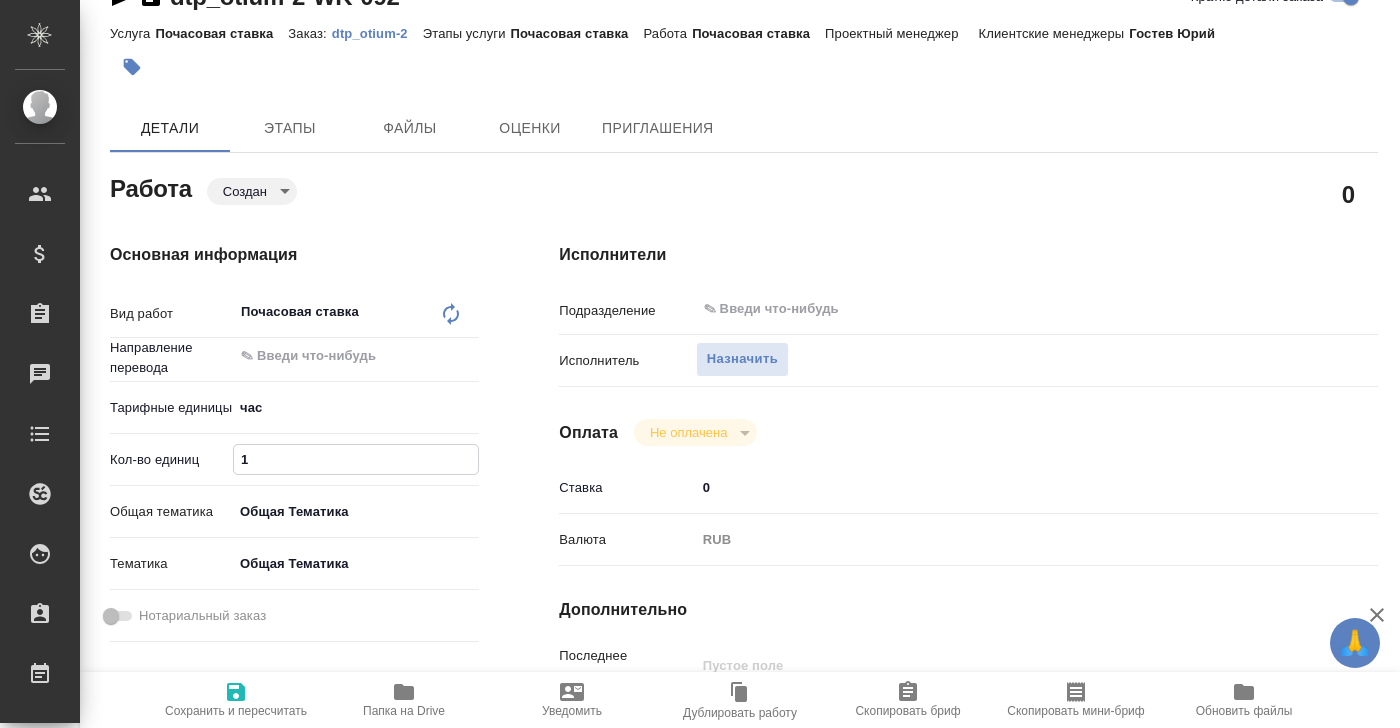 type on "x" 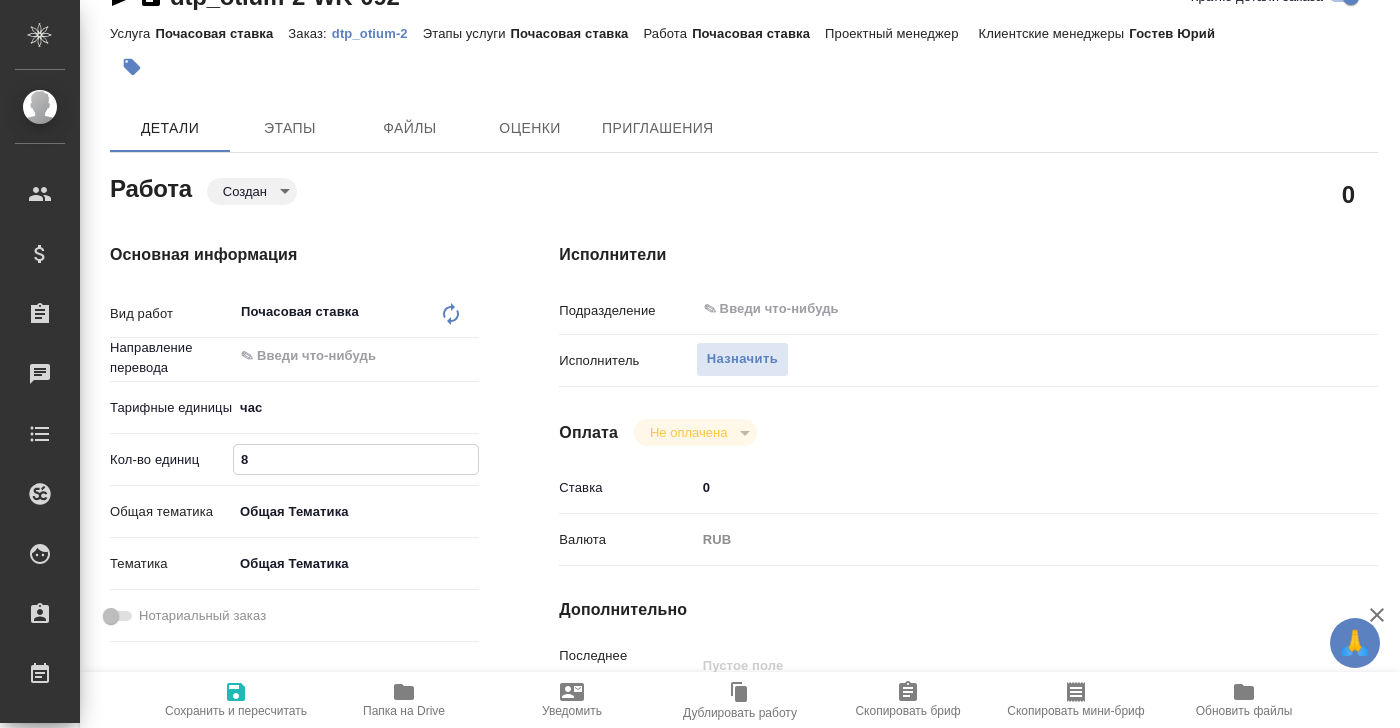 type on "x" 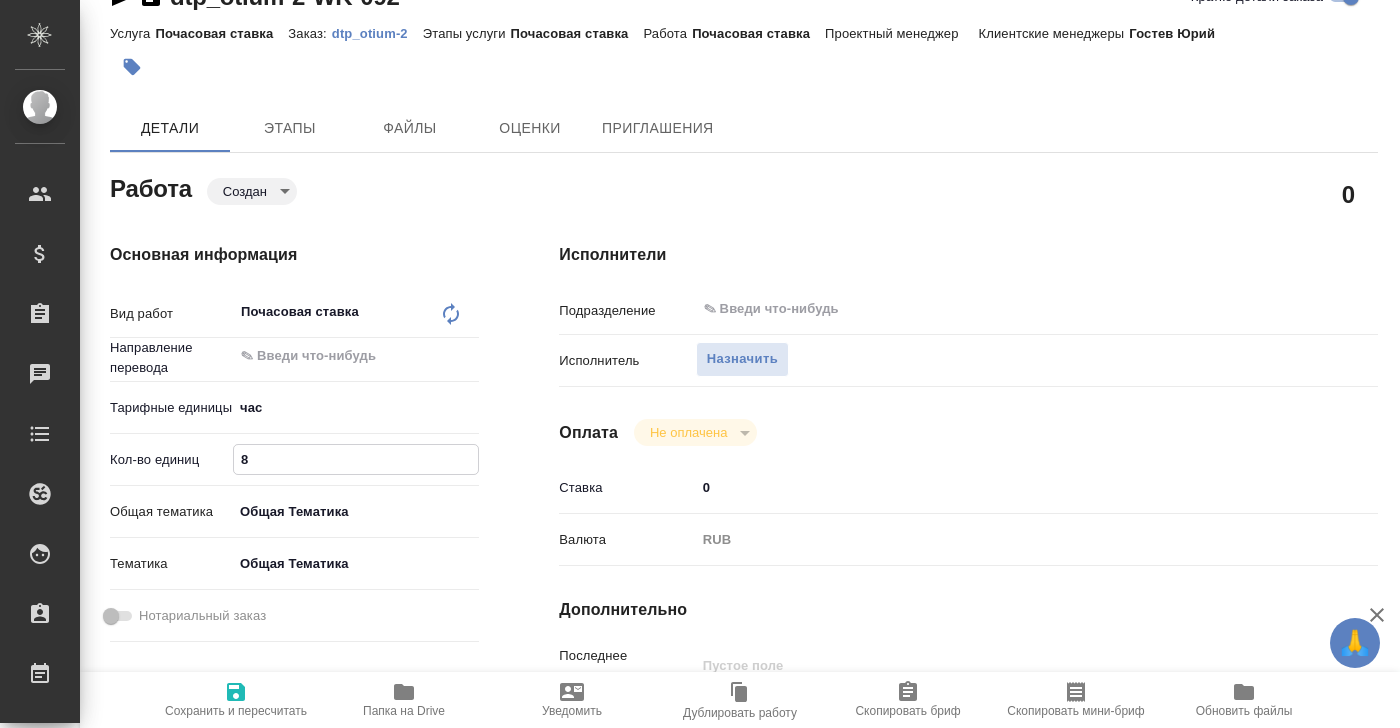 type on "x" 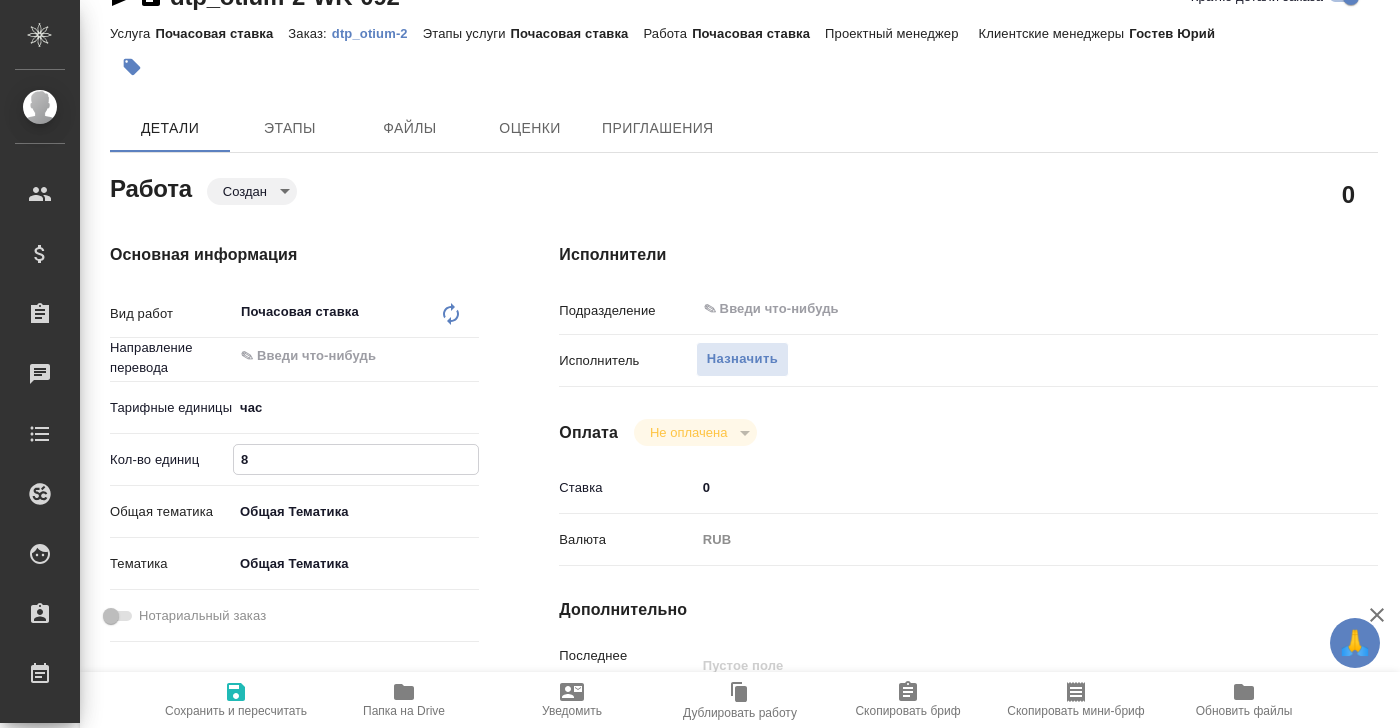 type on "x" 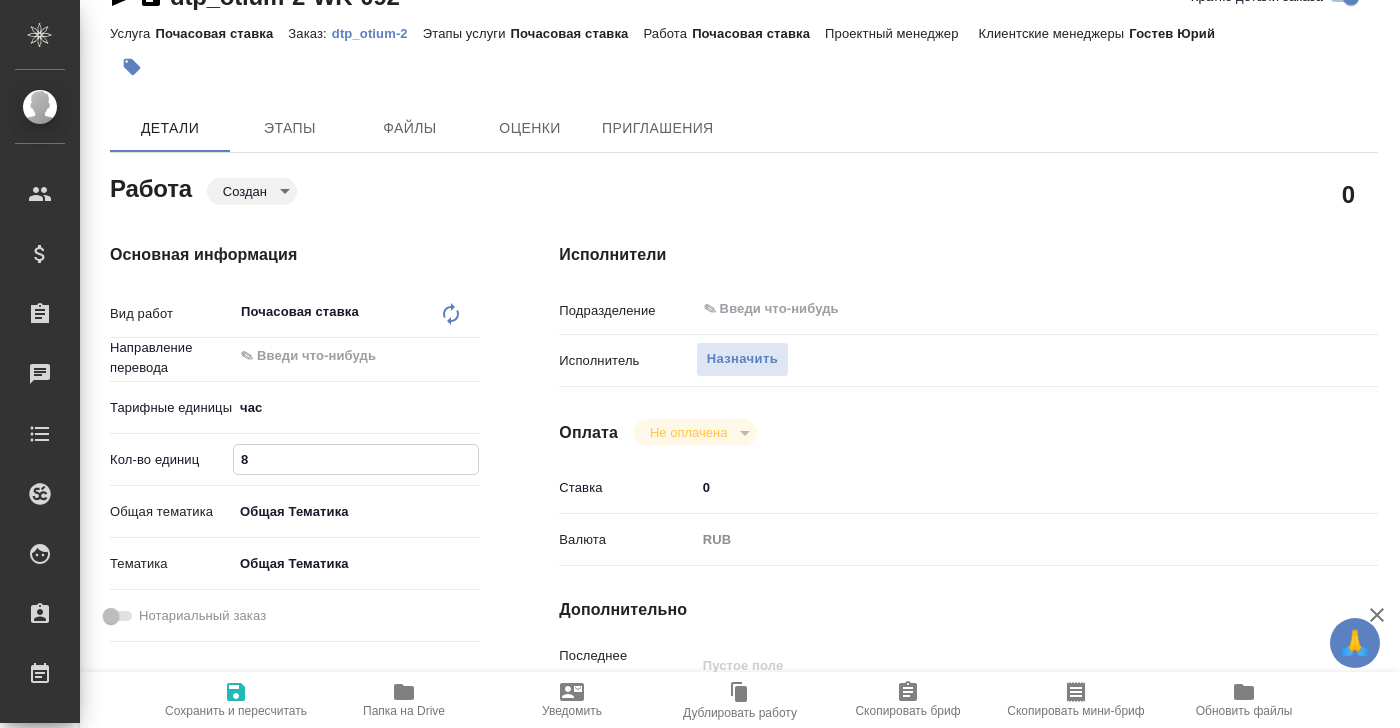 type on "x" 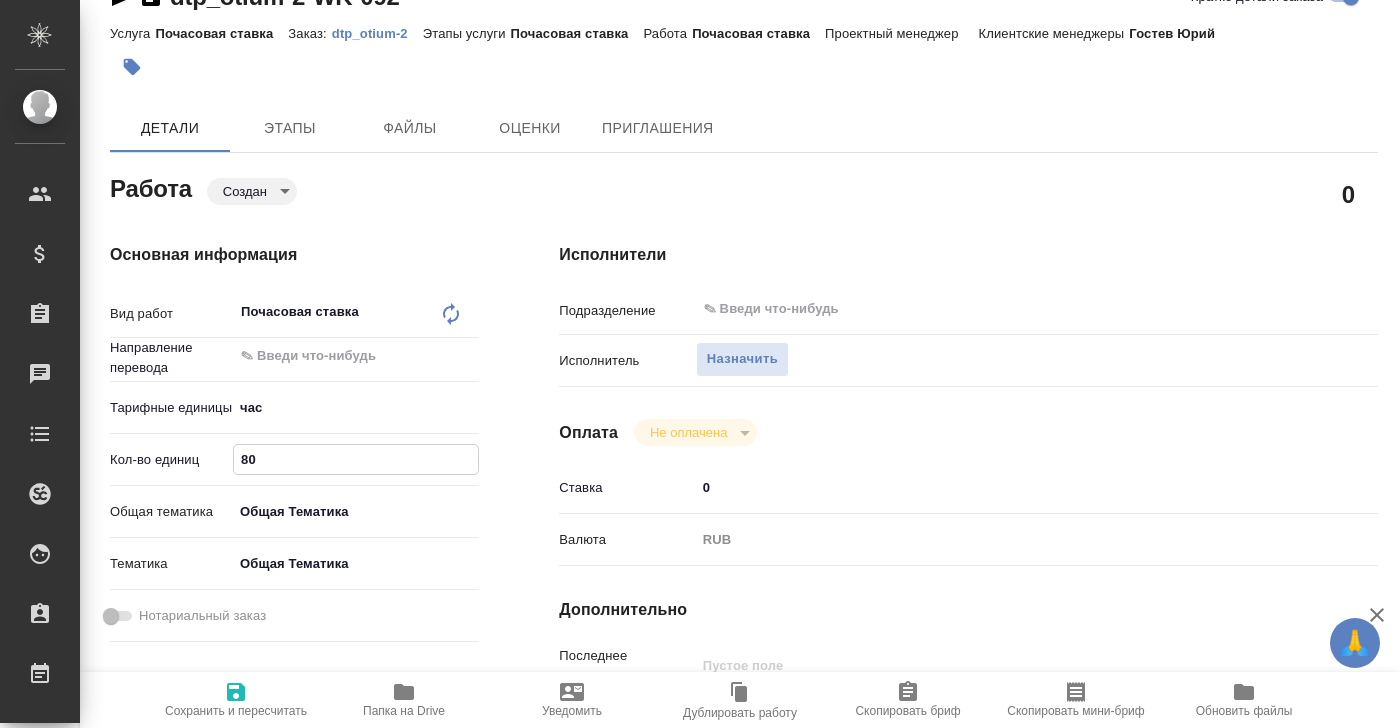 type on "80" 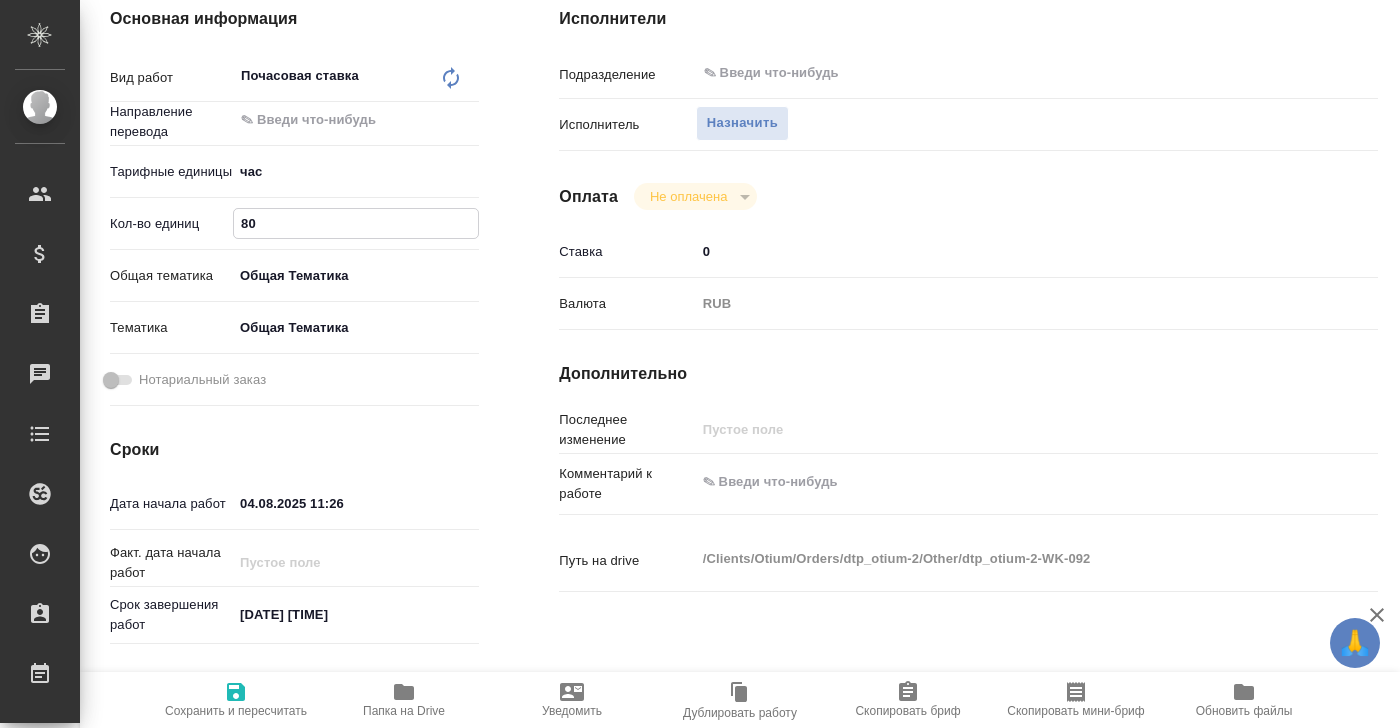 scroll, scrollTop: 303, scrollLeft: 0, axis: vertical 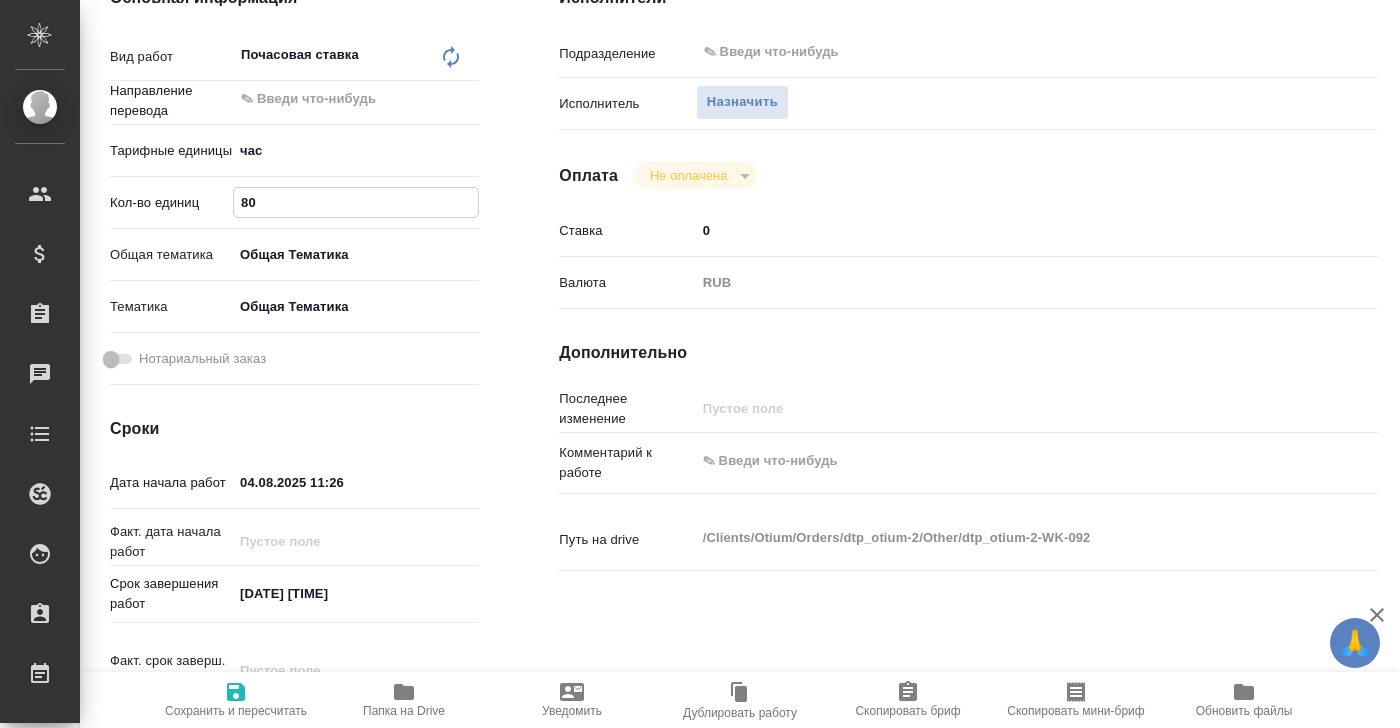 click on "04.08.2025 11:26" at bounding box center (320, 482) 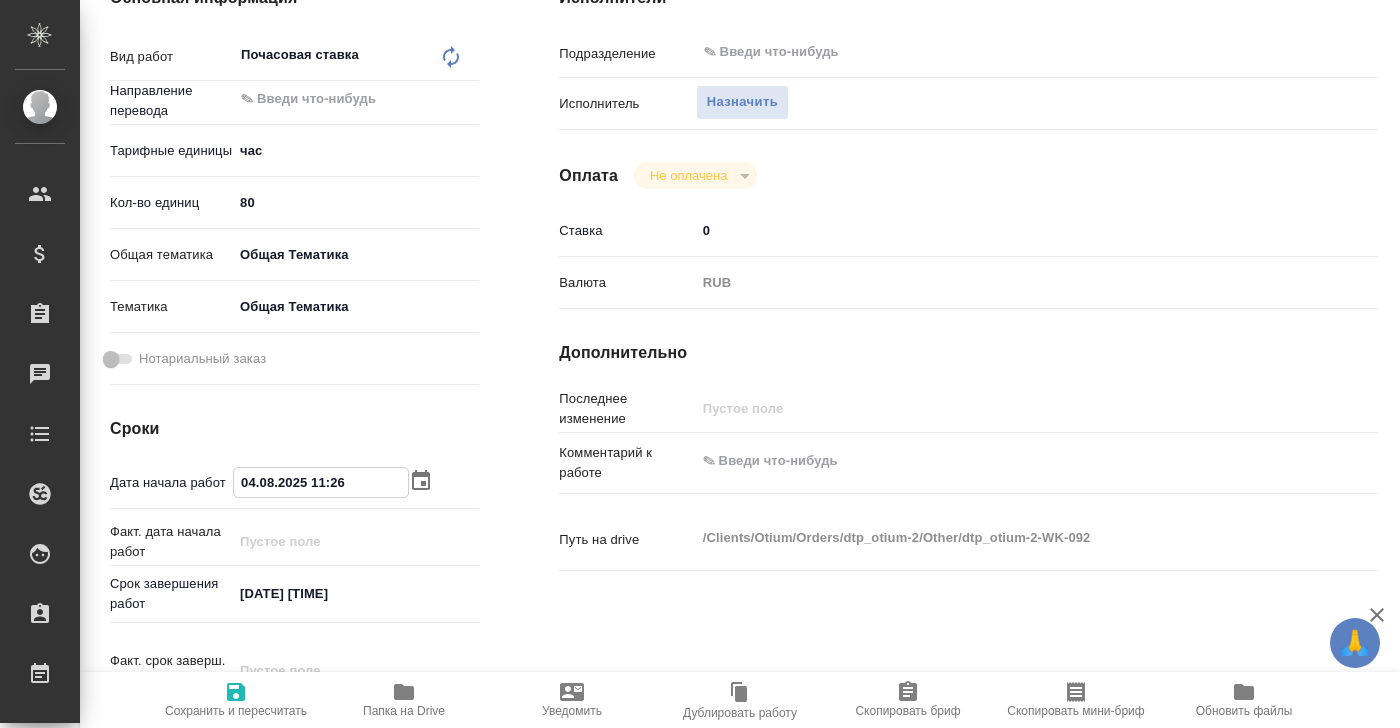 click 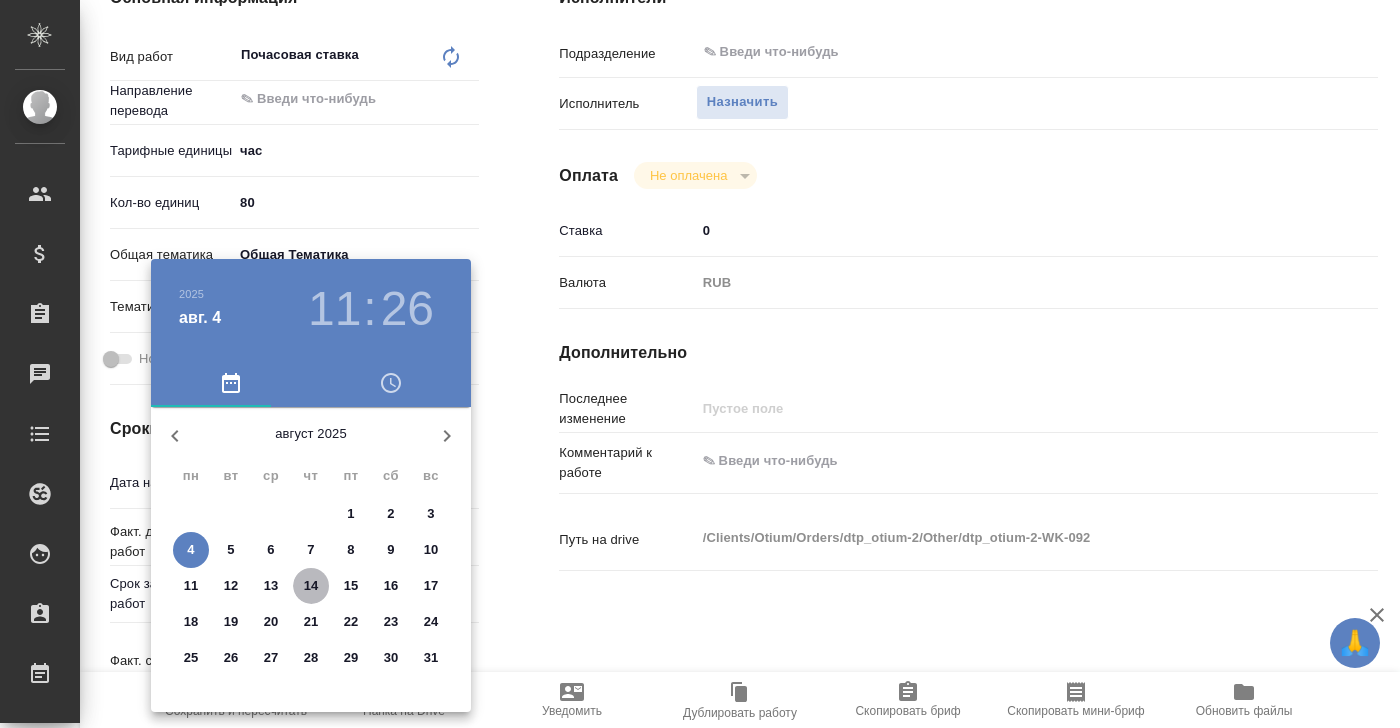 click on "14" at bounding box center [311, 586] 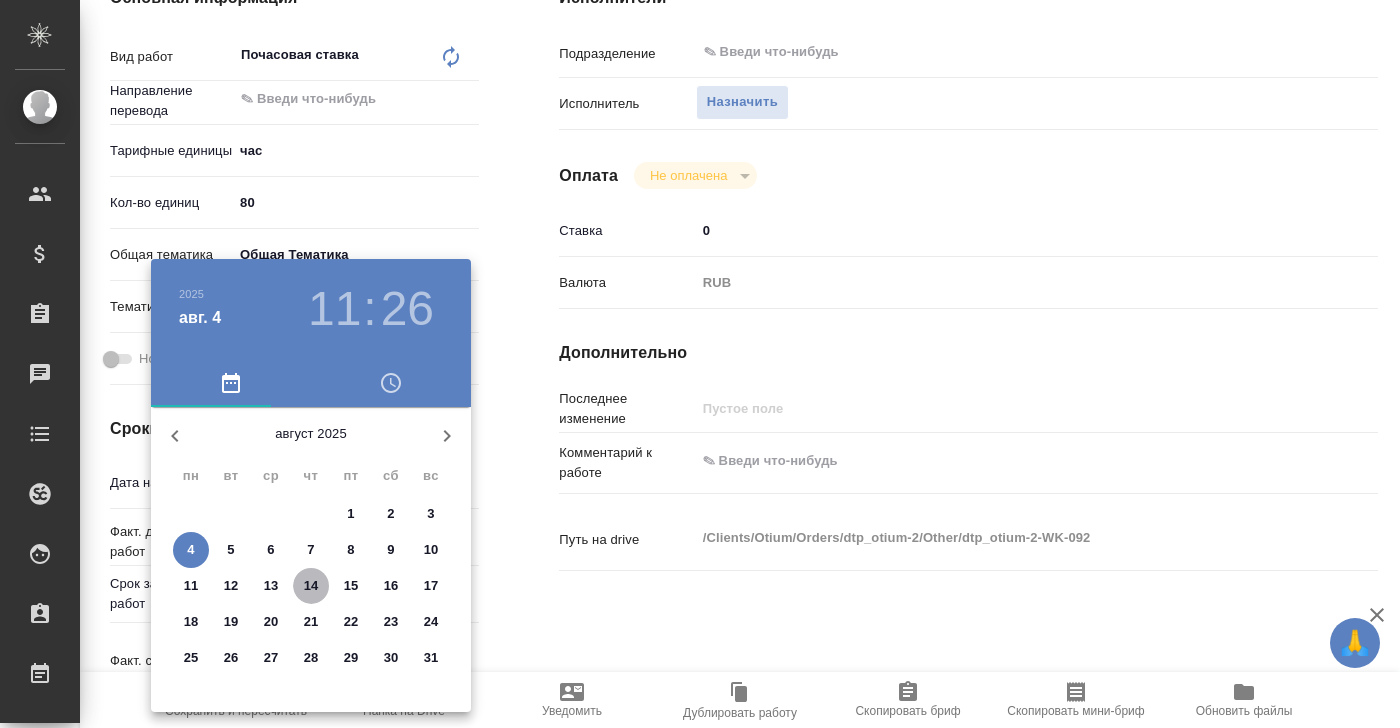 type on "x" 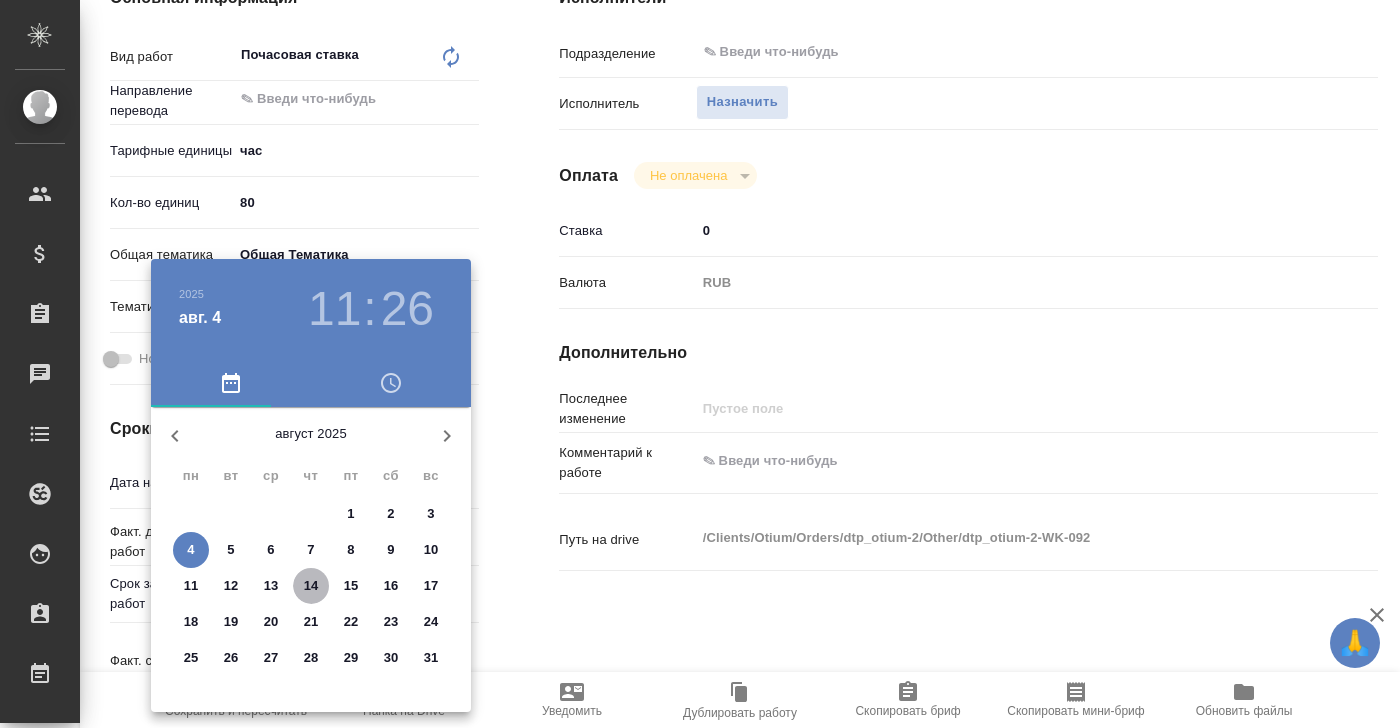 type on "[DATE] [TIME]" 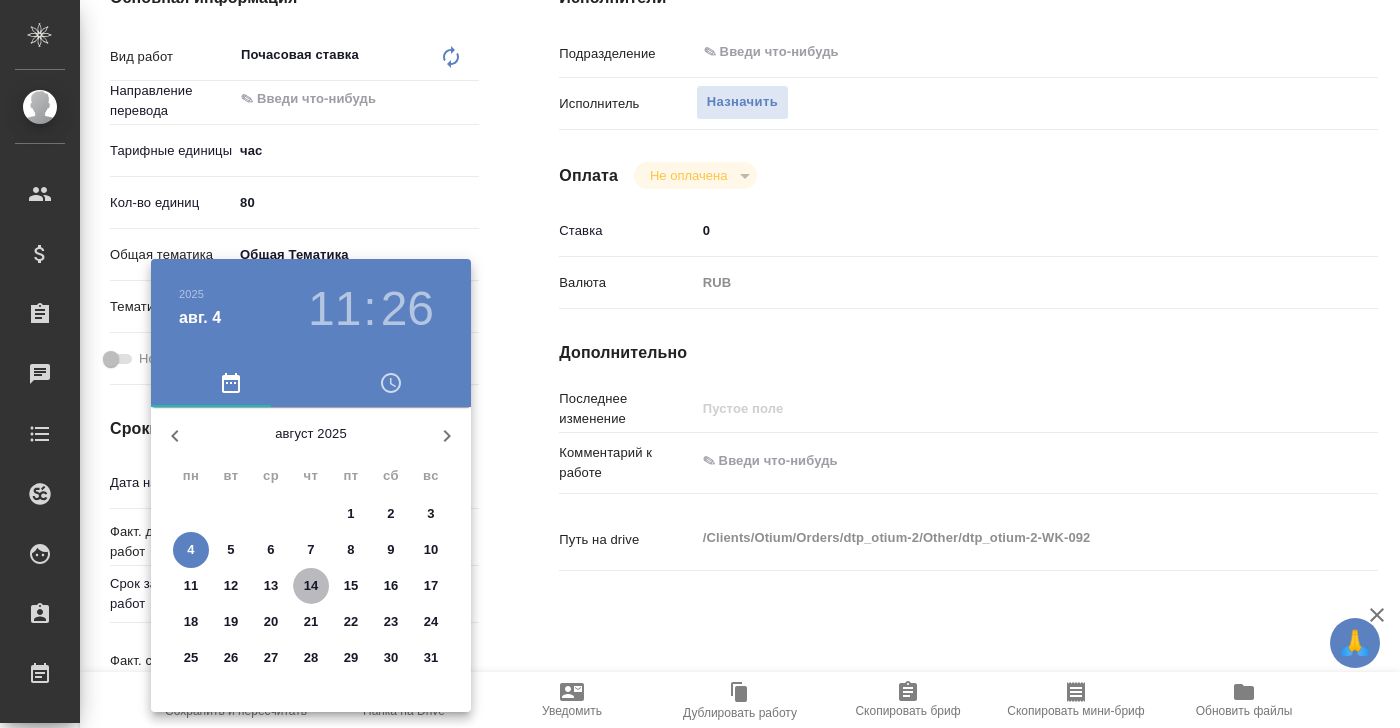 type on "x" 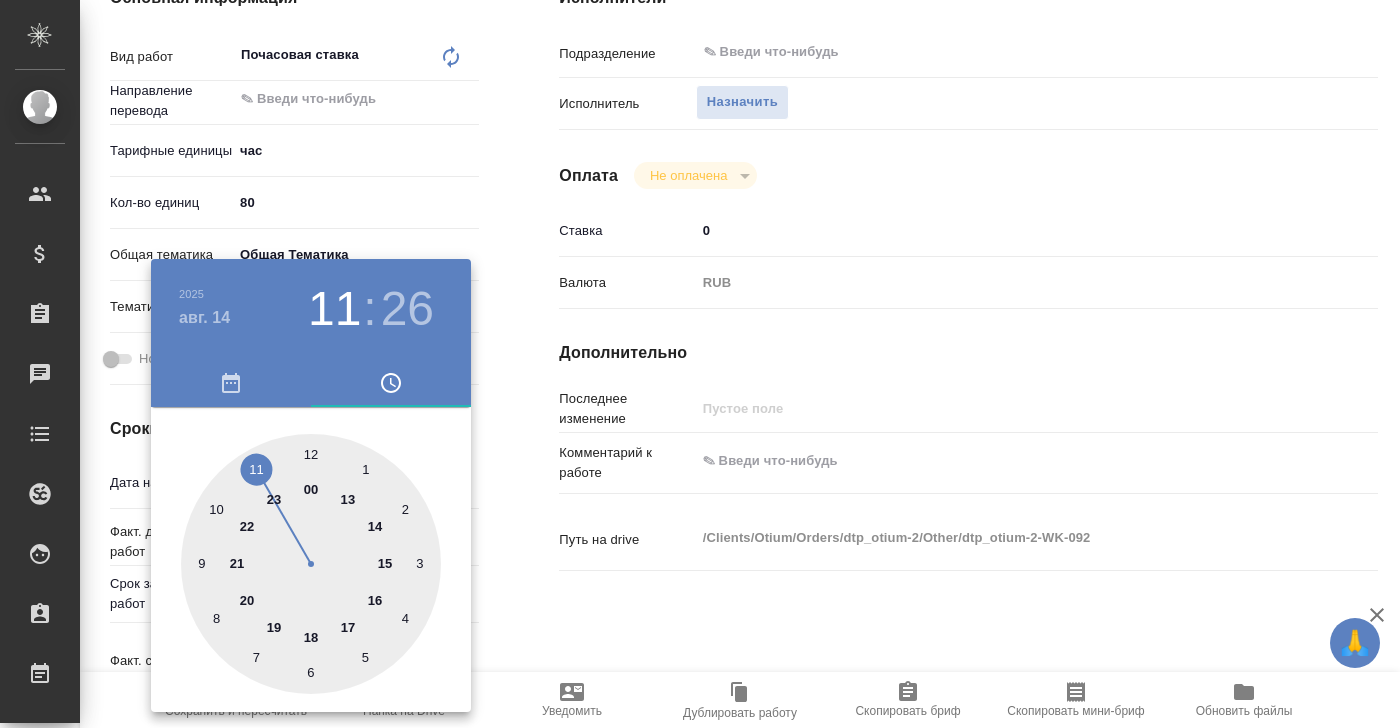 click at bounding box center (700, 364) 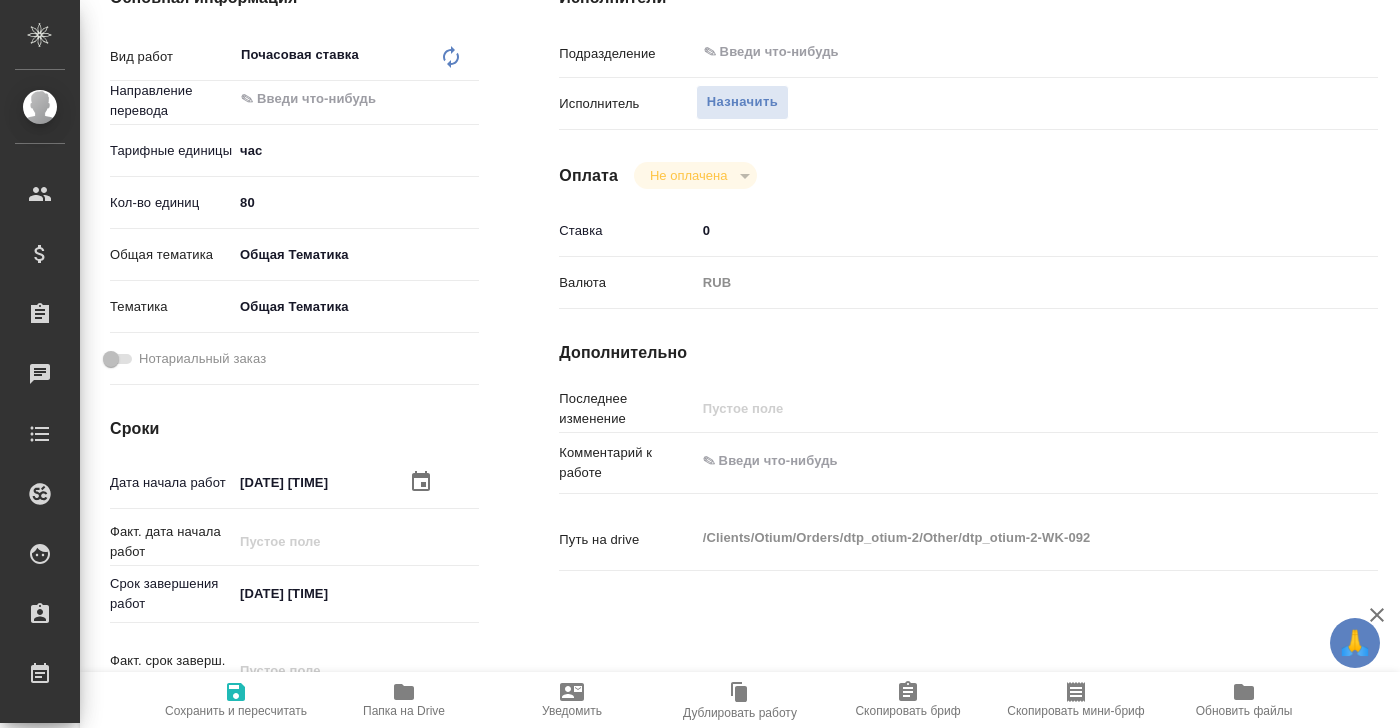 click on "[DATE] [TIME]" at bounding box center [320, 593] 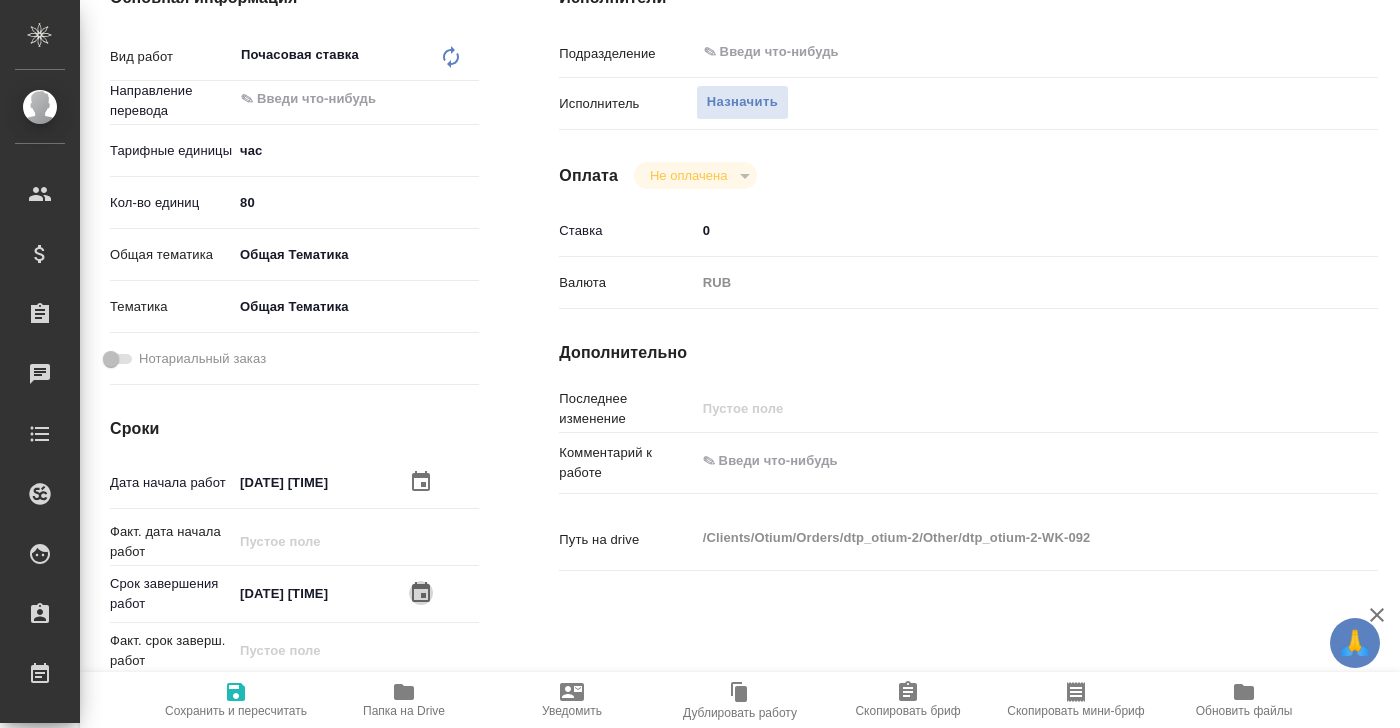 click 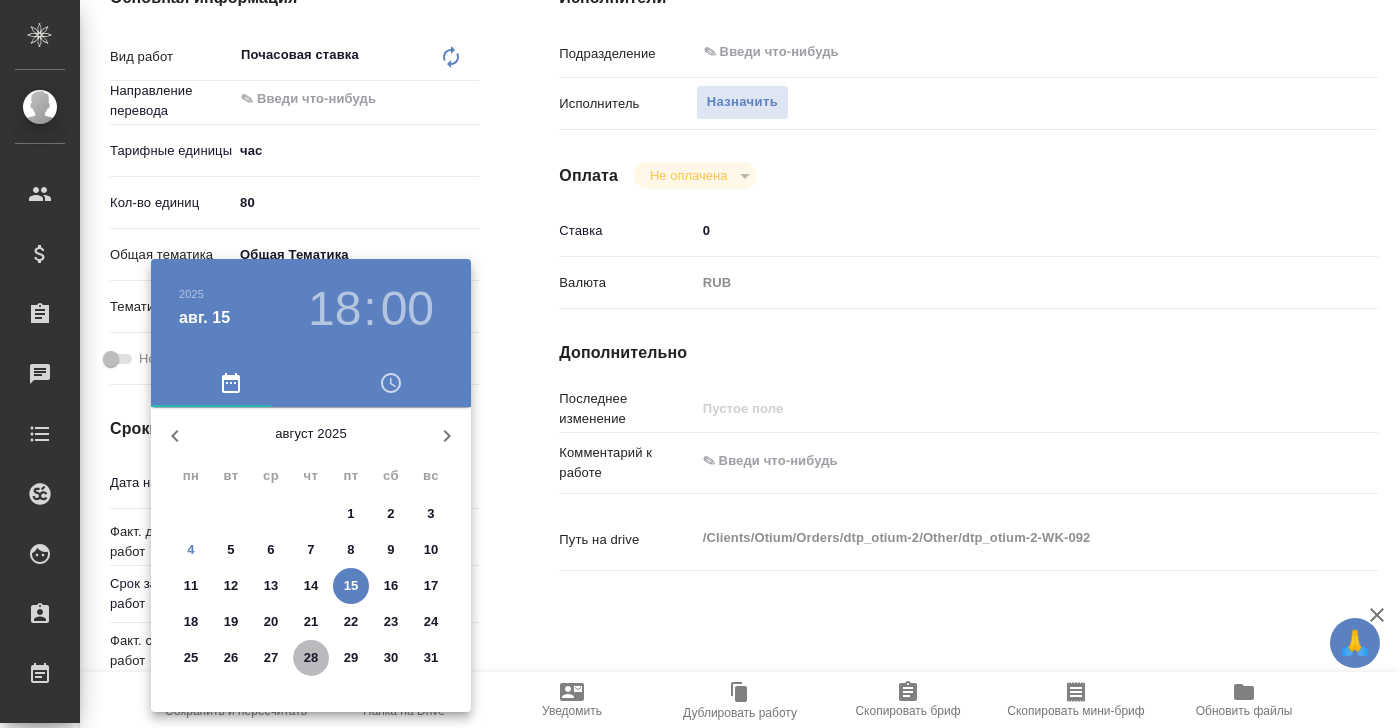 click on "28" at bounding box center [311, 658] 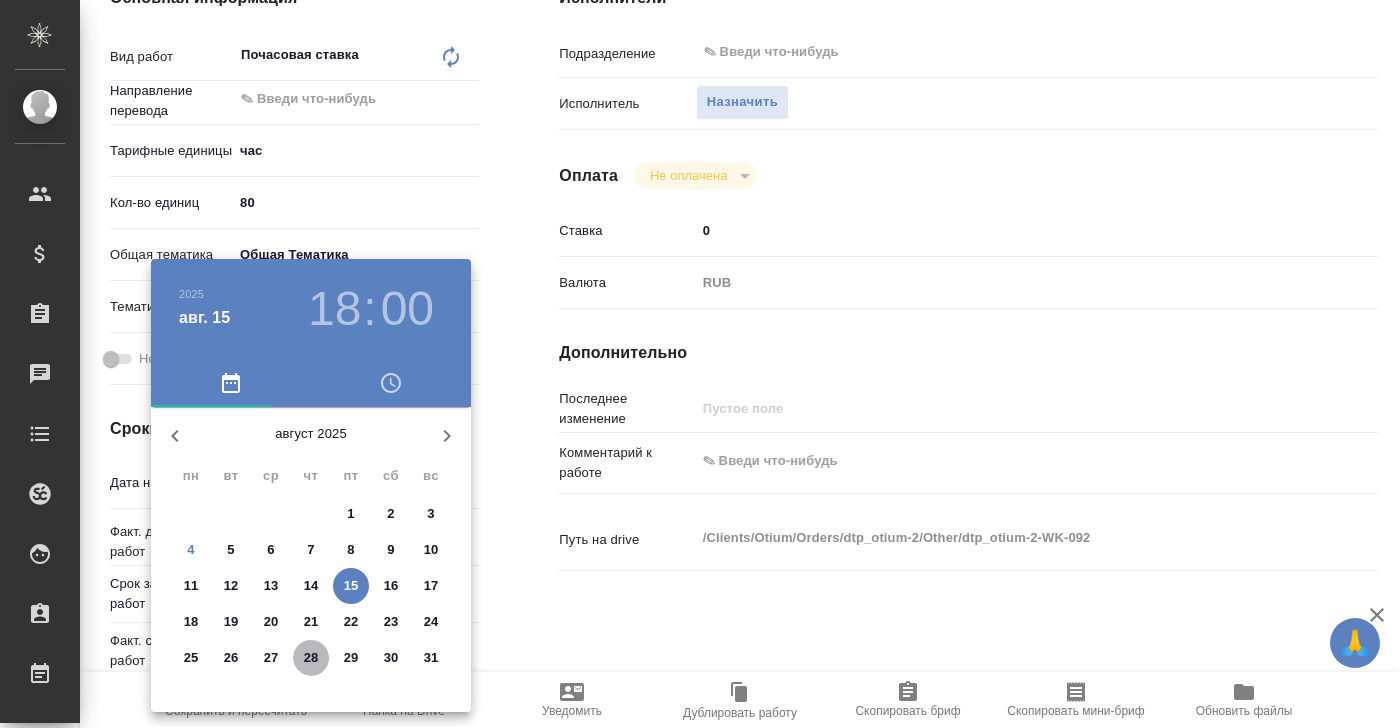 type on "x" 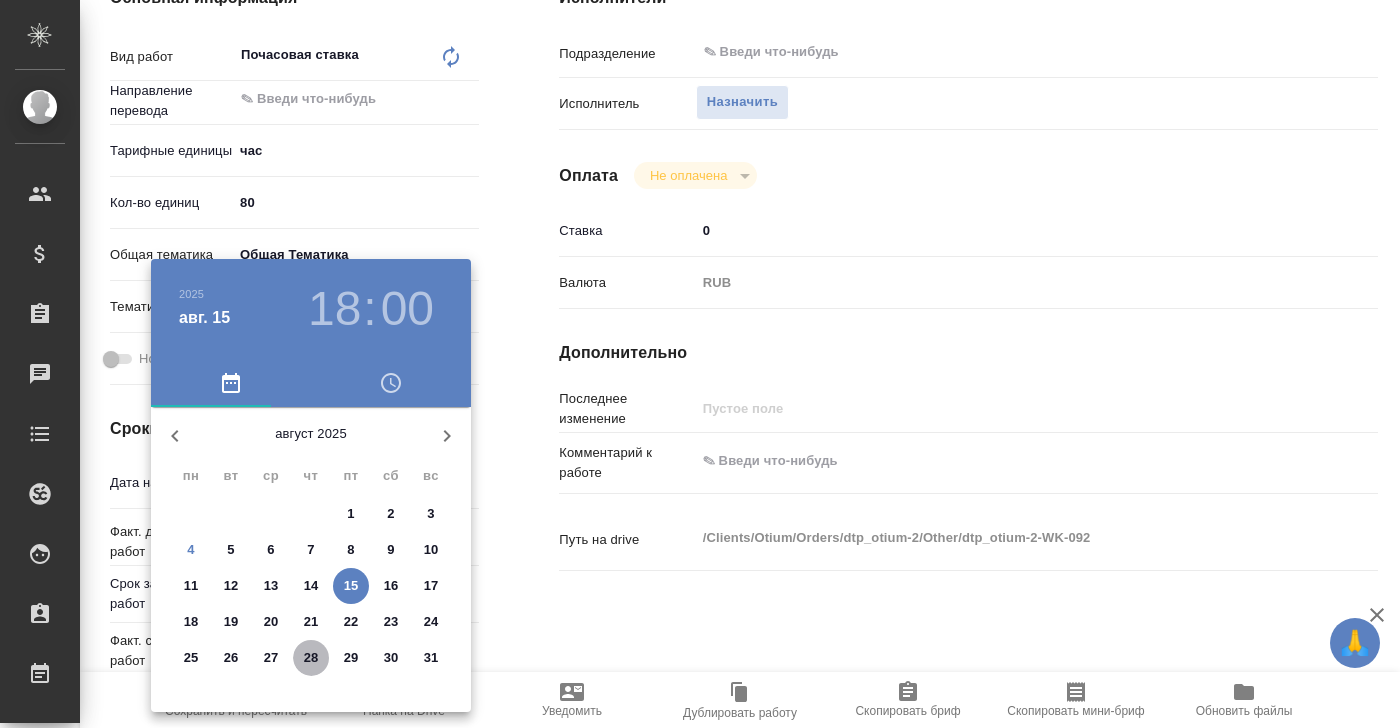 type on "[DATE] [TIME]" 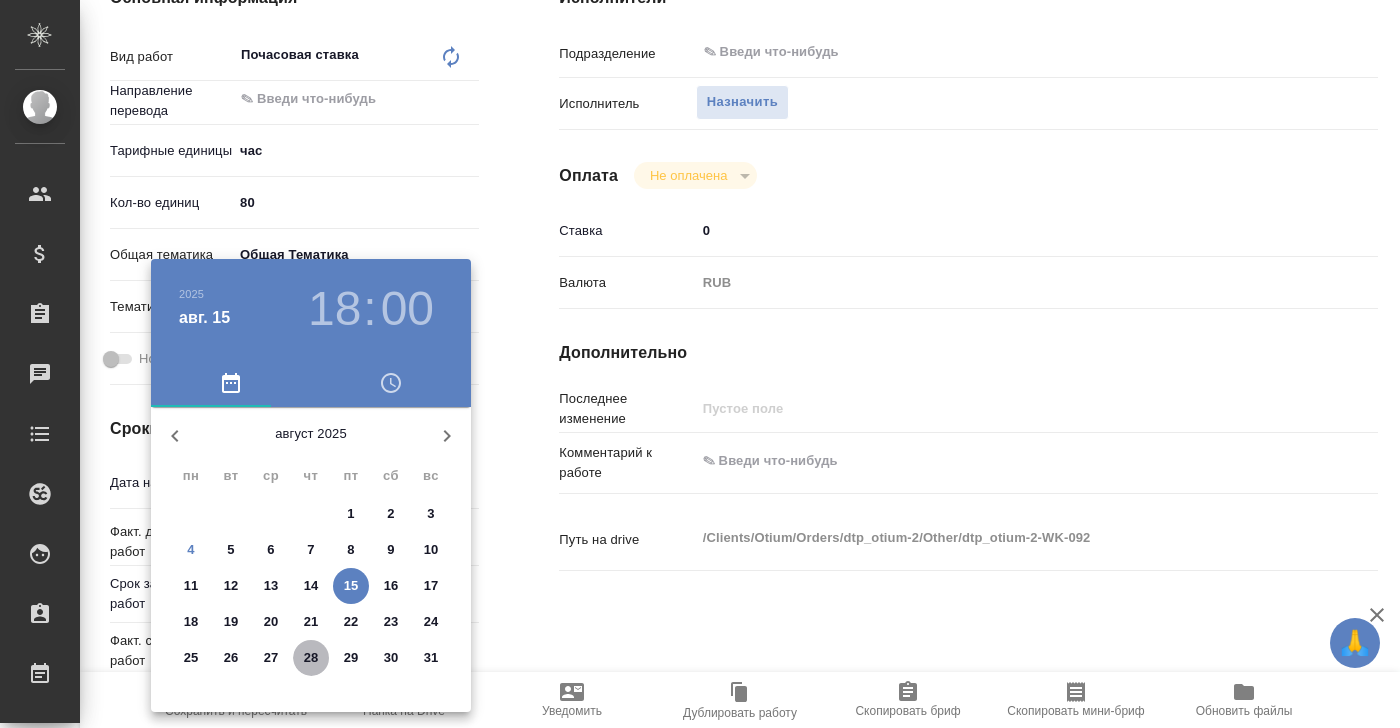 type on "x" 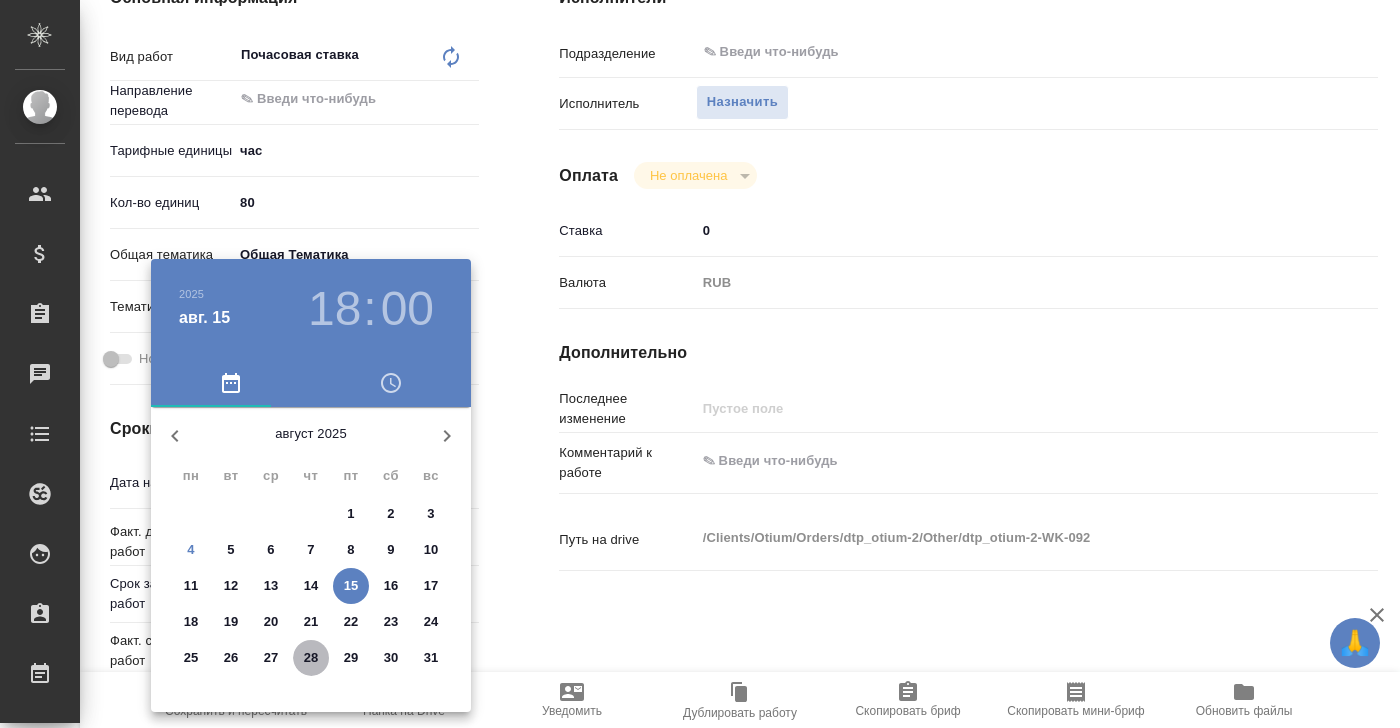type on "x" 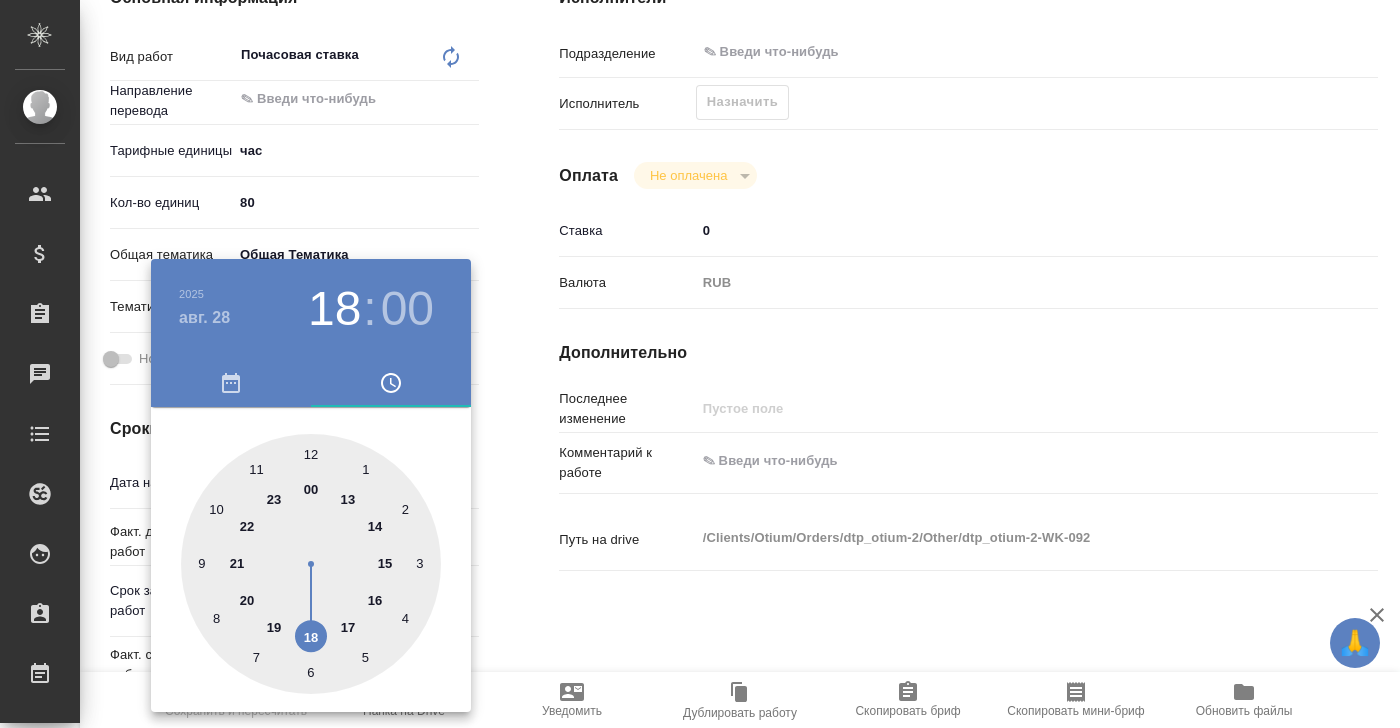 click at bounding box center [700, 364] 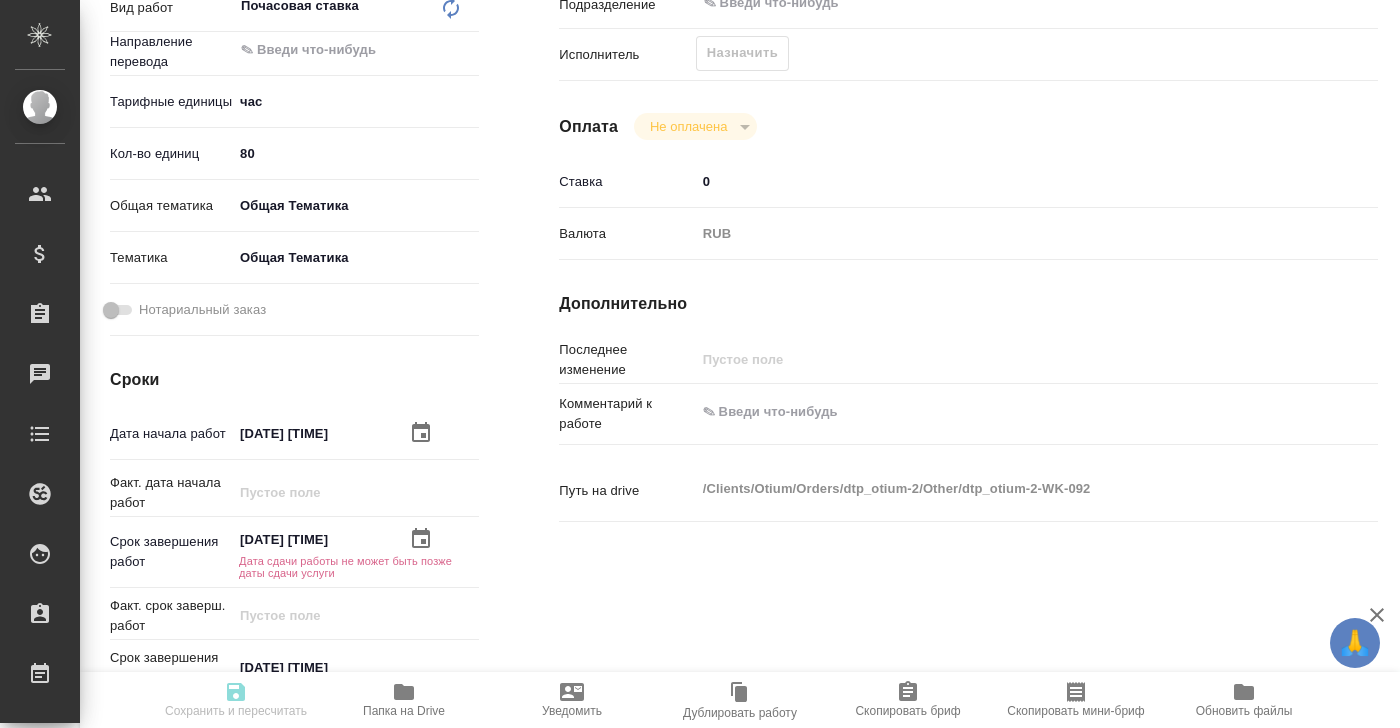 scroll, scrollTop: 490, scrollLeft: 0, axis: vertical 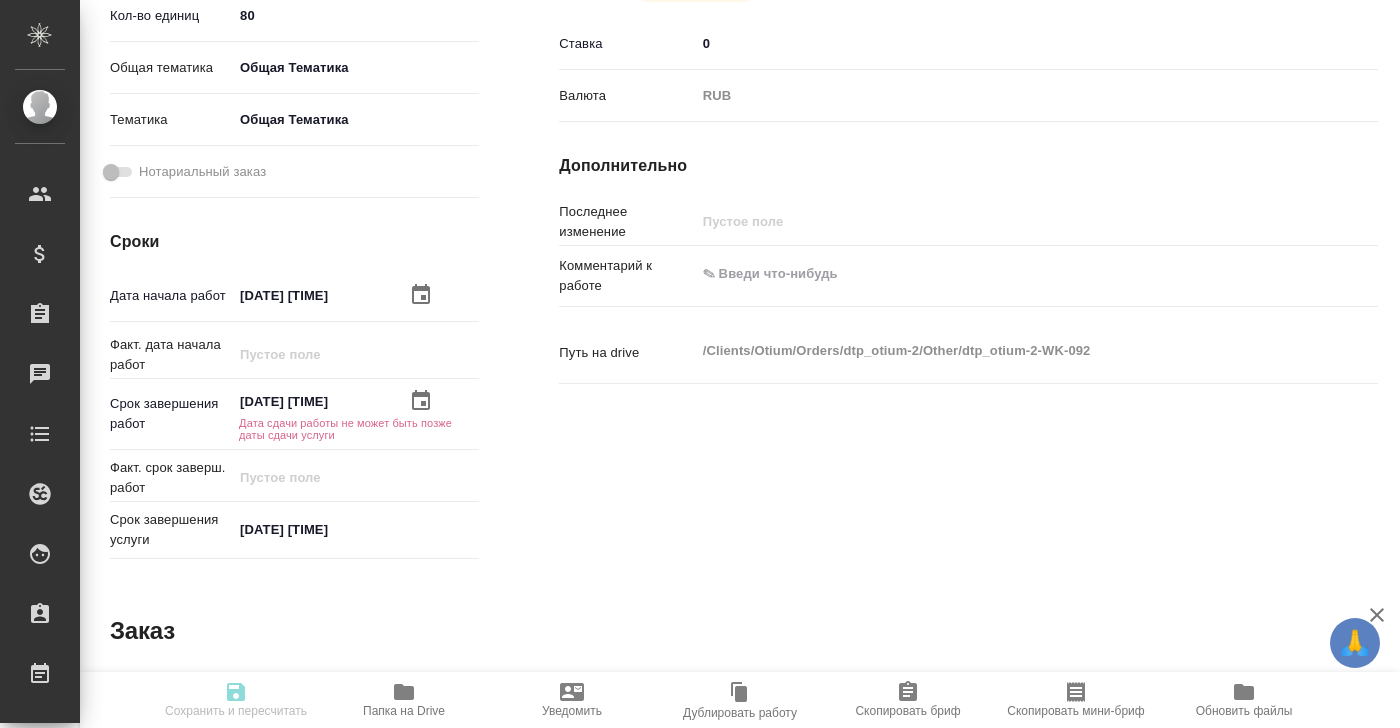click 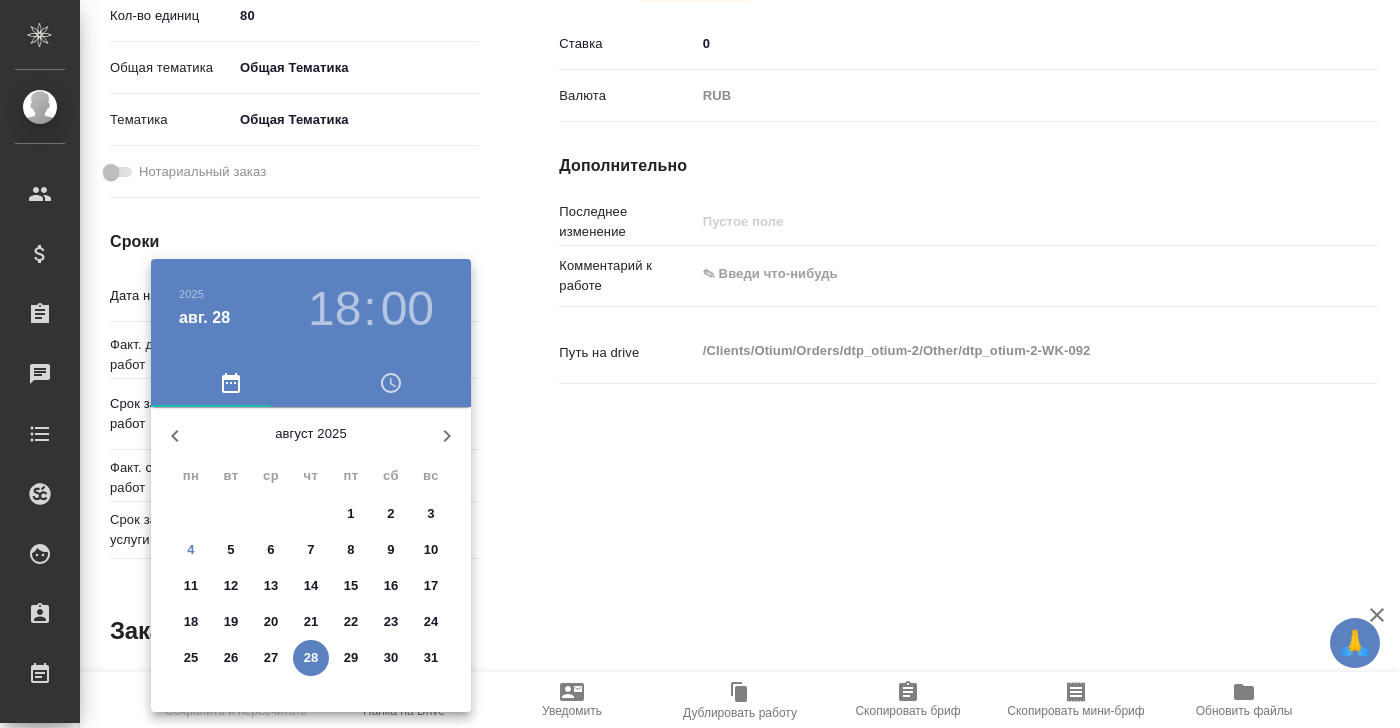 click at bounding box center [700, 364] 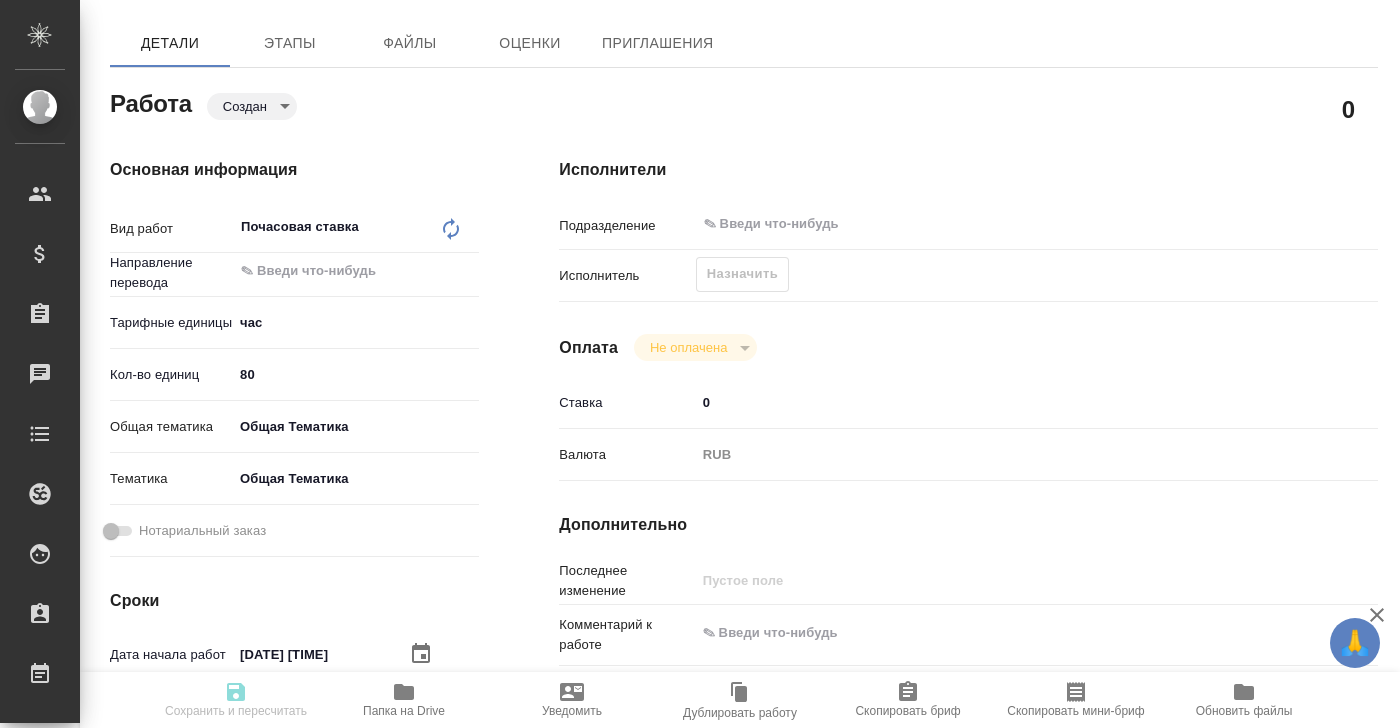 scroll, scrollTop: 129, scrollLeft: 0, axis: vertical 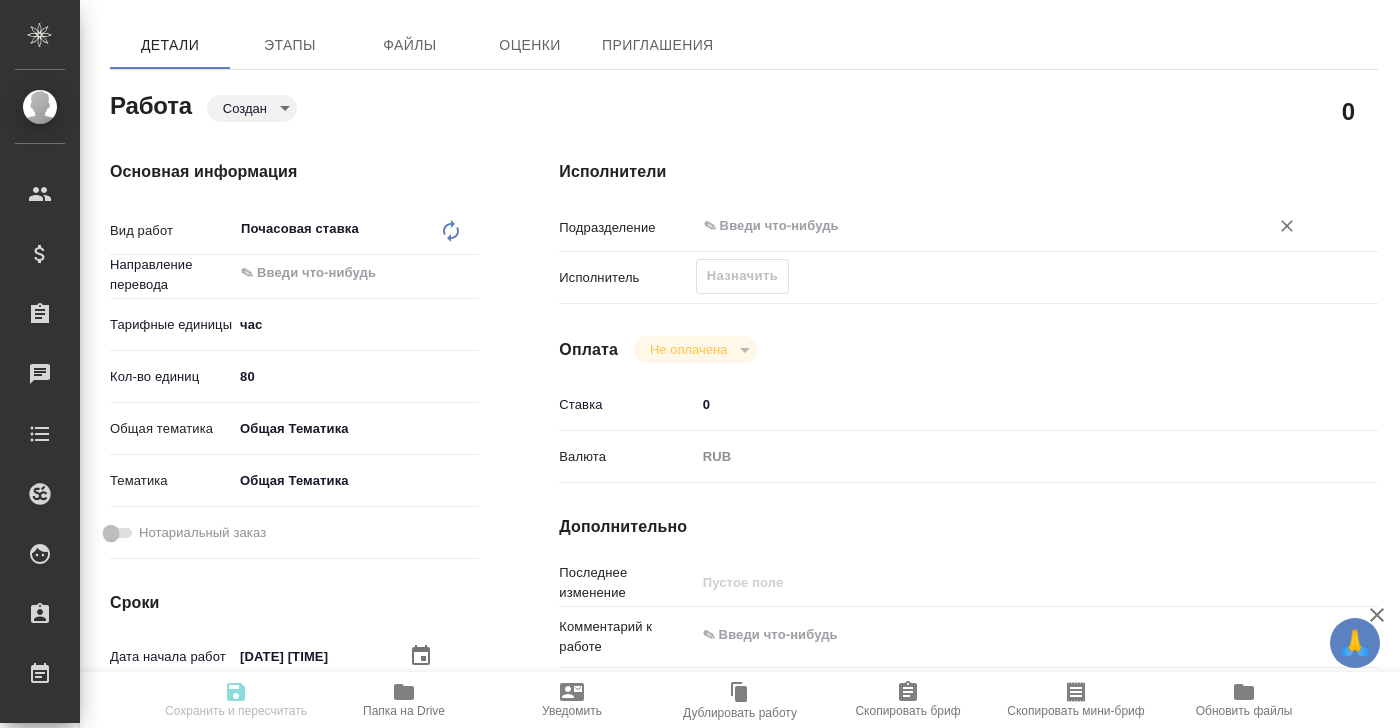 click at bounding box center [969, 226] 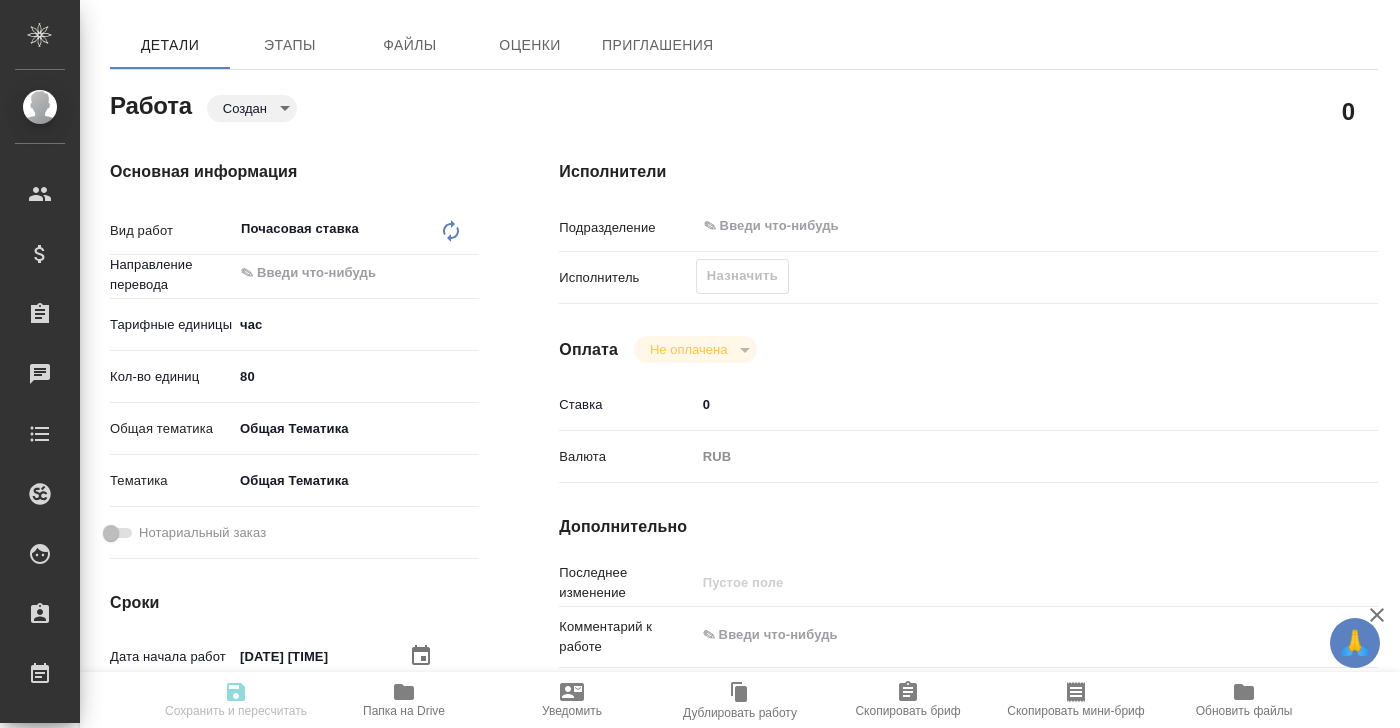 click on "Основная информация Вид работ Почасовая ставка x ​ Направление перевода ​ Тарифные единицы час 5a8b1489cc6b4906c91bfd93 Кол-во единиц 80 Общая тематика Общая Тематика obtem Тематика Общая Тематика 6012b1ca196b0e5c9229a120 Нотариальный заказ Сроки Дата начала работ [DATE] [TIME] Факт. дата начала работ Срок завершения работ [DATE] [TIME] Дата сдачи работы не может быть позже даты сдачи услуги Факт. срок заверш. работ Срок завершения услуги [DATE] [TIME]" at bounding box center [294, 544] 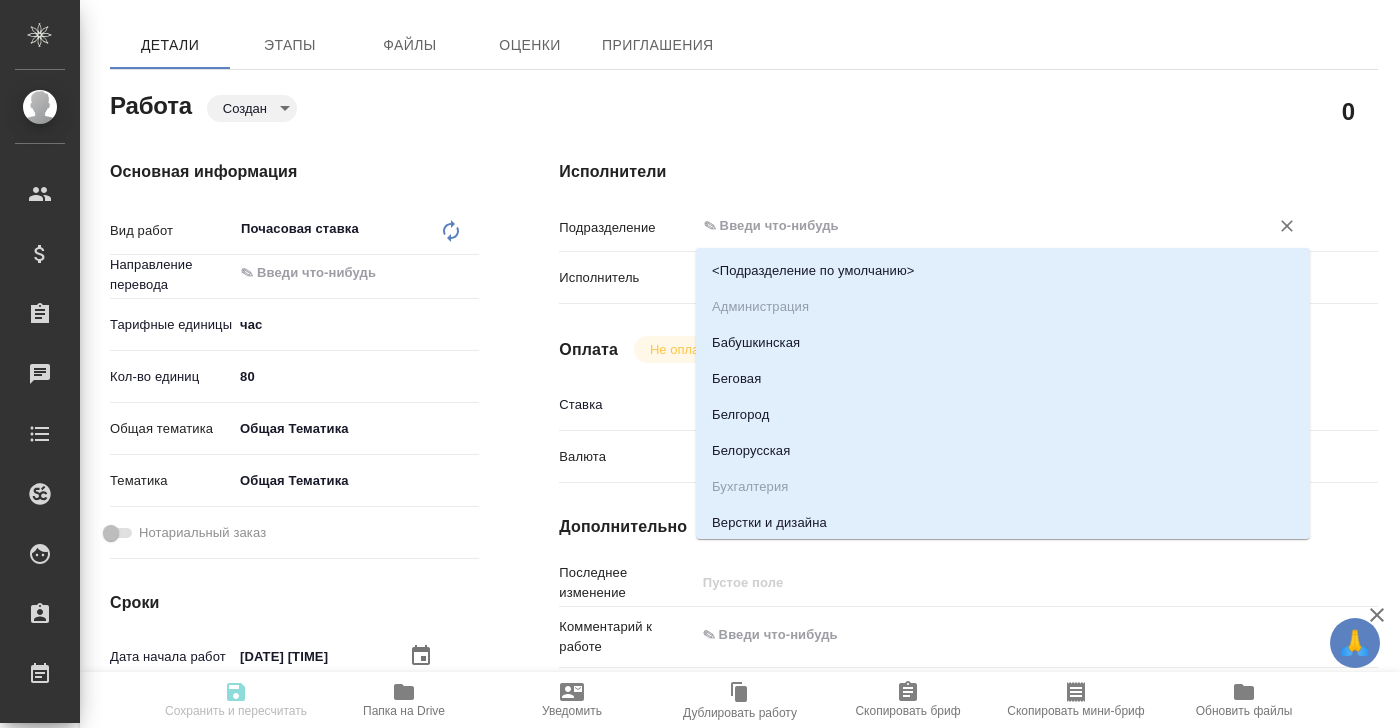 click at bounding box center [969, 226] 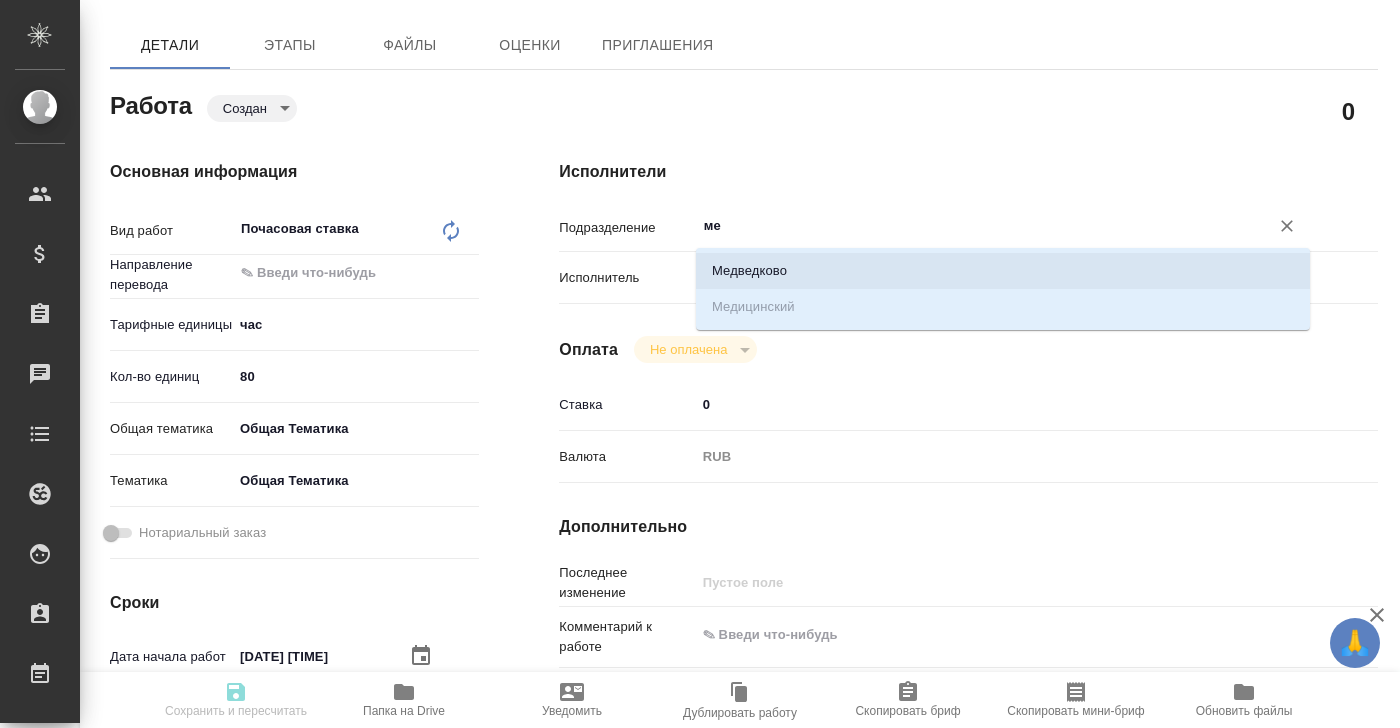 type on "м" 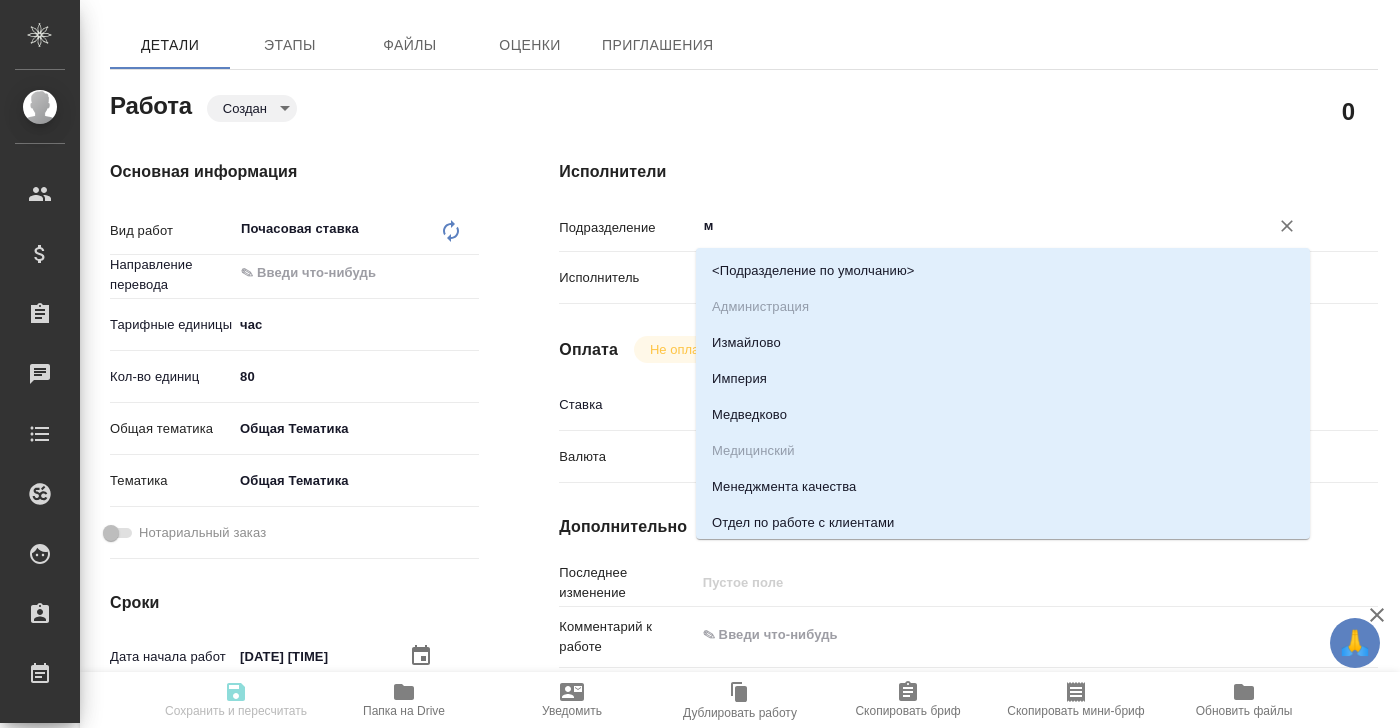 type on "x" 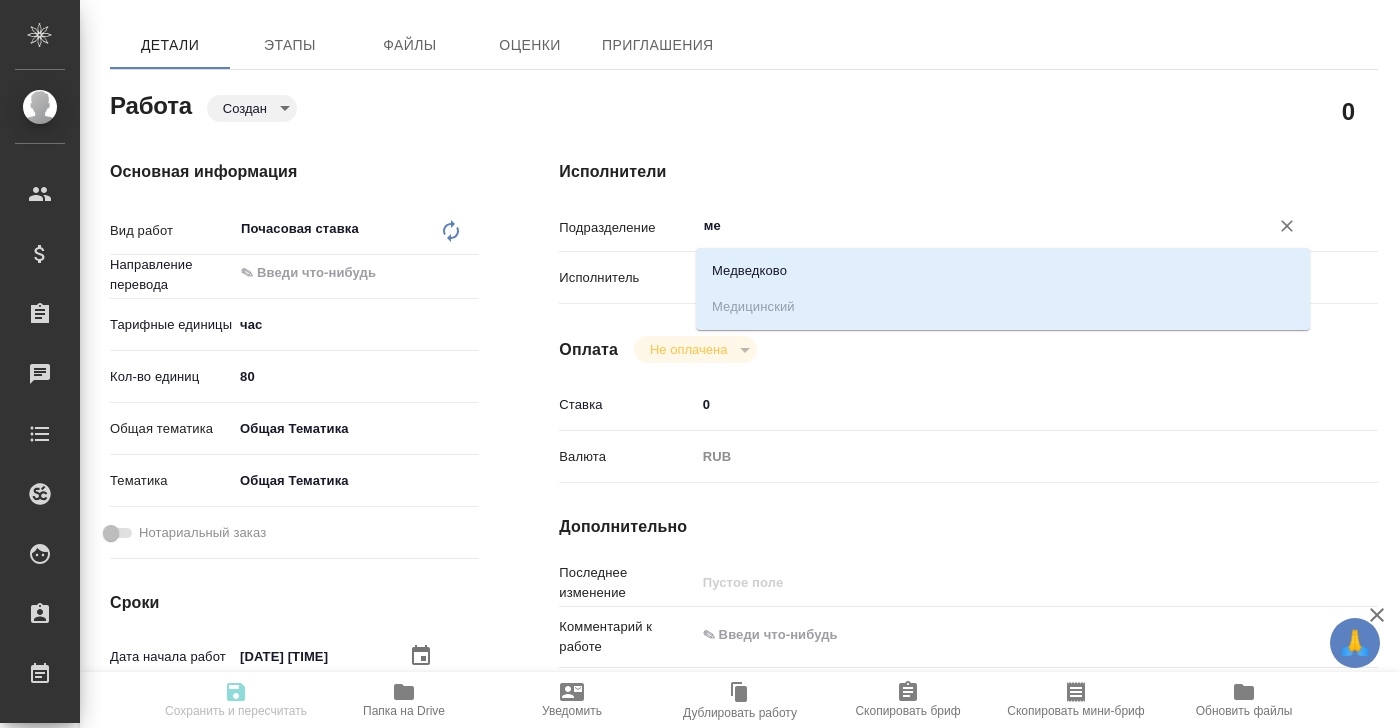 type on "м" 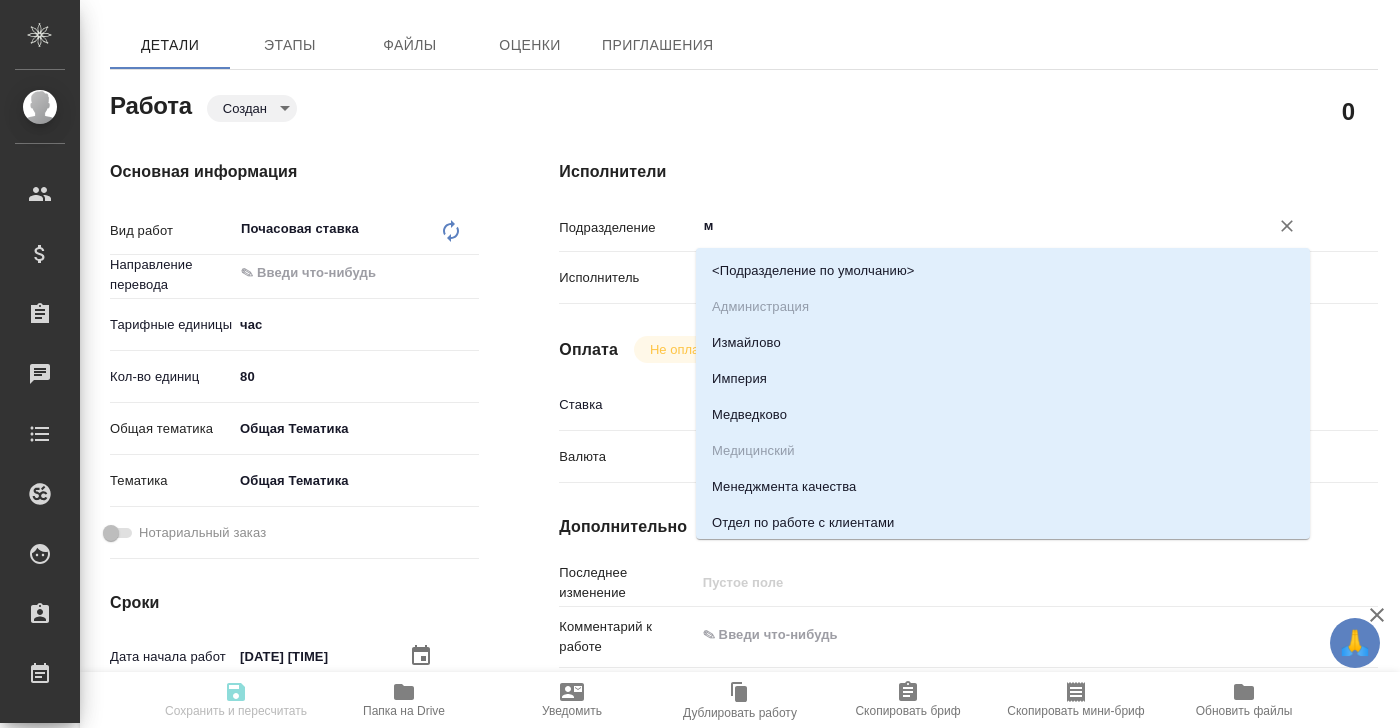 type on "x" 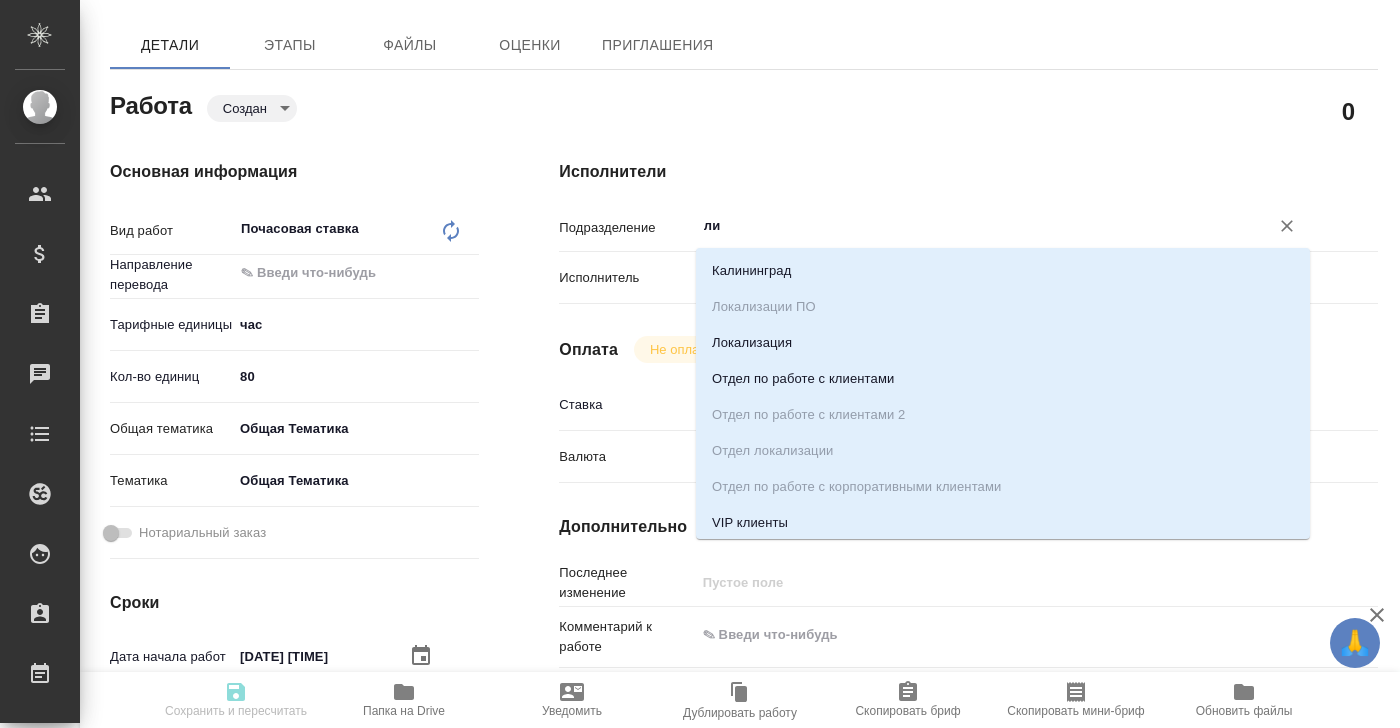 type on "л" 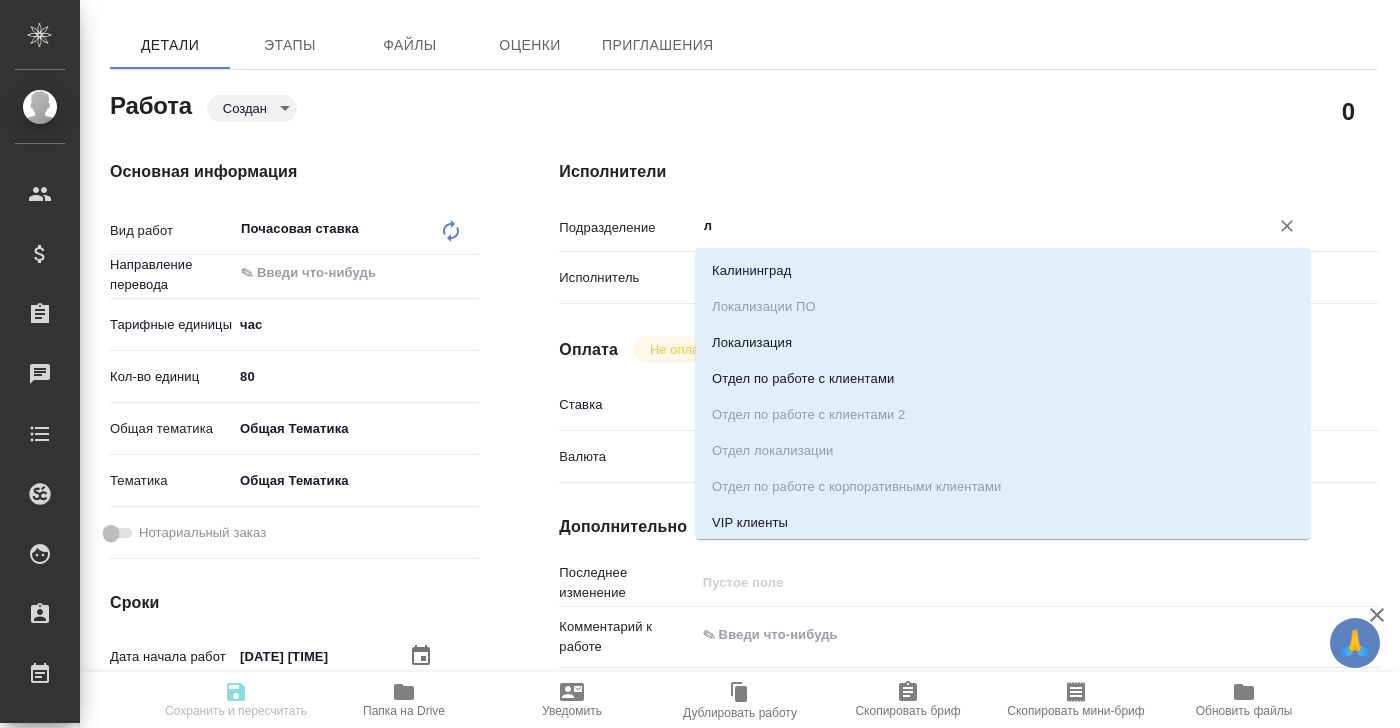 type on "x" 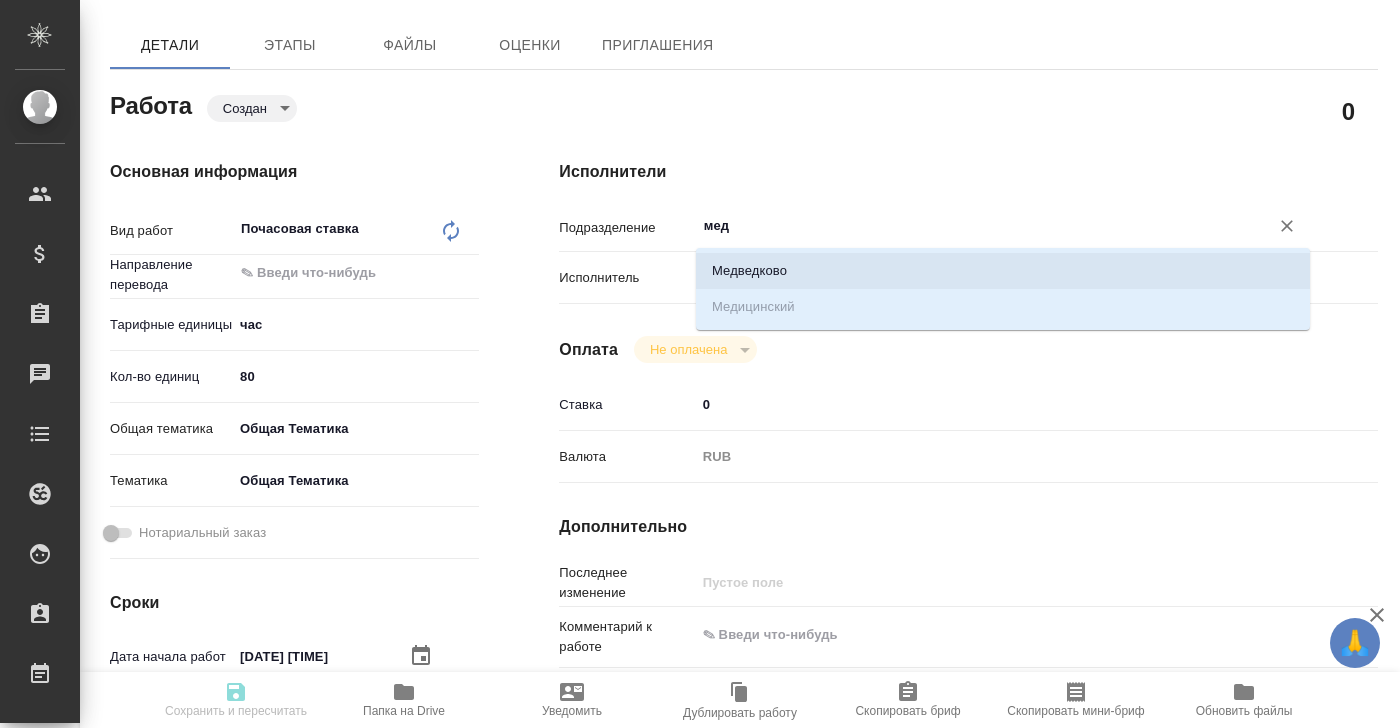 click on "Медведково Медицинский" at bounding box center [1003, 305] 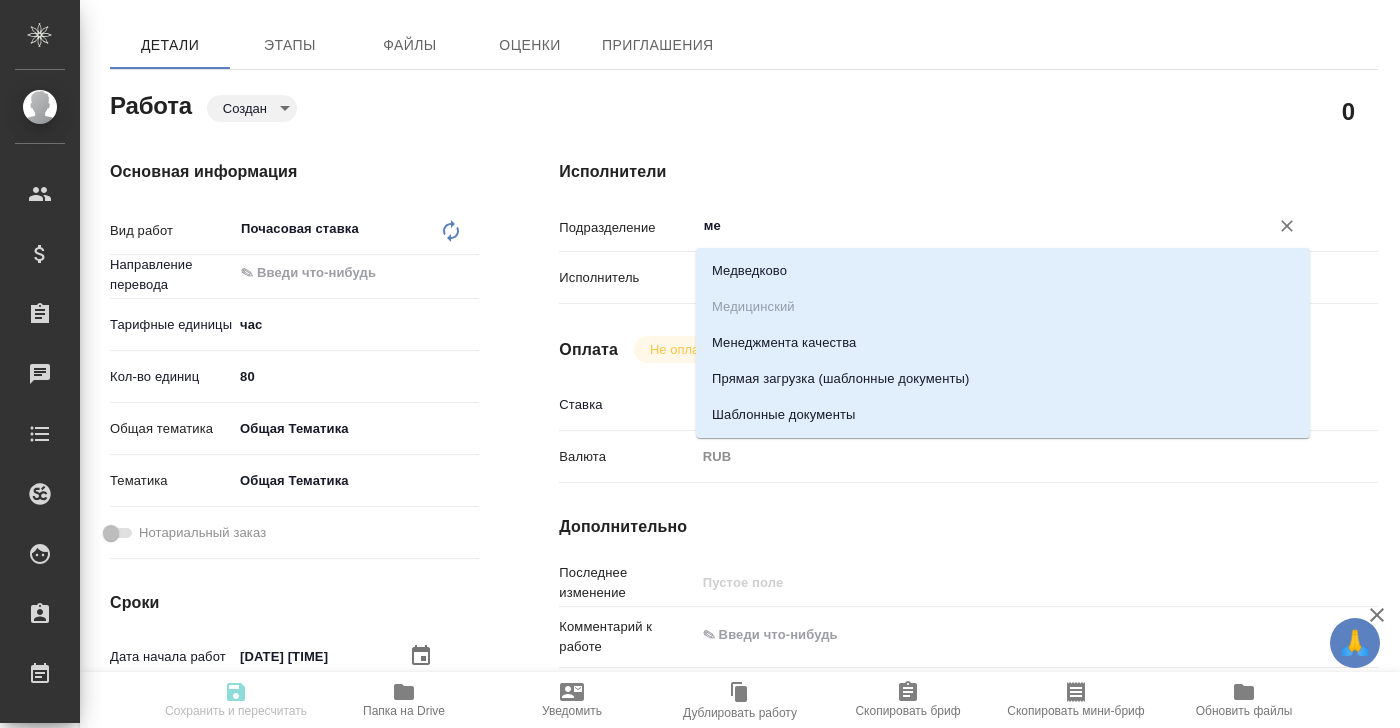 type on "м" 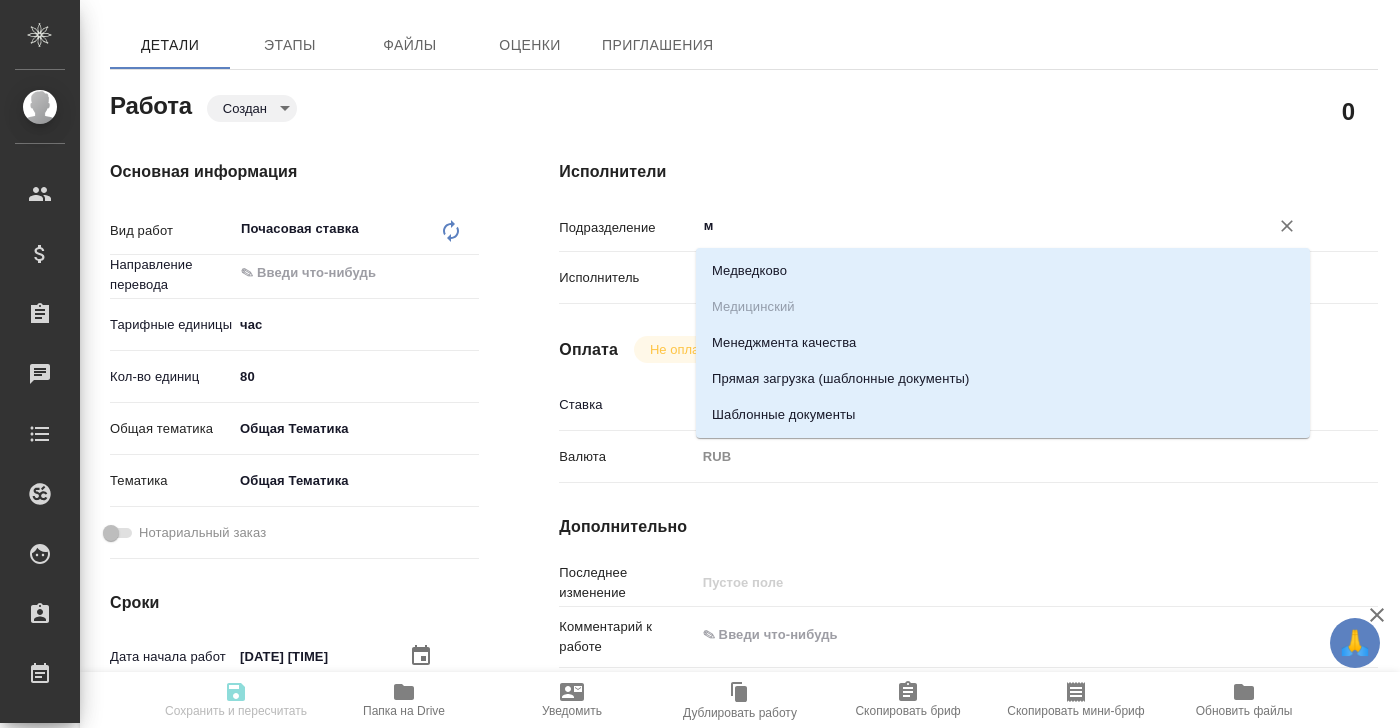 type on "x" 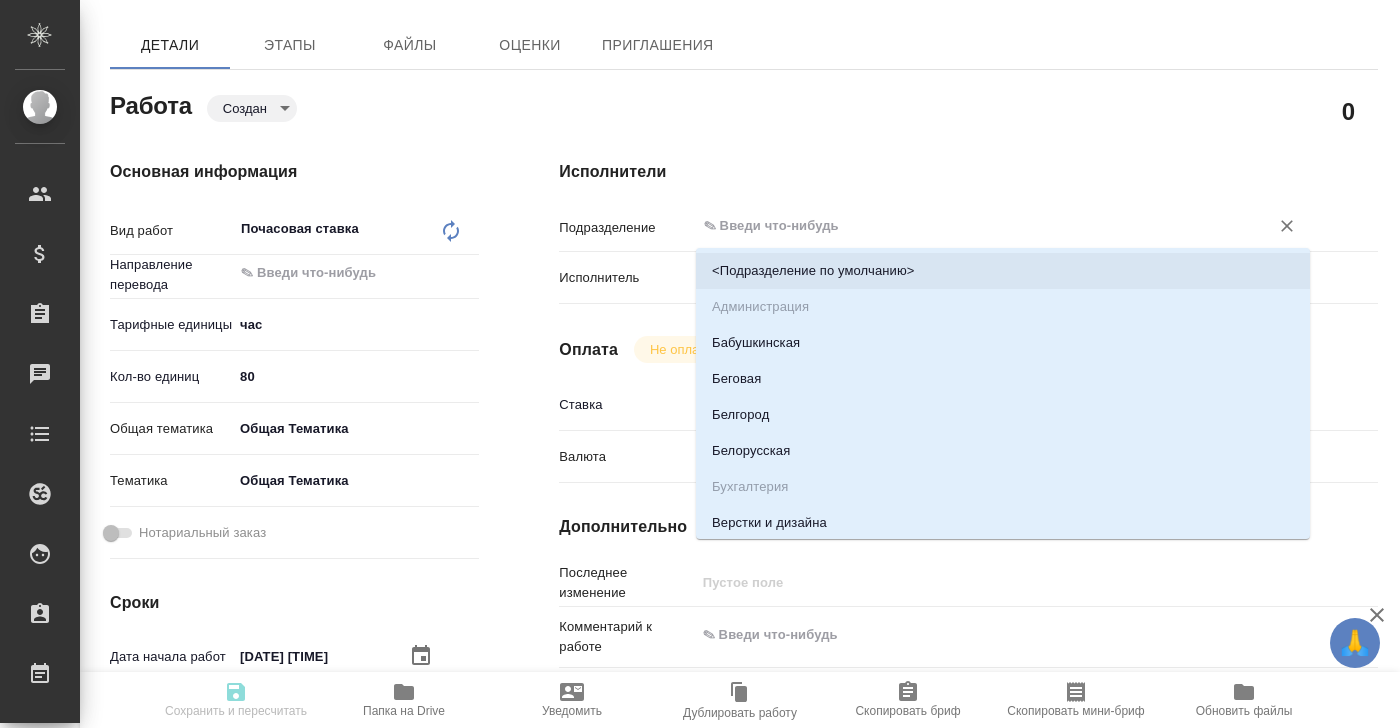 click on "Основная информация Вид работ Почасовая ставка x ​ Направление перевода ​ Тарифные единицы час 5a8b1489cc6b4906c91bfd93 Кол-во единиц 80 Общая тематика Общая Тематика obtem Тематика Общая Тематика 6012b1ca196b0e5c9229a120 Нотариальный заказ Сроки Дата начала работ [DATE] [TIME] Факт. дата начала работ Срок завершения работ [DATE] [TIME] Дата сдачи работы не может быть позже даты сдачи услуги Факт. срок заверш. работ Срок завершения услуги [DATE] [TIME]" at bounding box center [294, 544] 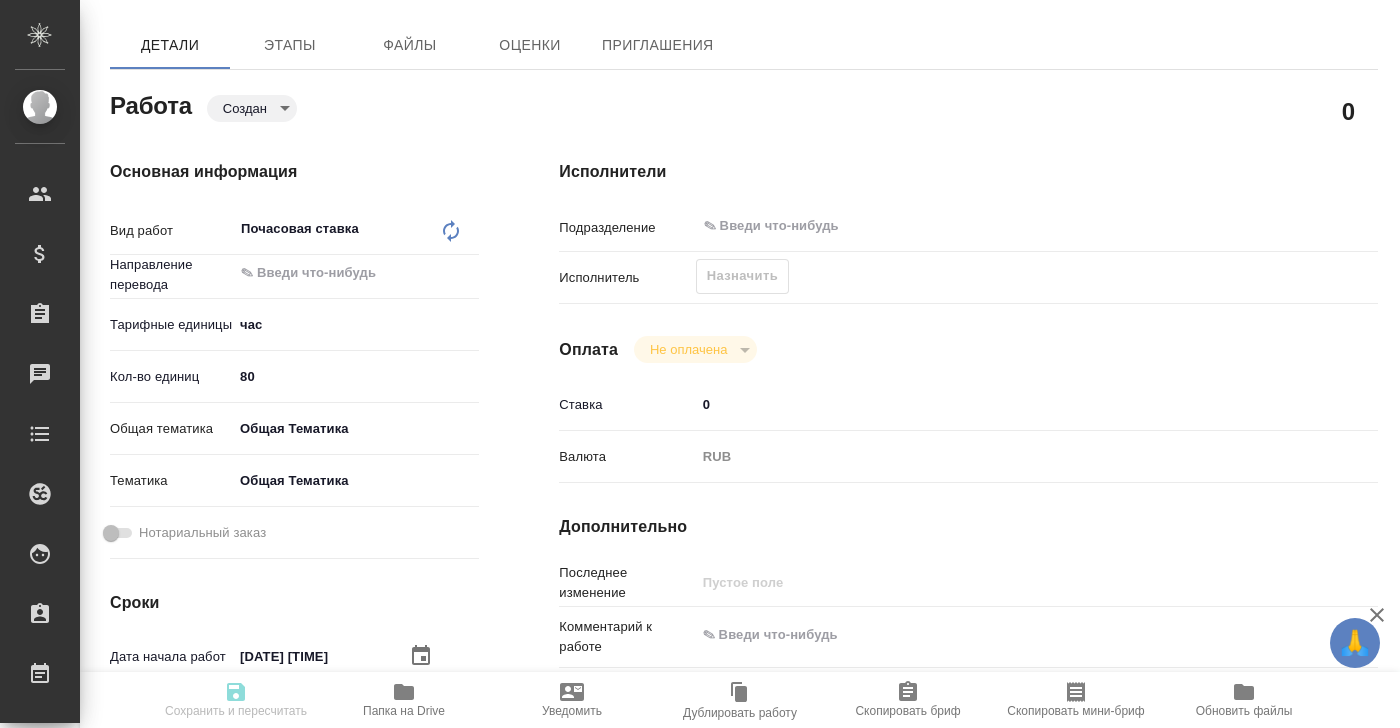 click on "Назначить" 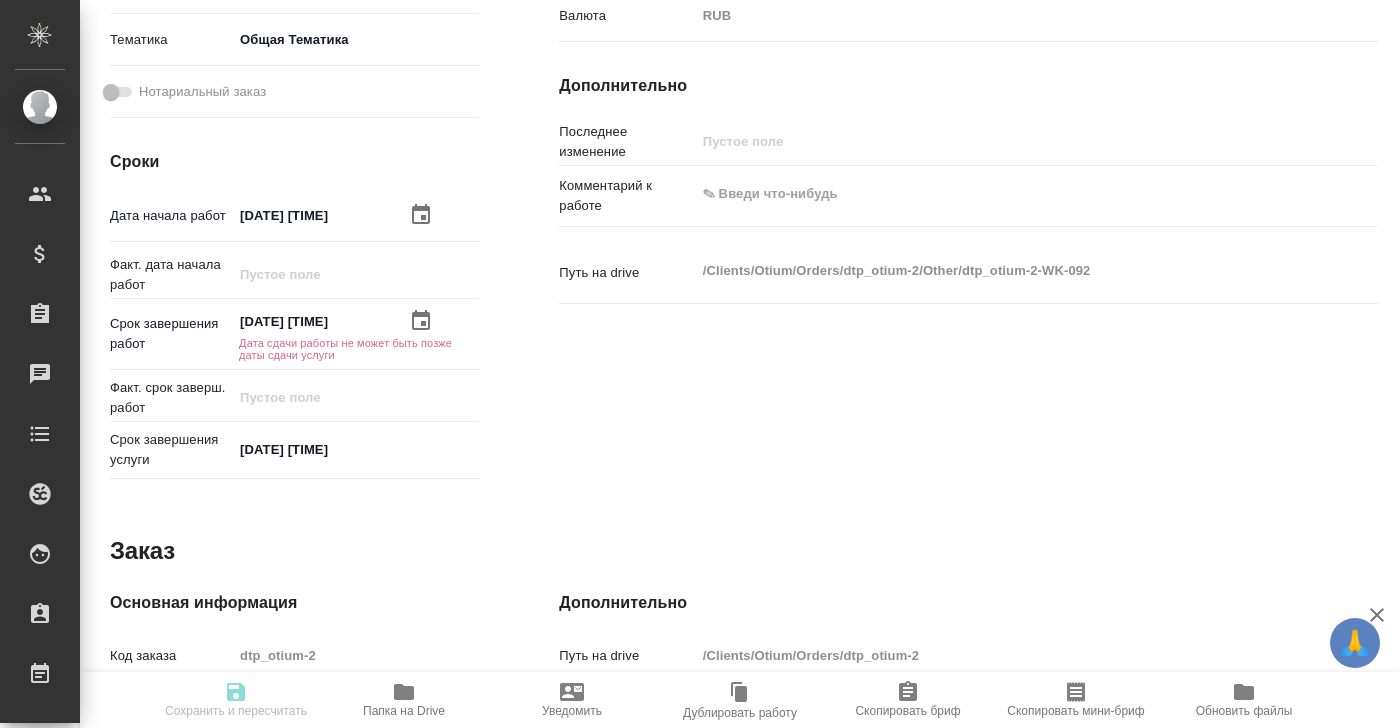 scroll, scrollTop: 571, scrollLeft: 0, axis: vertical 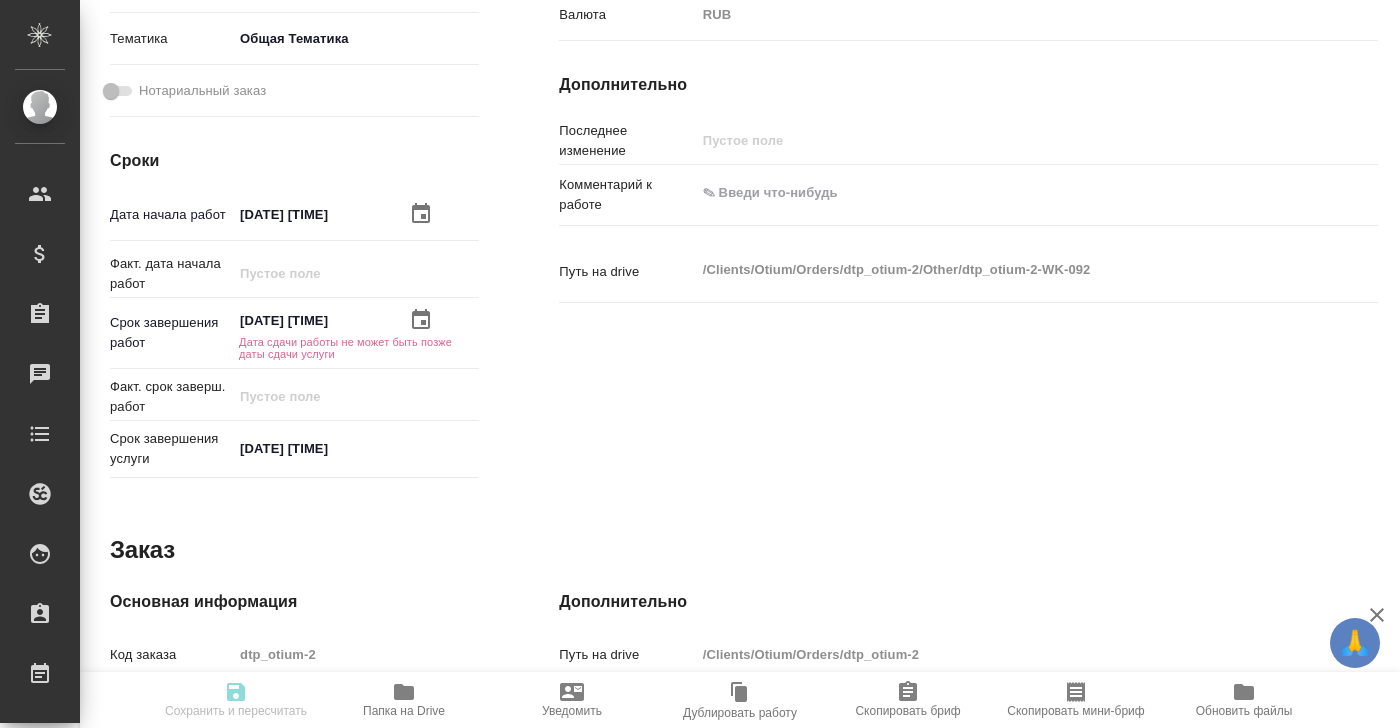 click on "[DATE] [TIME]" at bounding box center [320, 448] 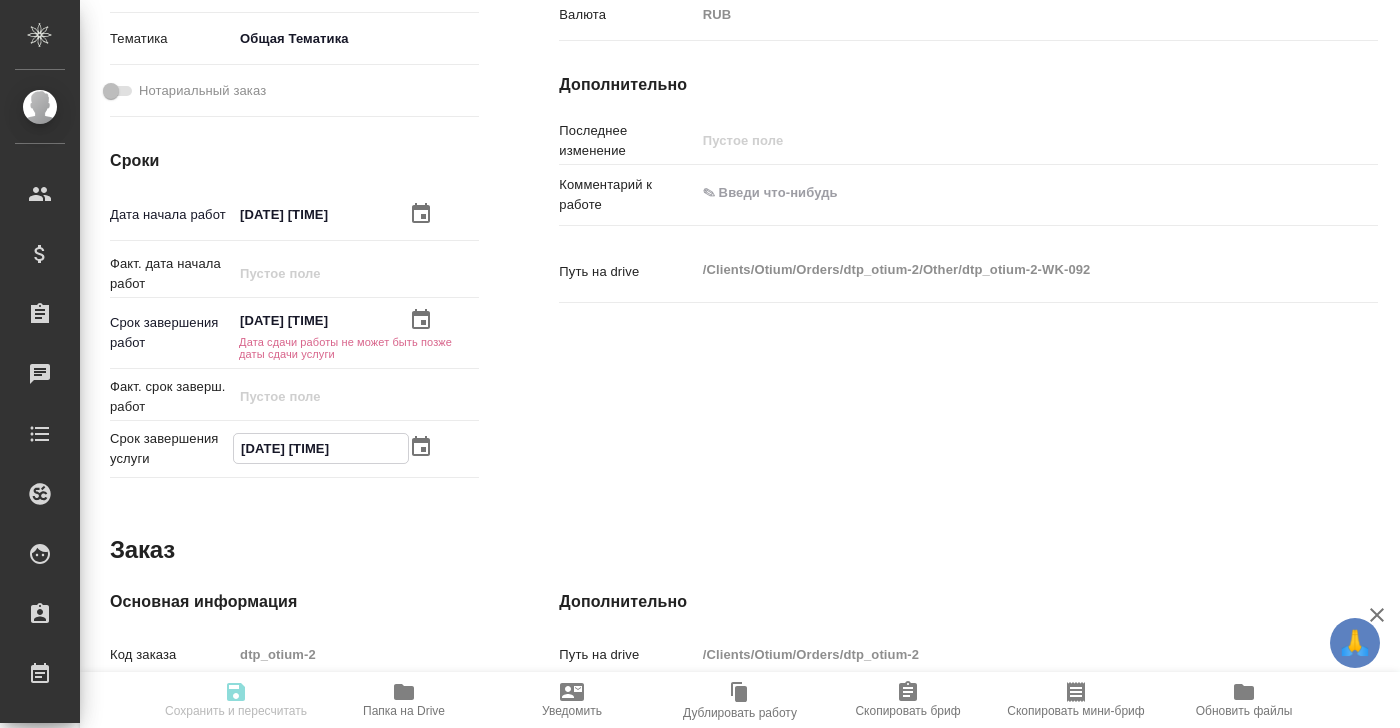click 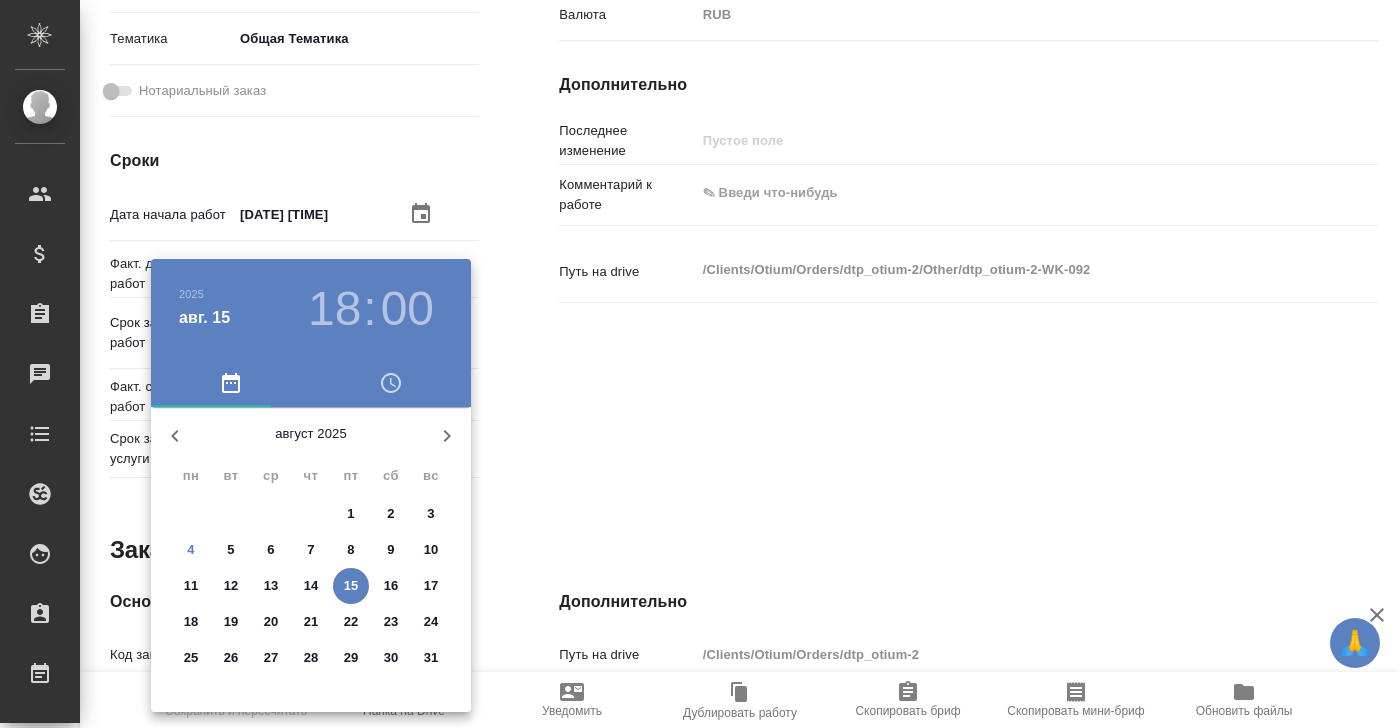 click on "28" at bounding box center (311, 658) 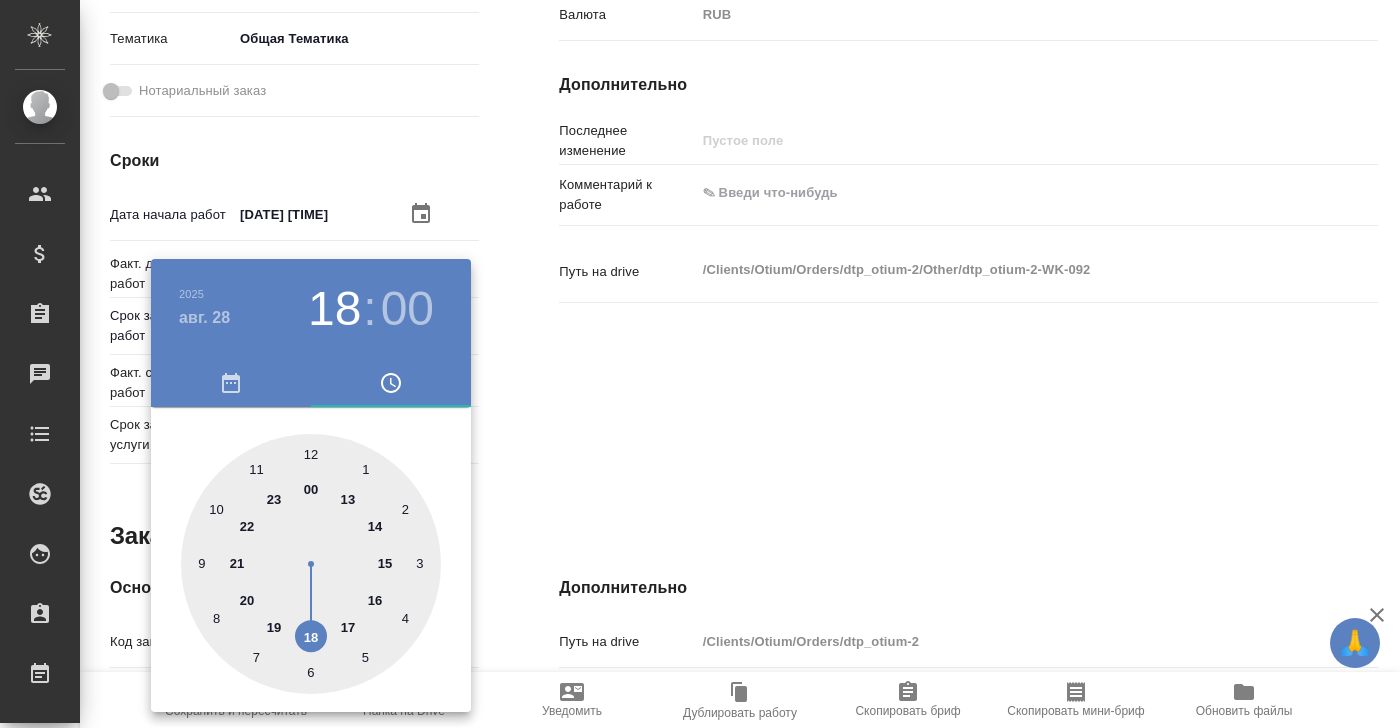 click at bounding box center (700, 364) 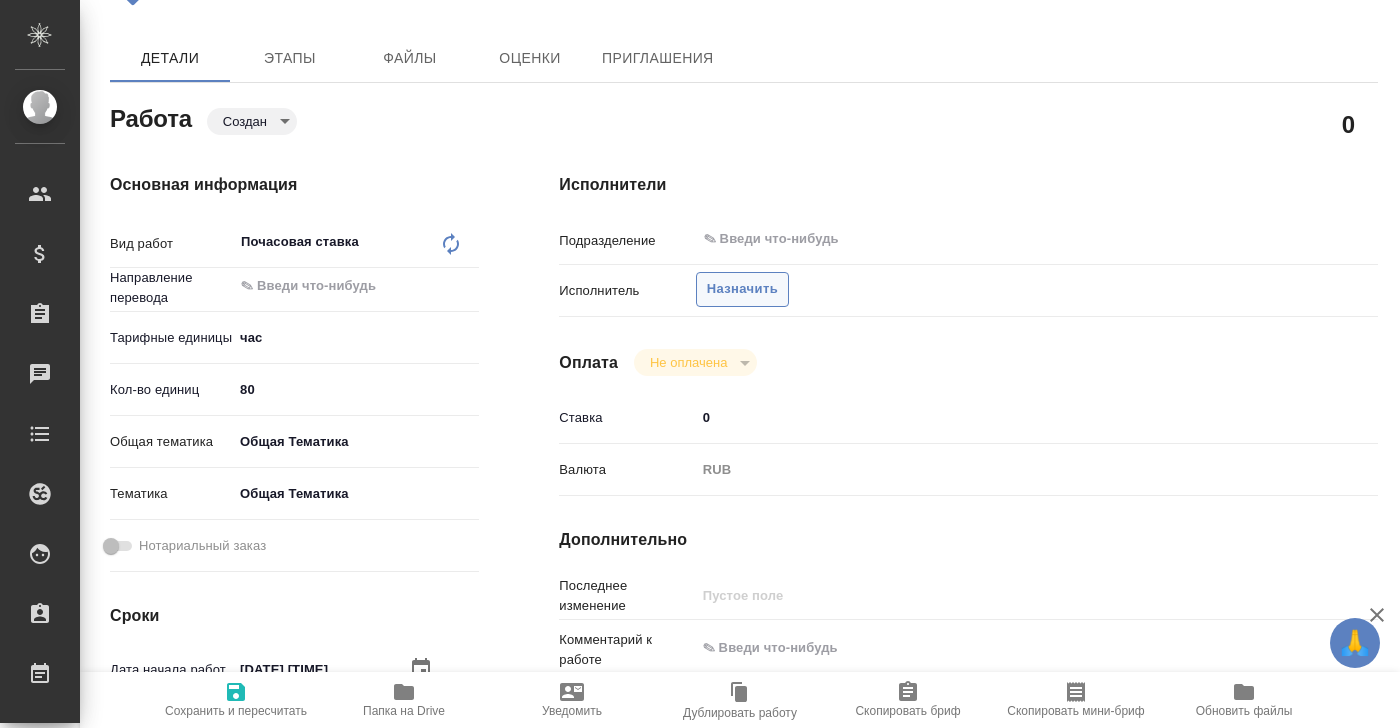 scroll, scrollTop: 116, scrollLeft: 0, axis: vertical 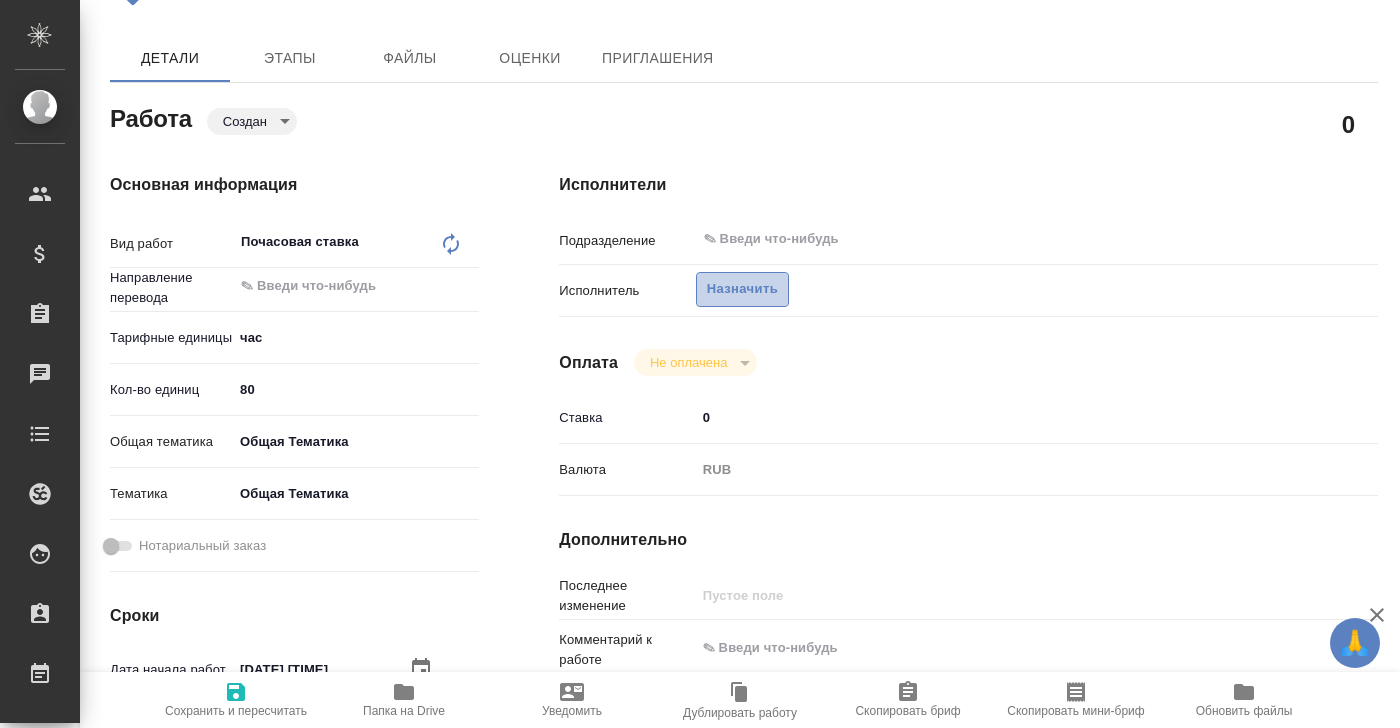 click on "Назначить" at bounding box center (742, 289) 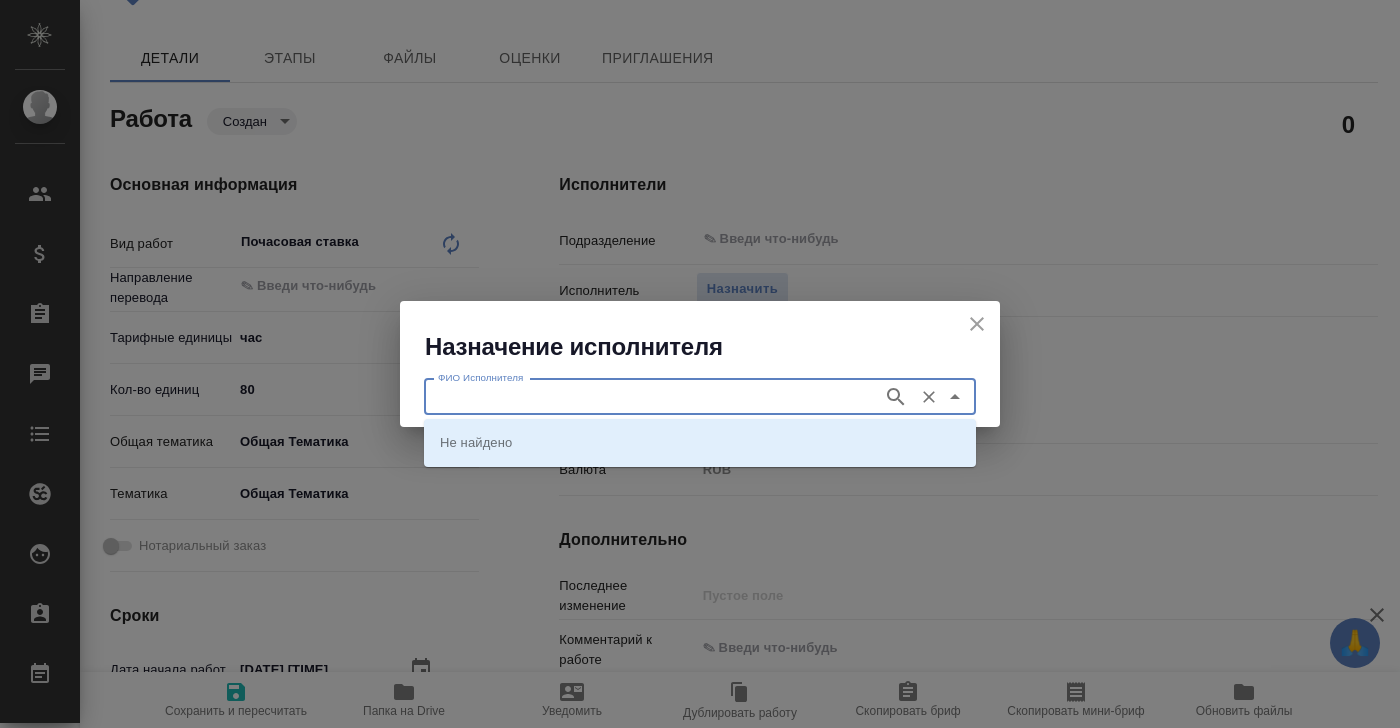 click on "ФИО Исполнителя" at bounding box center [651, 397] 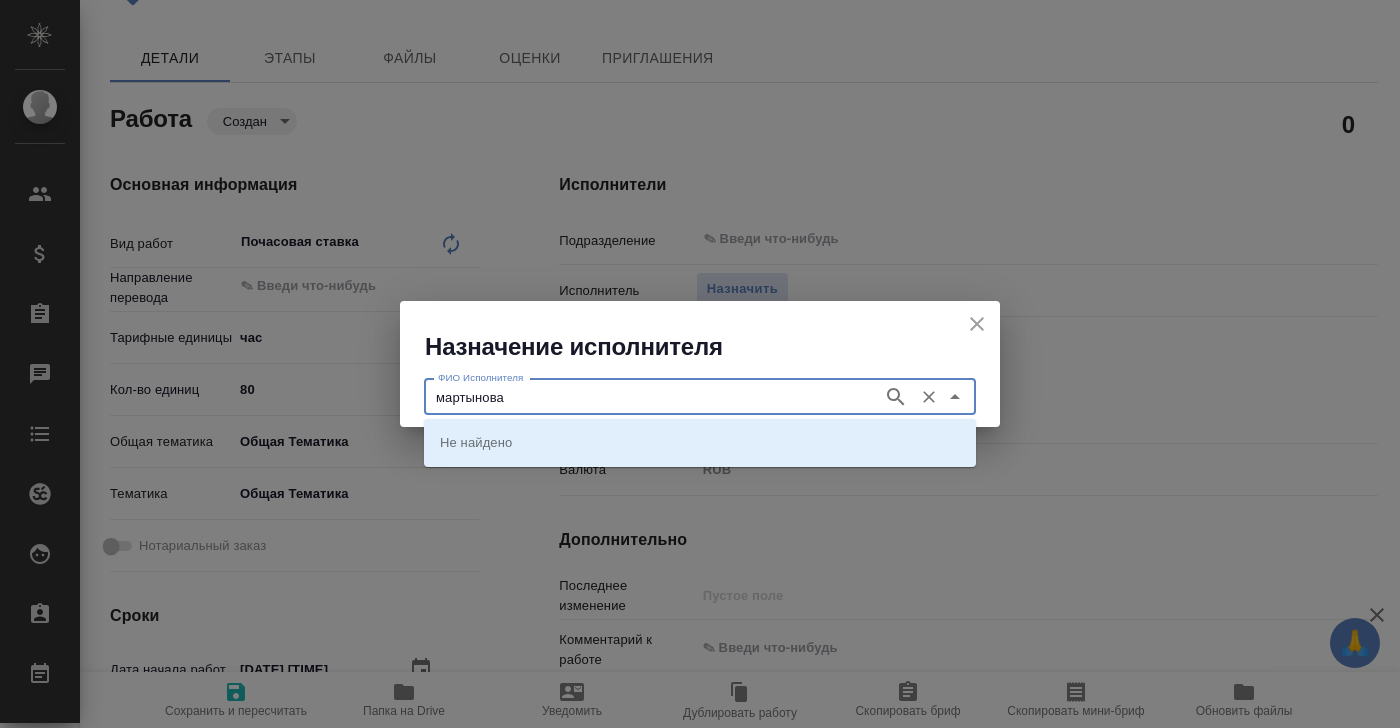 click 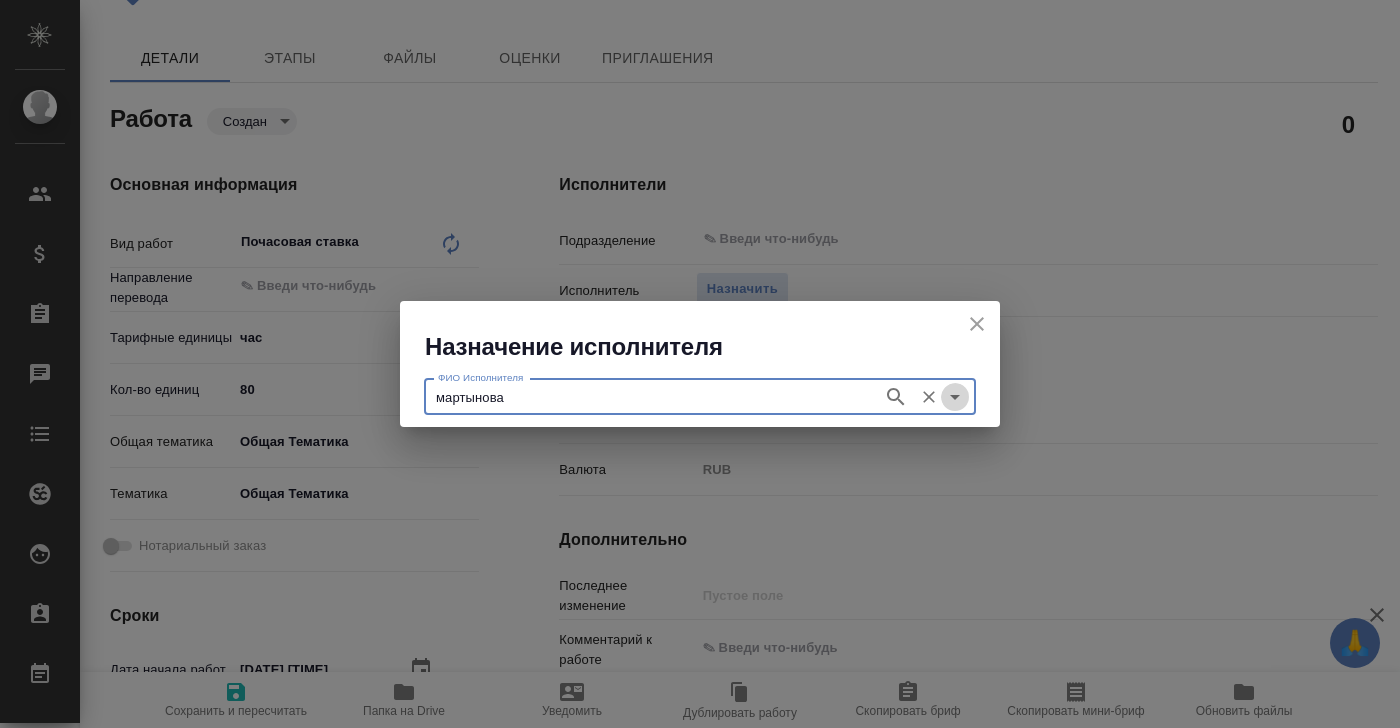 click 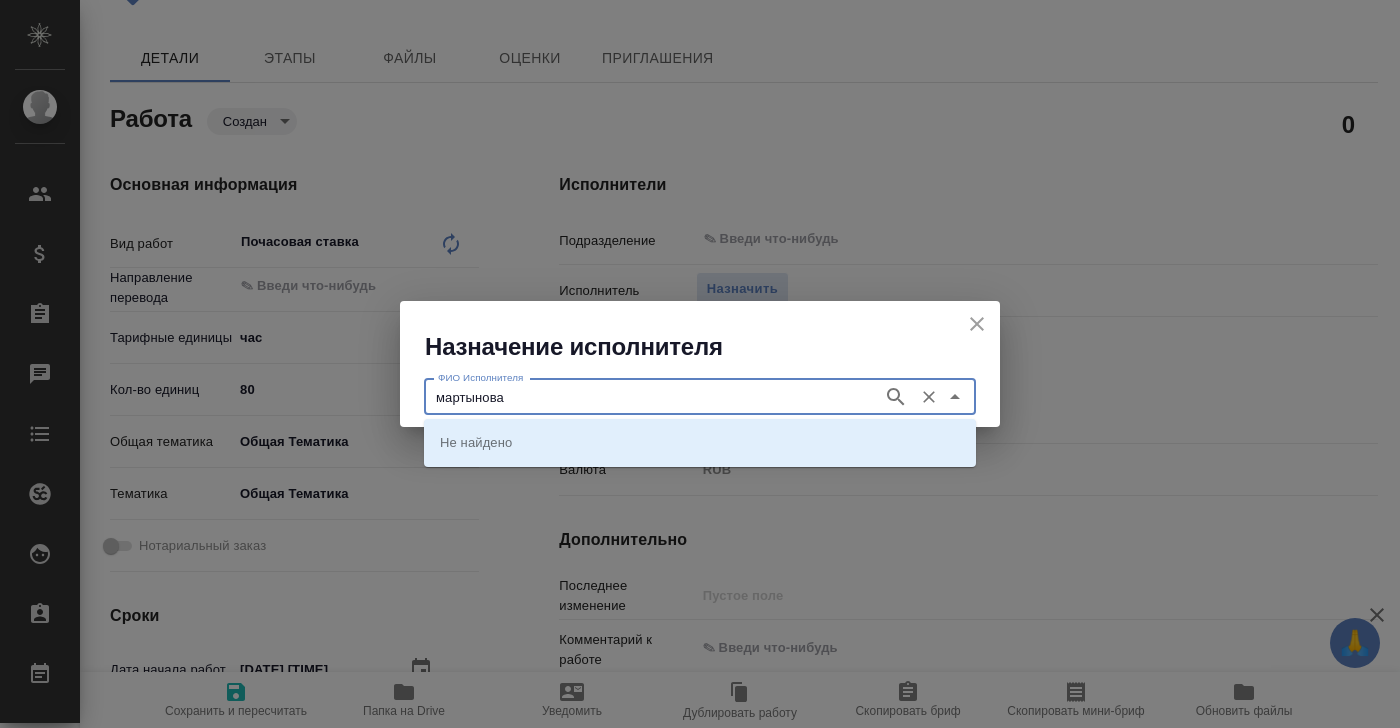 drag, startPoint x: 561, startPoint y: 397, endPoint x: 390, endPoint y: 397, distance: 171 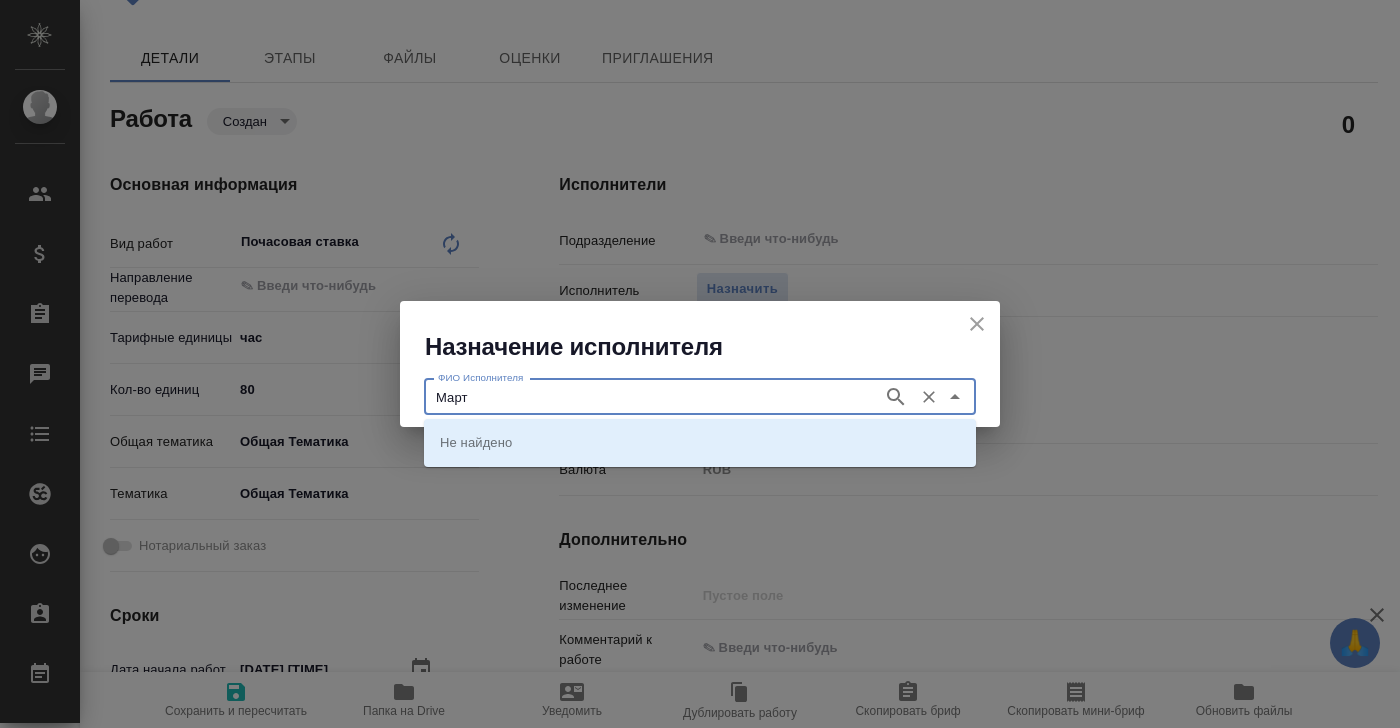 type on "мартынова" 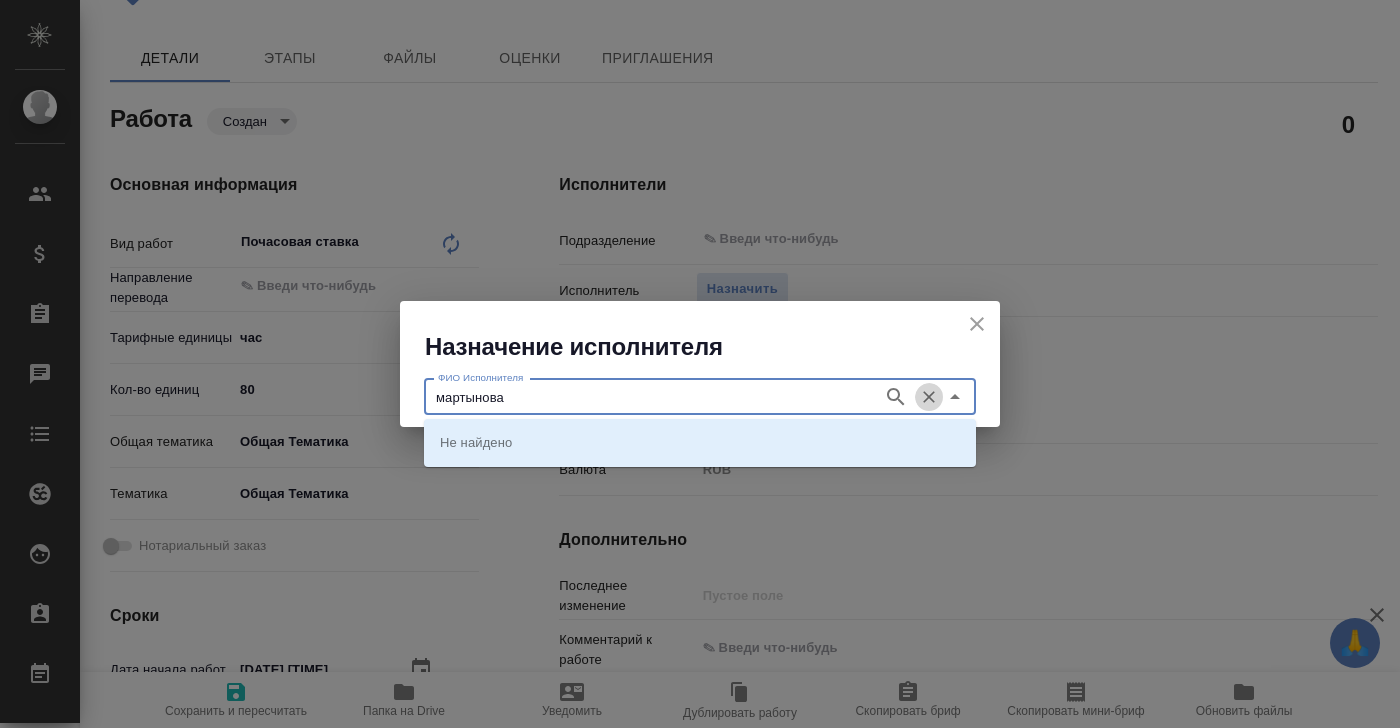 click 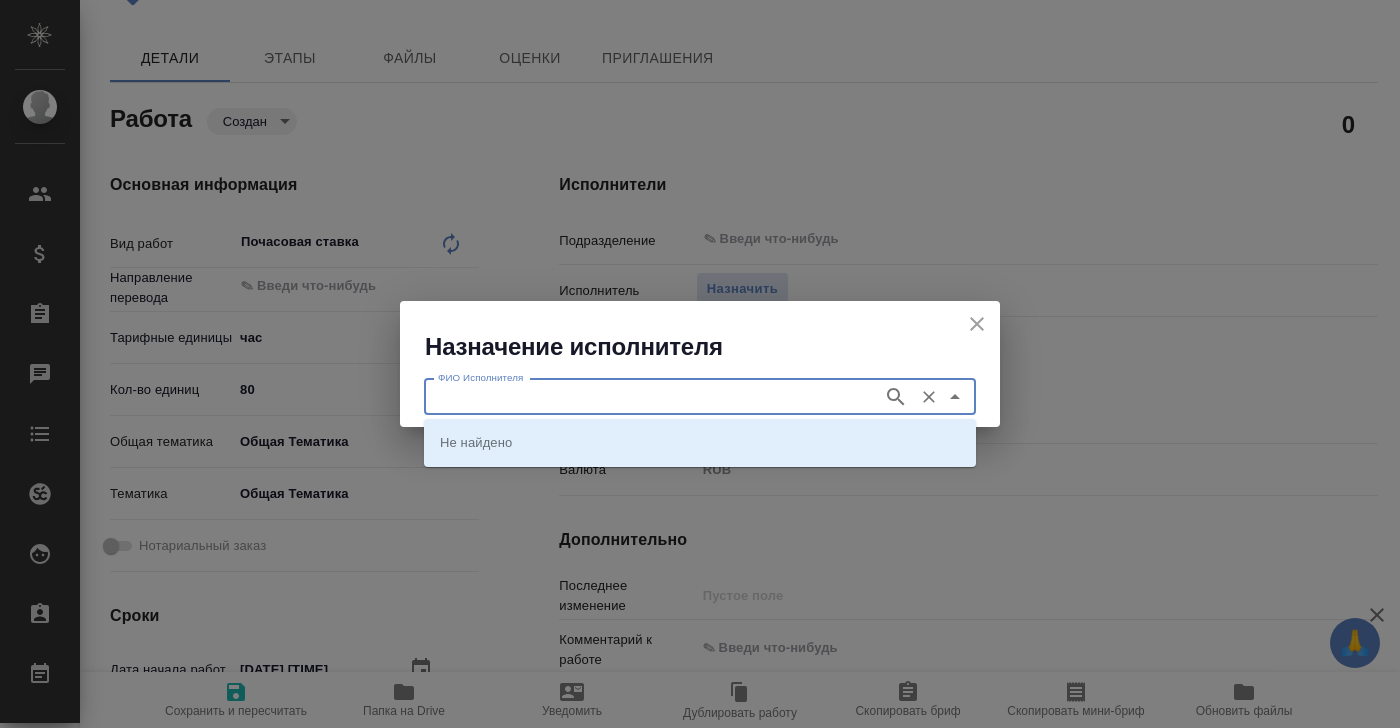 click 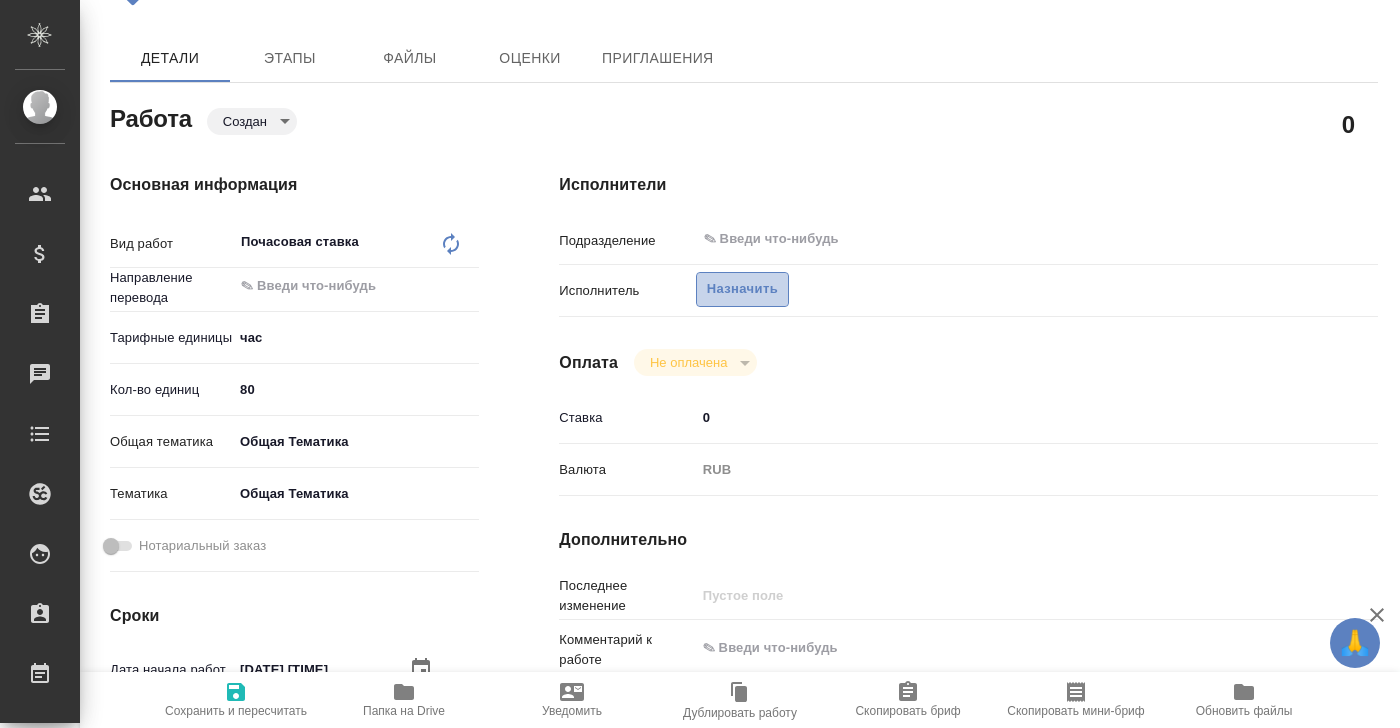 click on "Назначить" at bounding box center [742, 289] 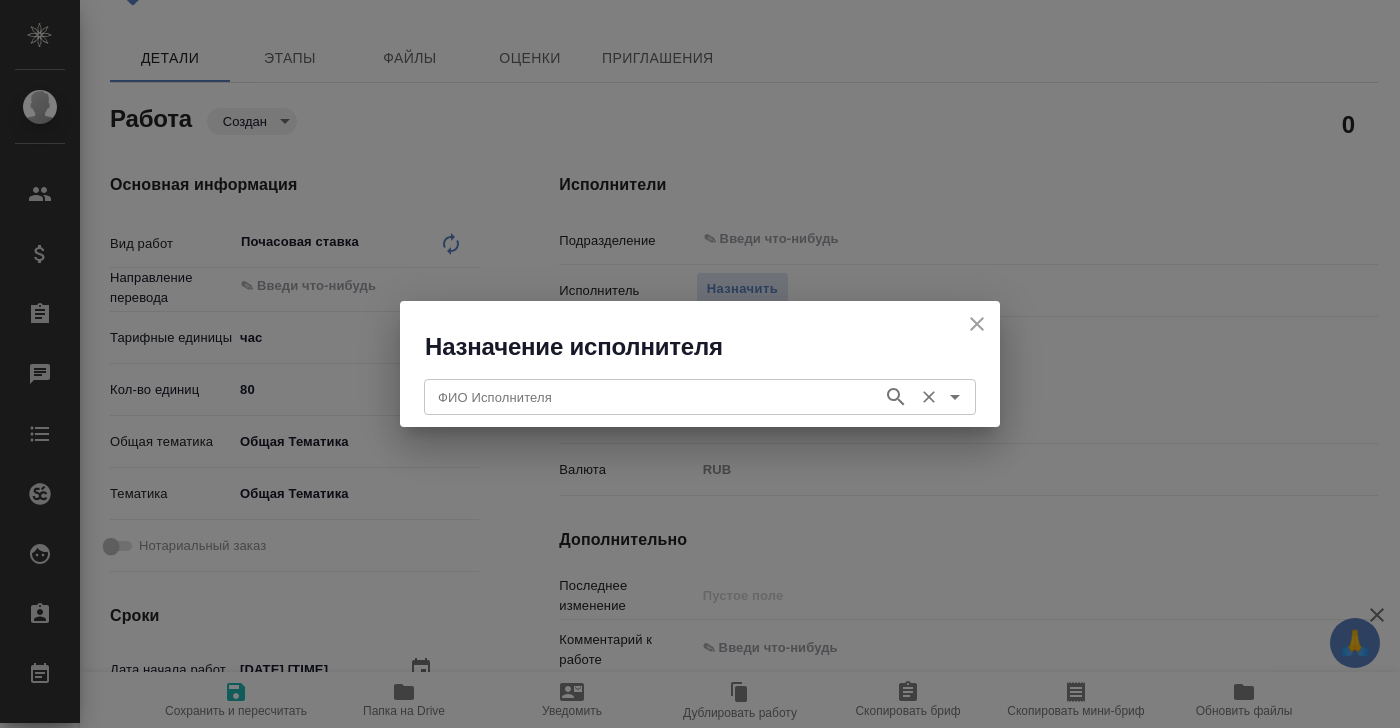 click on "ФИО Исполнителя" at bounding box center [651, 397] 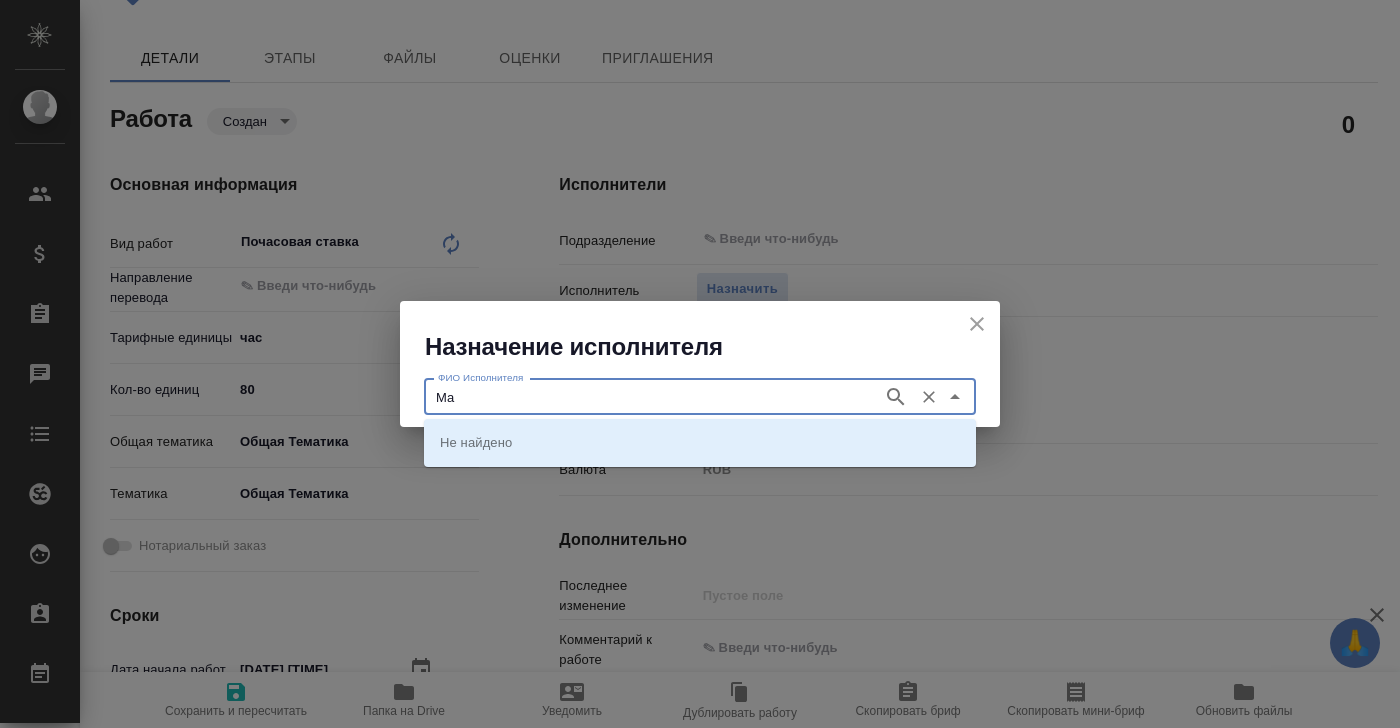 type on "М" 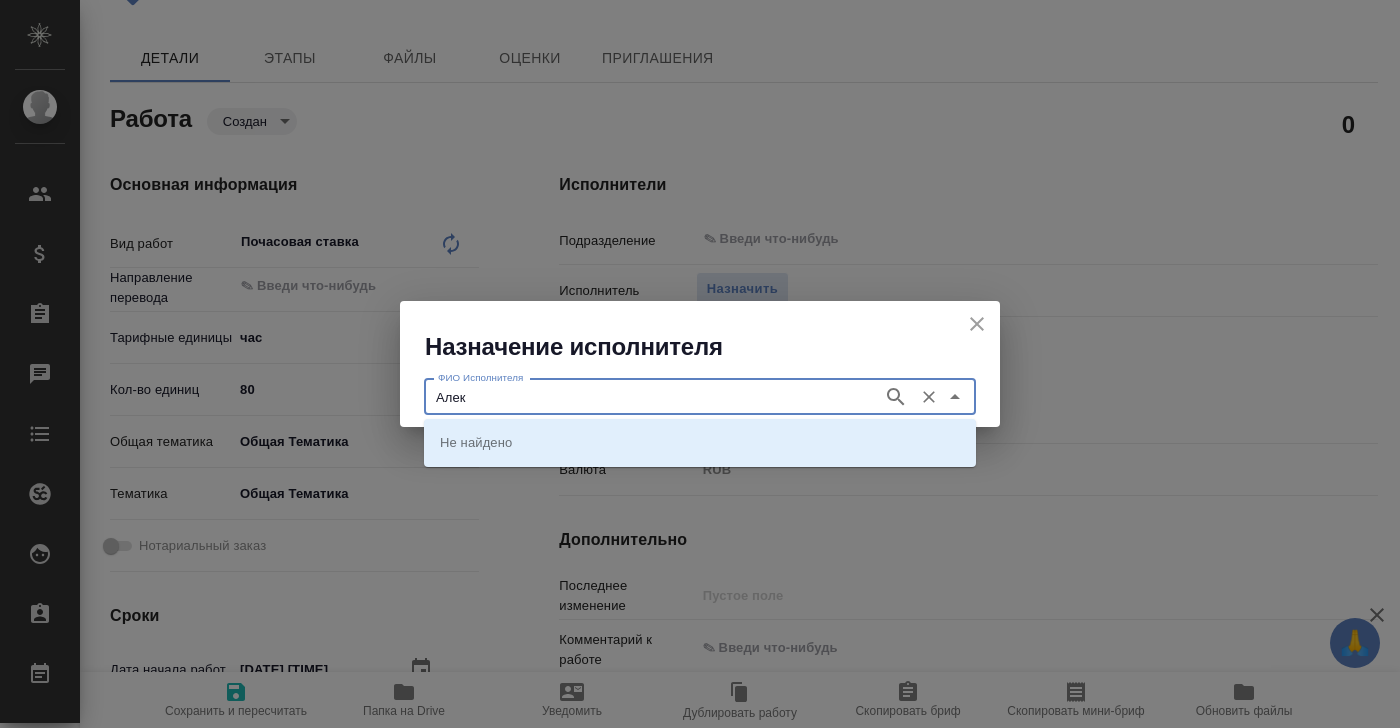 type on "Алекс" 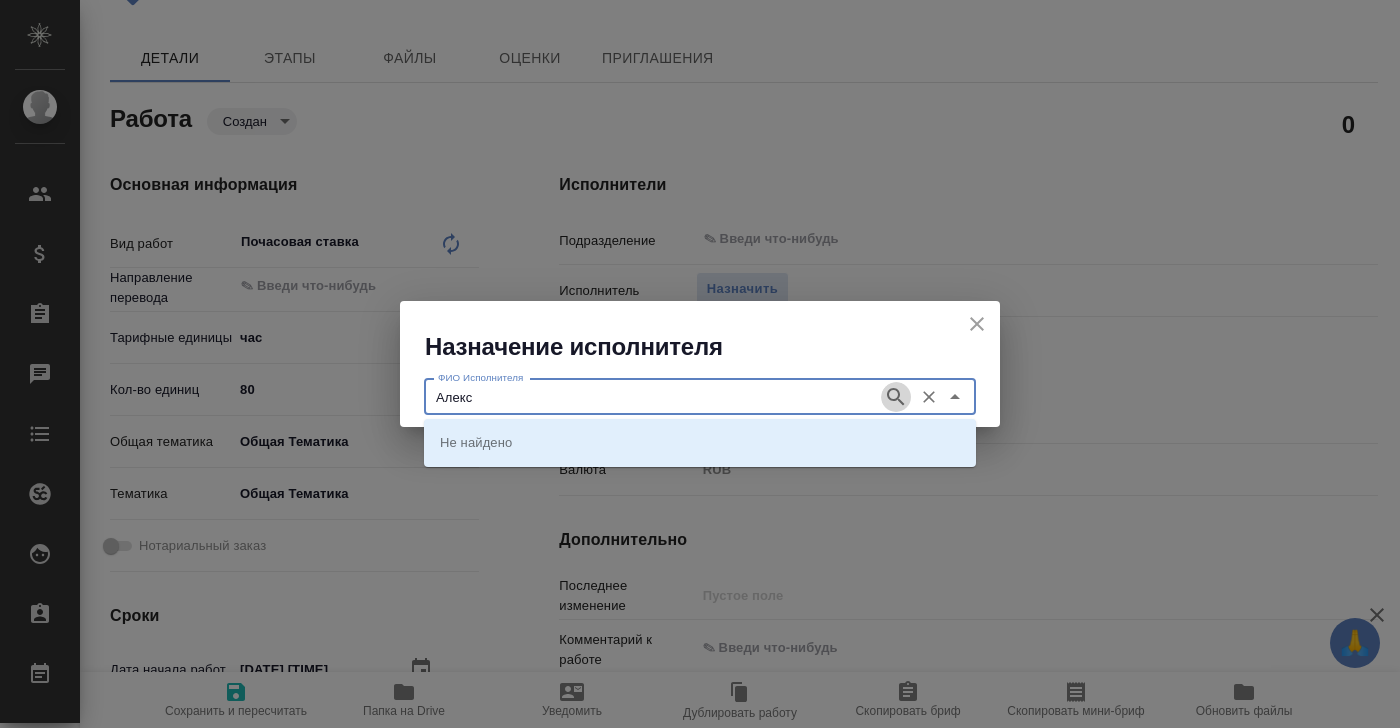 click 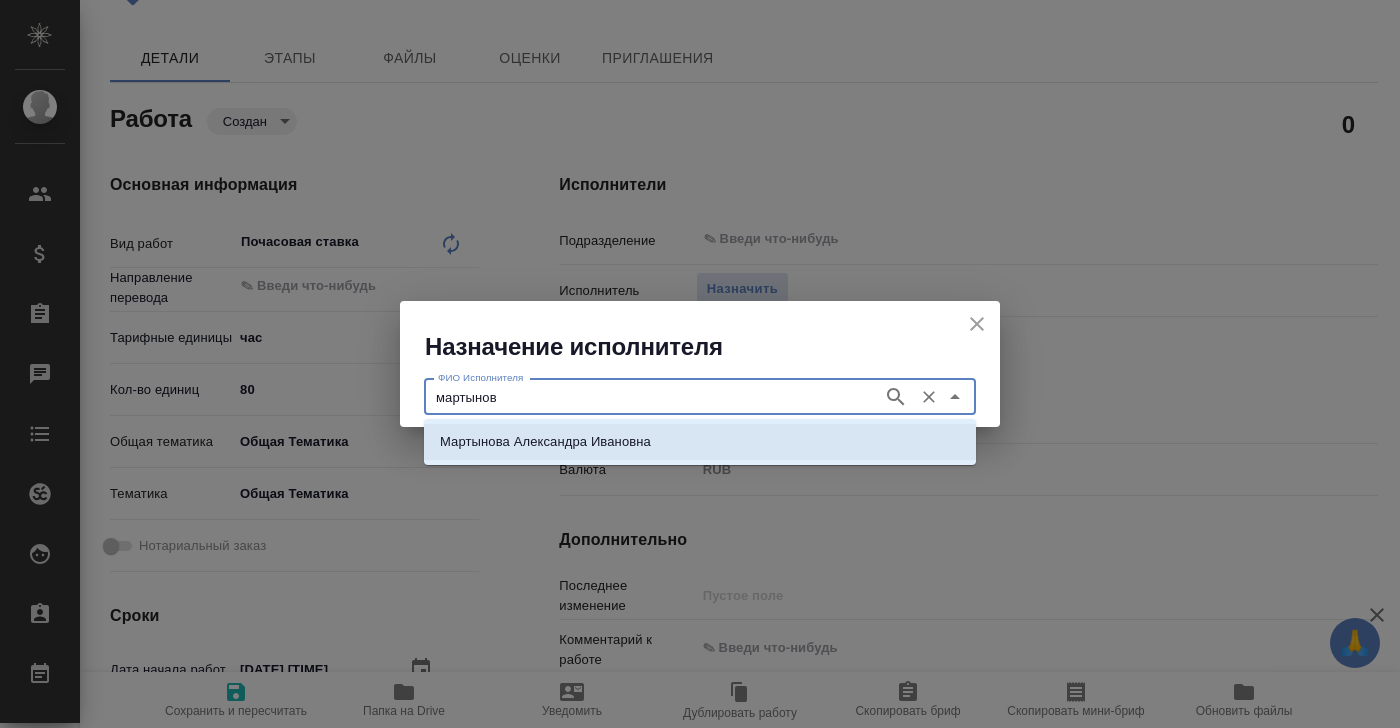 click on "Мартынова  Александра Ивановна" at bounding box center (545, 442) 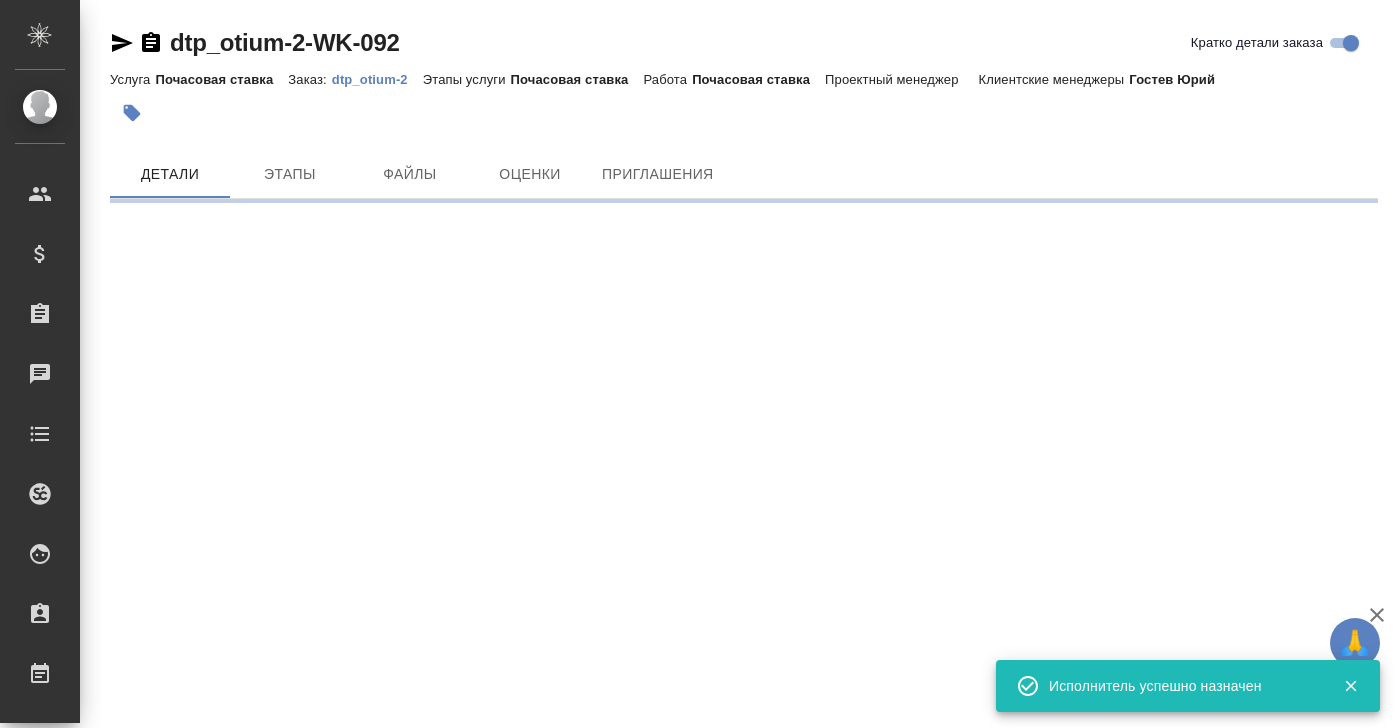 scroll, scrollTop: 0, scrollLeft: 0, axis: both 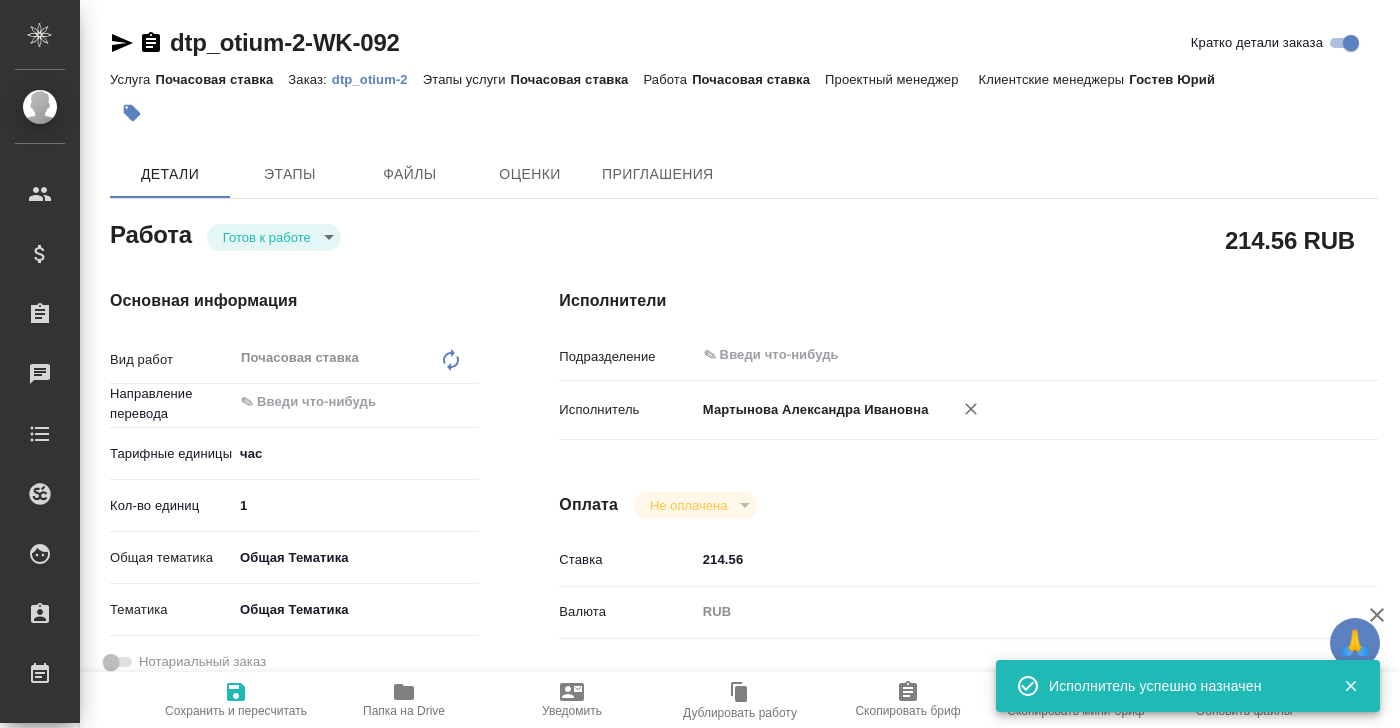 type on "x" 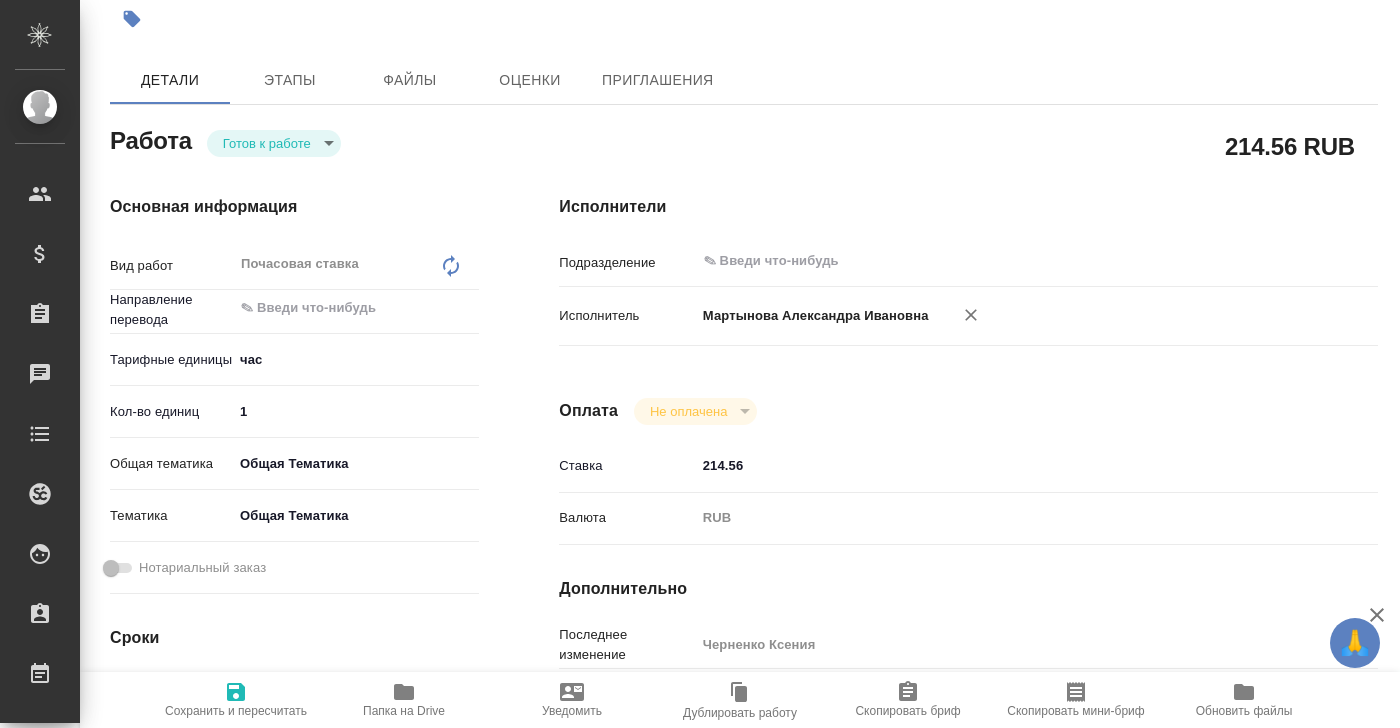 scroll, scrollTop: 96, scrollLeft: 0, axis: vertical 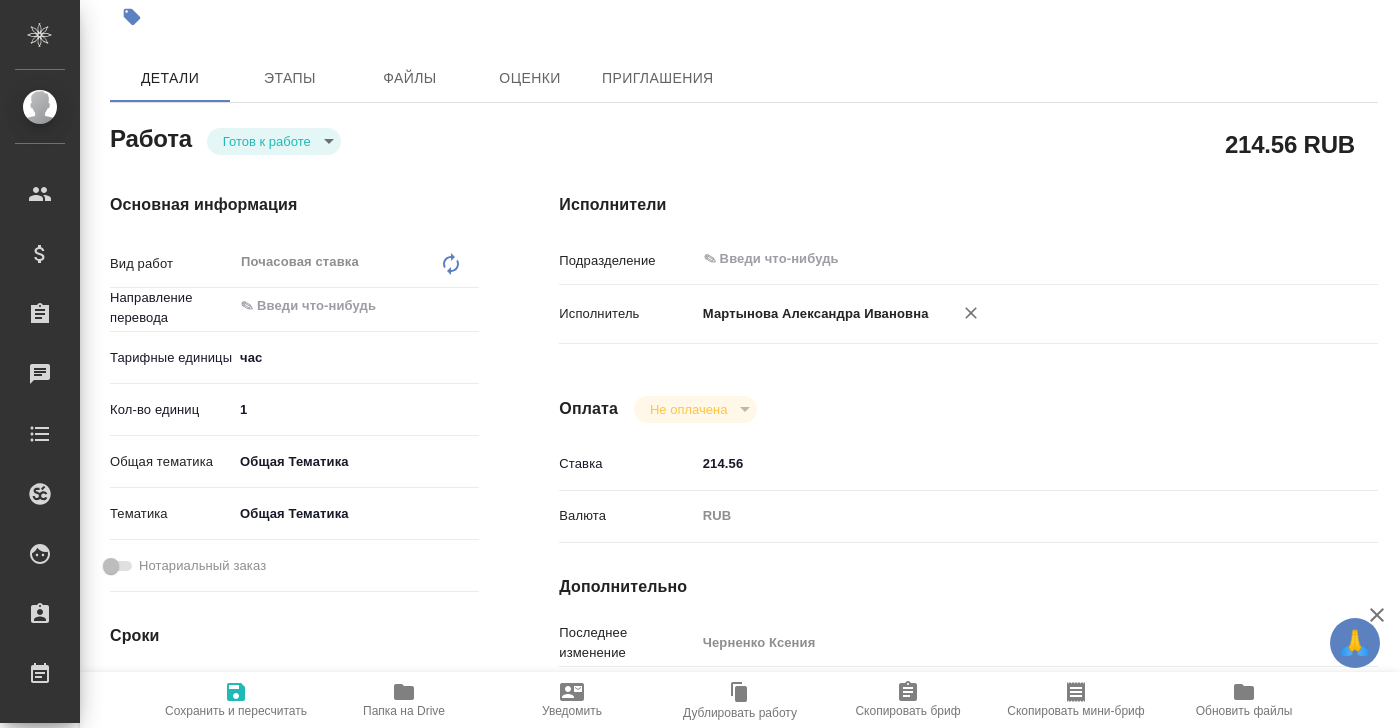 click on "1" at bounding box center [356, 409] 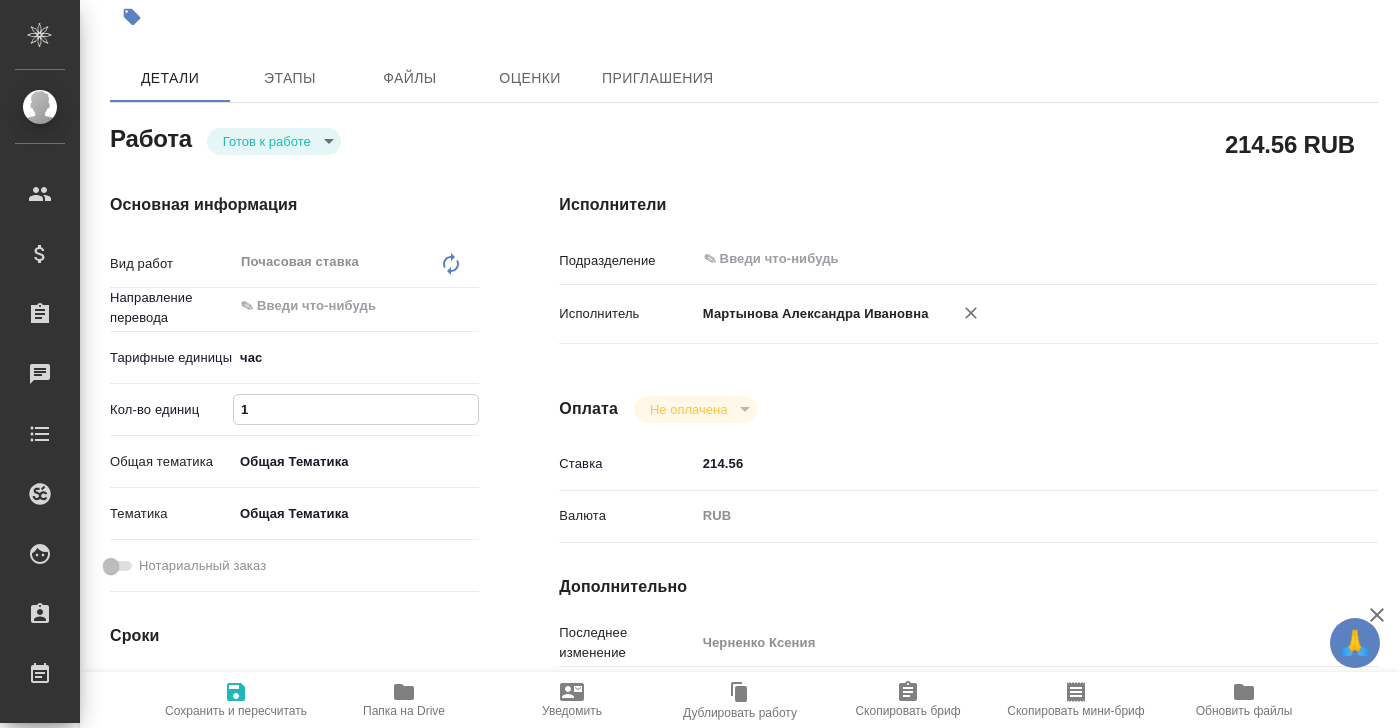 drag, startPoint x: 274, startPoint y: 410, endPoint x: 206, endPoint y: 410, distance: 68 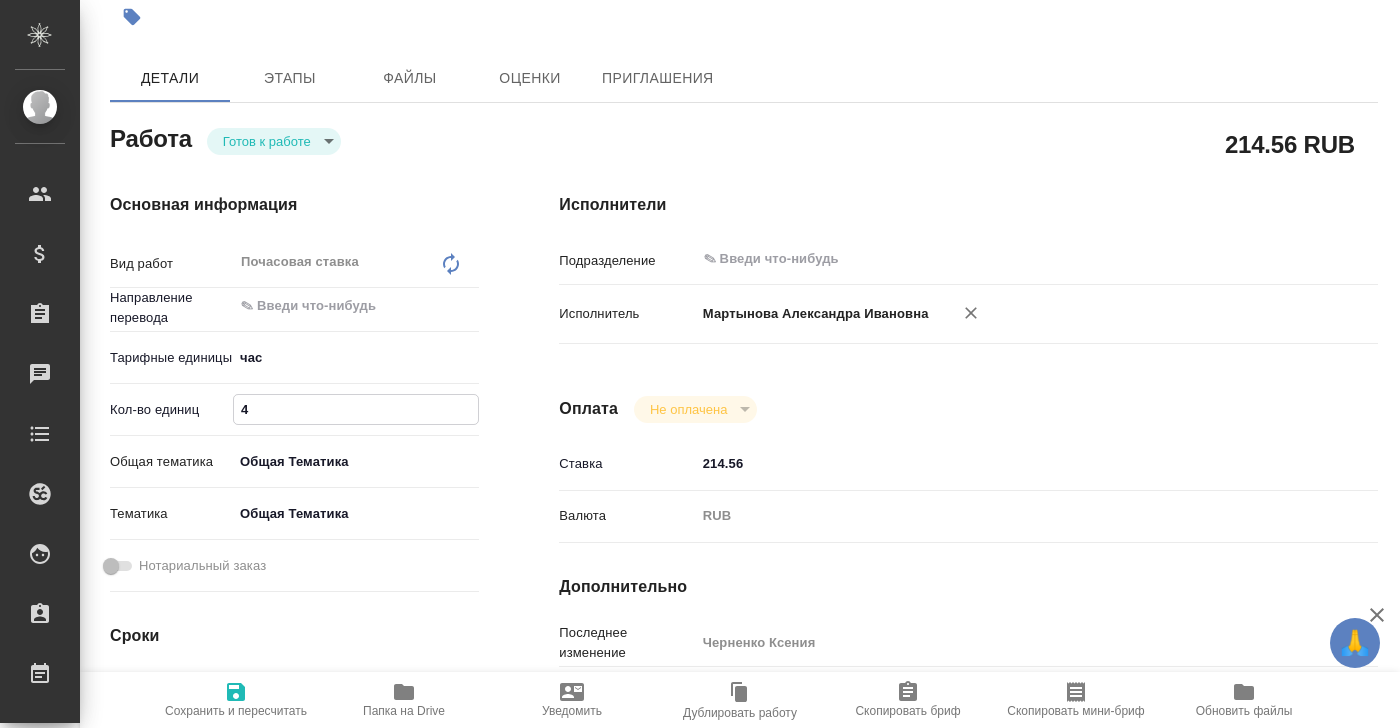 type on "x" 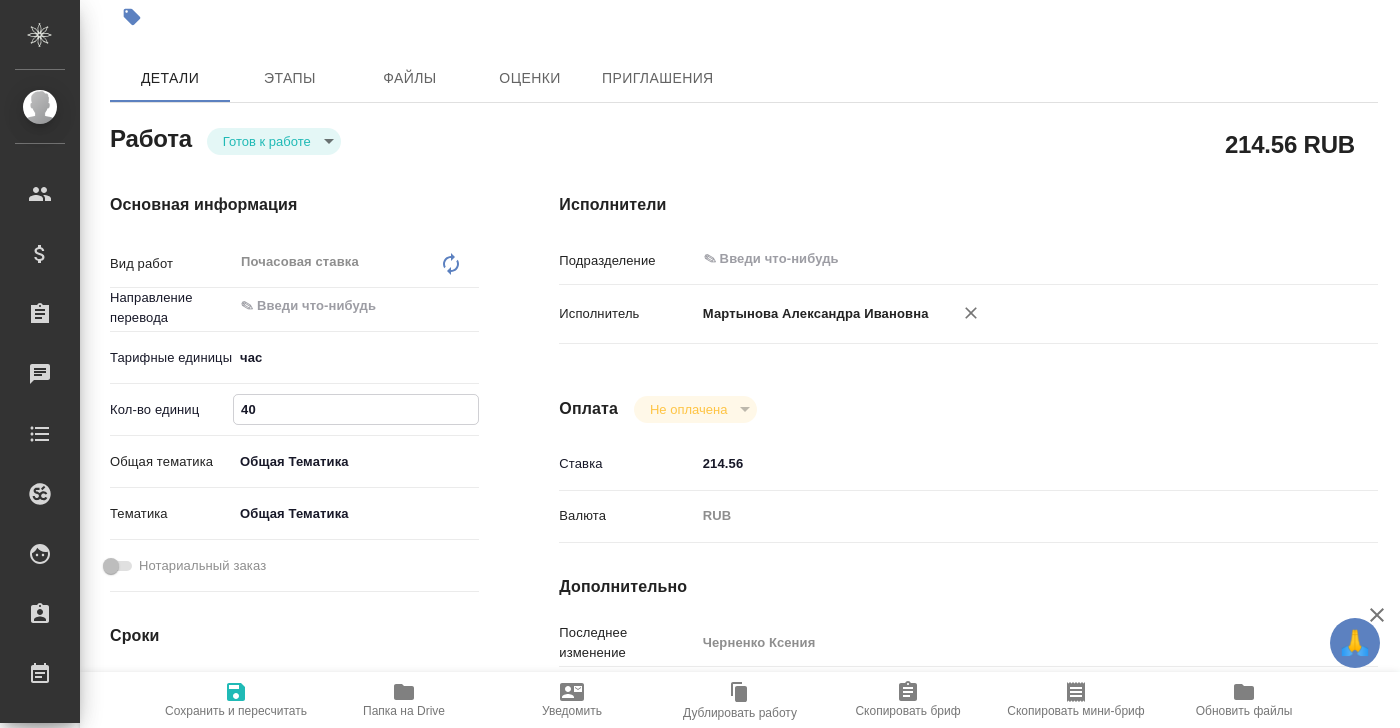 type on "40" 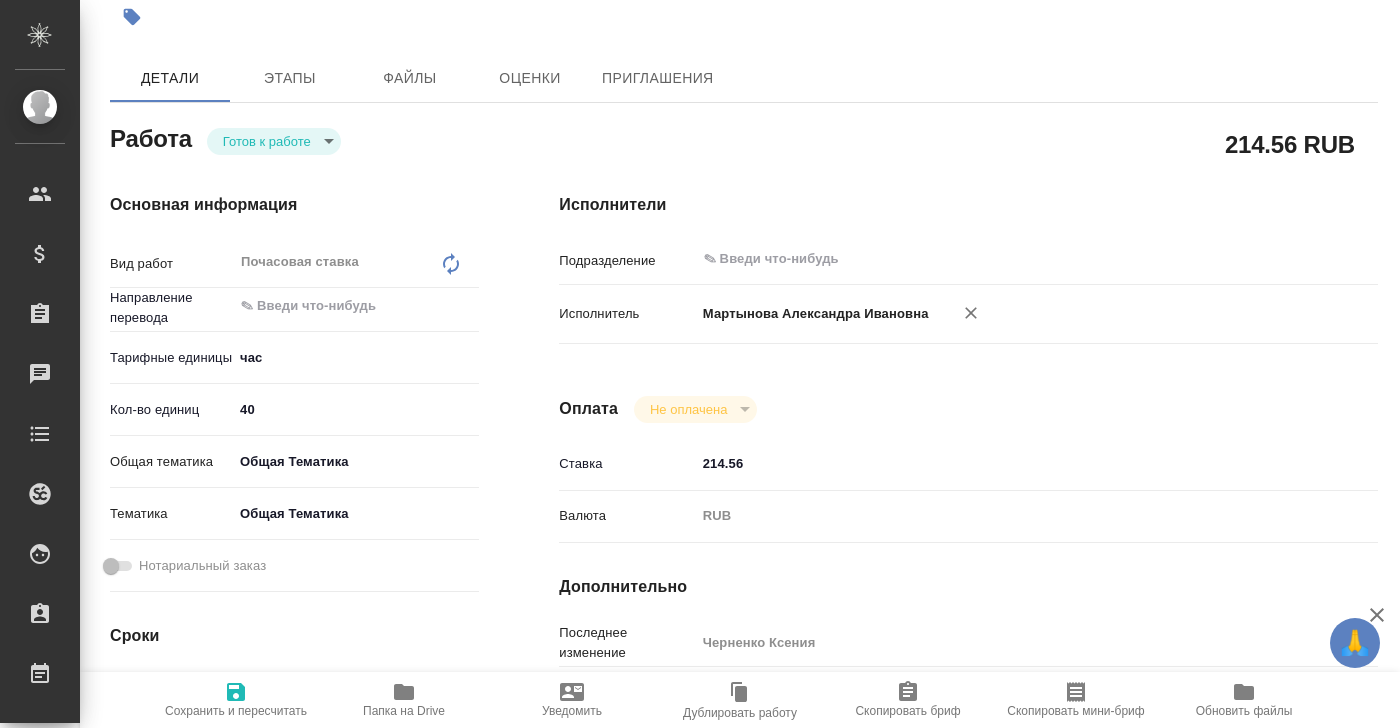 click on "Основная информация Вид работ Почасовая ставка x ​ Направление перевода ​ Тарифные единицы час 5a8b1489cc6b4906c91bfd93 Кол-во единиц 40 Общая тематика Общая Тематика obtem Тематика Общая Тематика 6012b1ca196b0e5c9229a120 Нотариальный заказ Сроки Дата начала работ [DATE] [TIME] Факт. дата начала работ Срок завершения работ [DATE] [TIME] Факт. срок заверш. работ Срок завершения услуги [DATE] [TIME]" at bounding box center (294, 580) 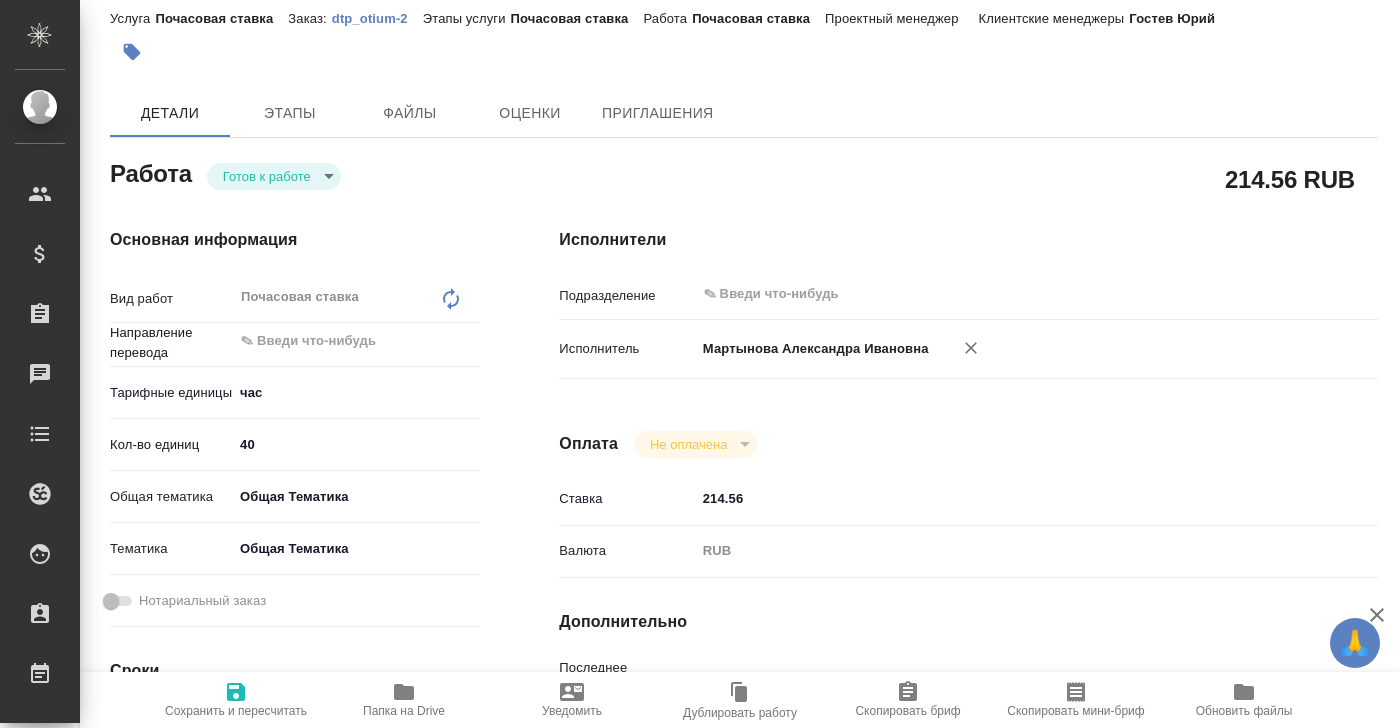 scroll, scrollTop: 66, scrollLeft: 0, axis: vertical 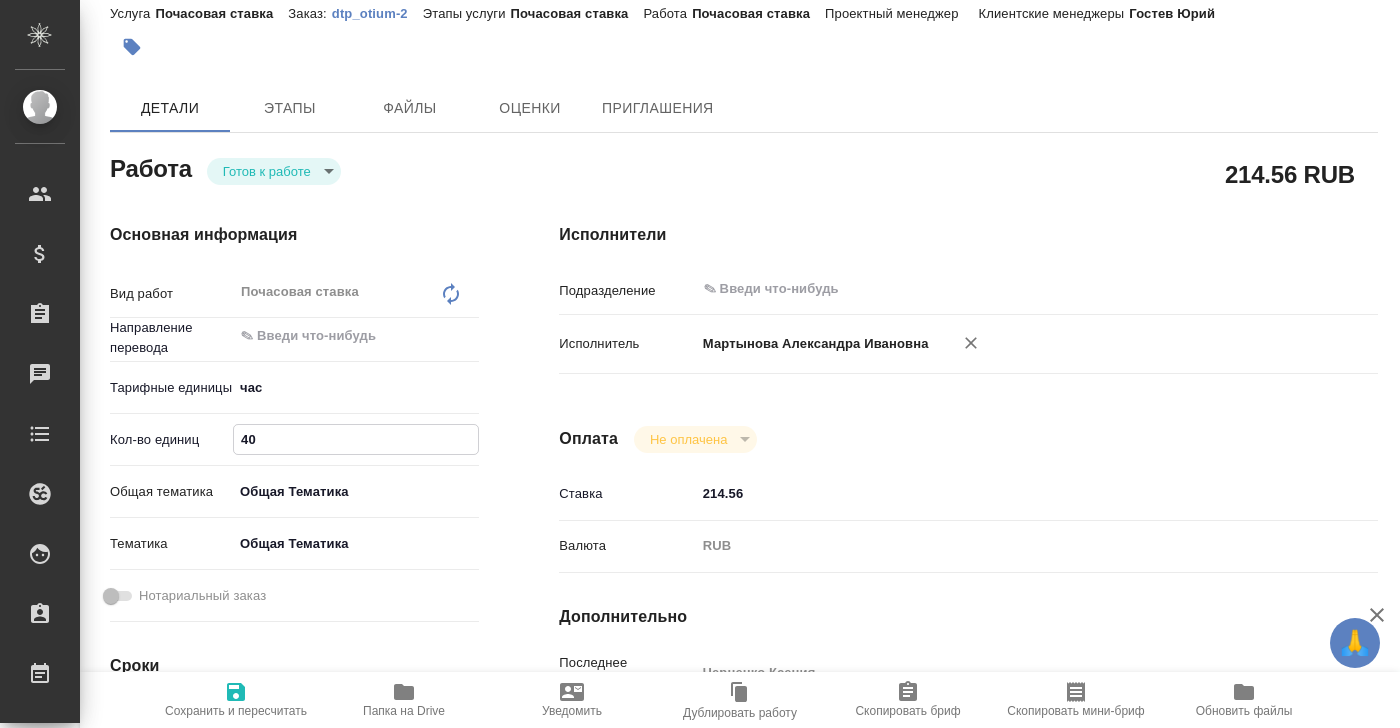 drag, startPoint x: 264, startPoint y: 432, endPoint x: 217, endPoint y: 432, distance: 47 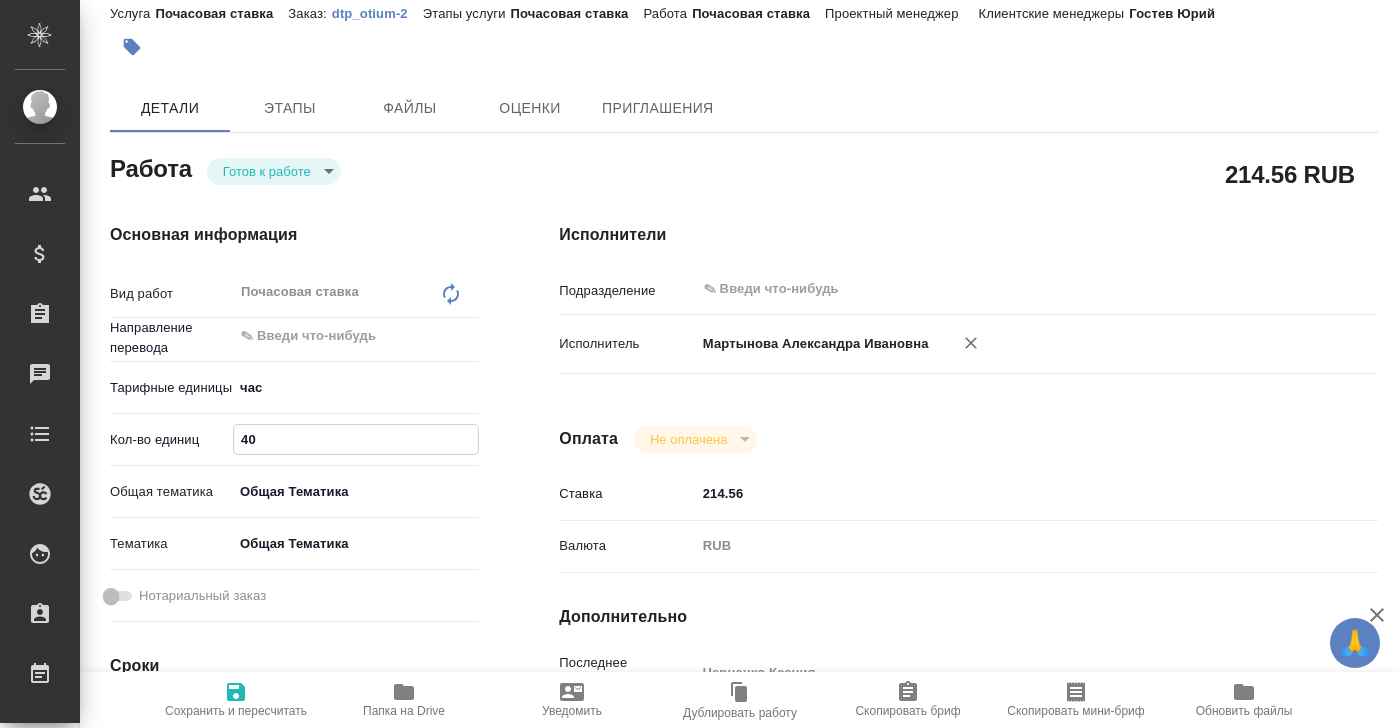click on "Кол-во единиц 40" at bounding box center (294, 439) 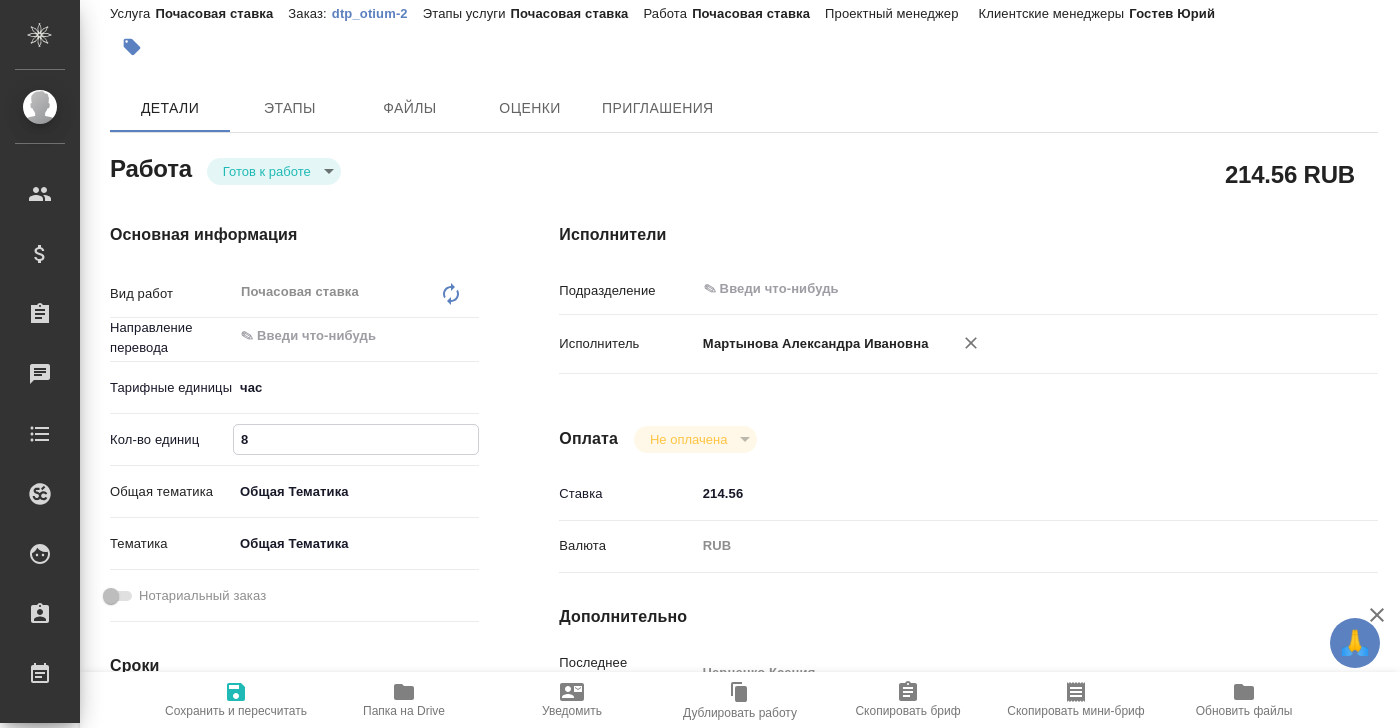 type on "x" 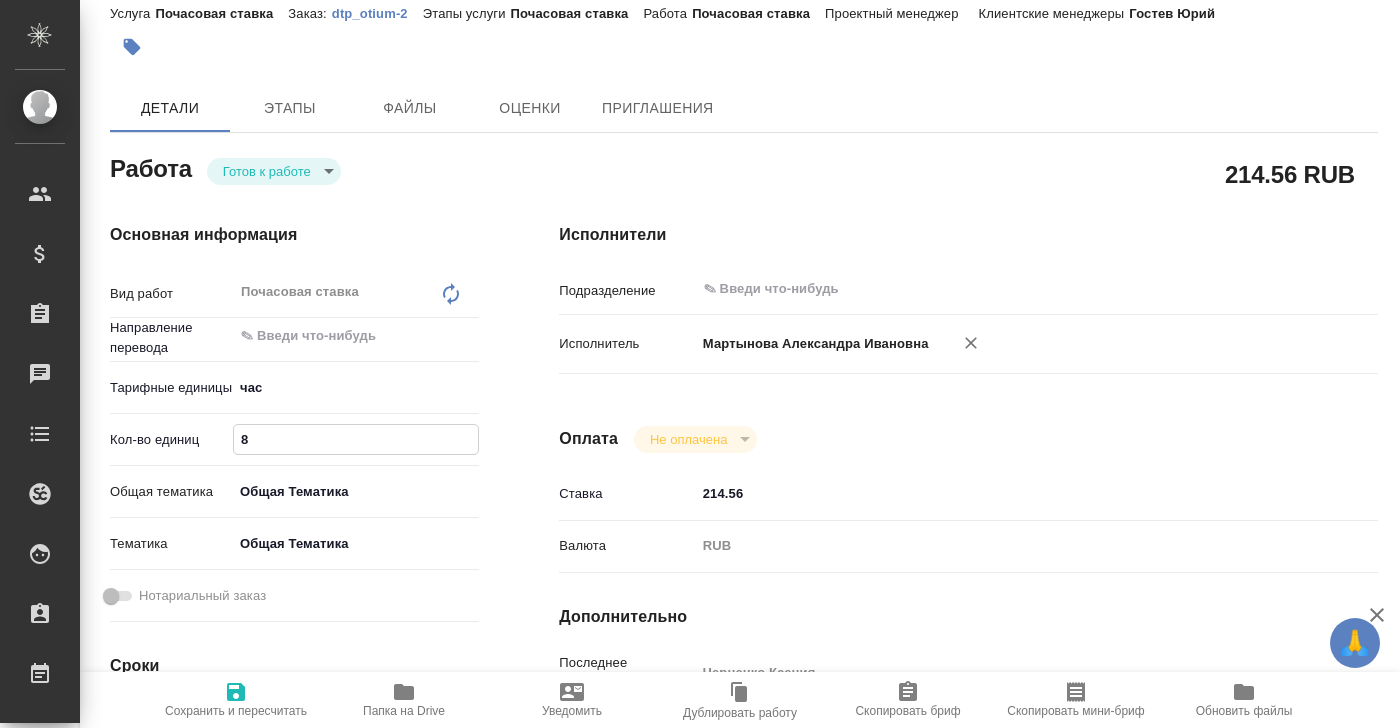 type on "x" 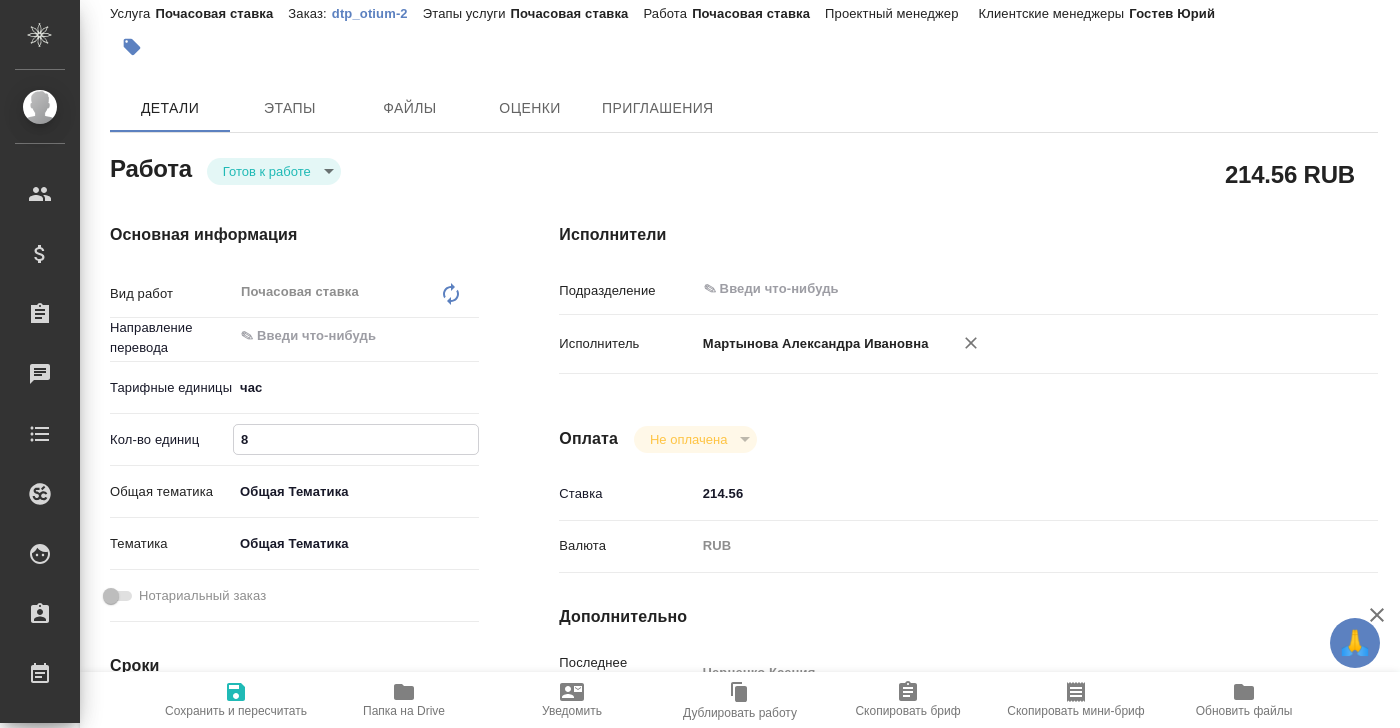 type on "x" 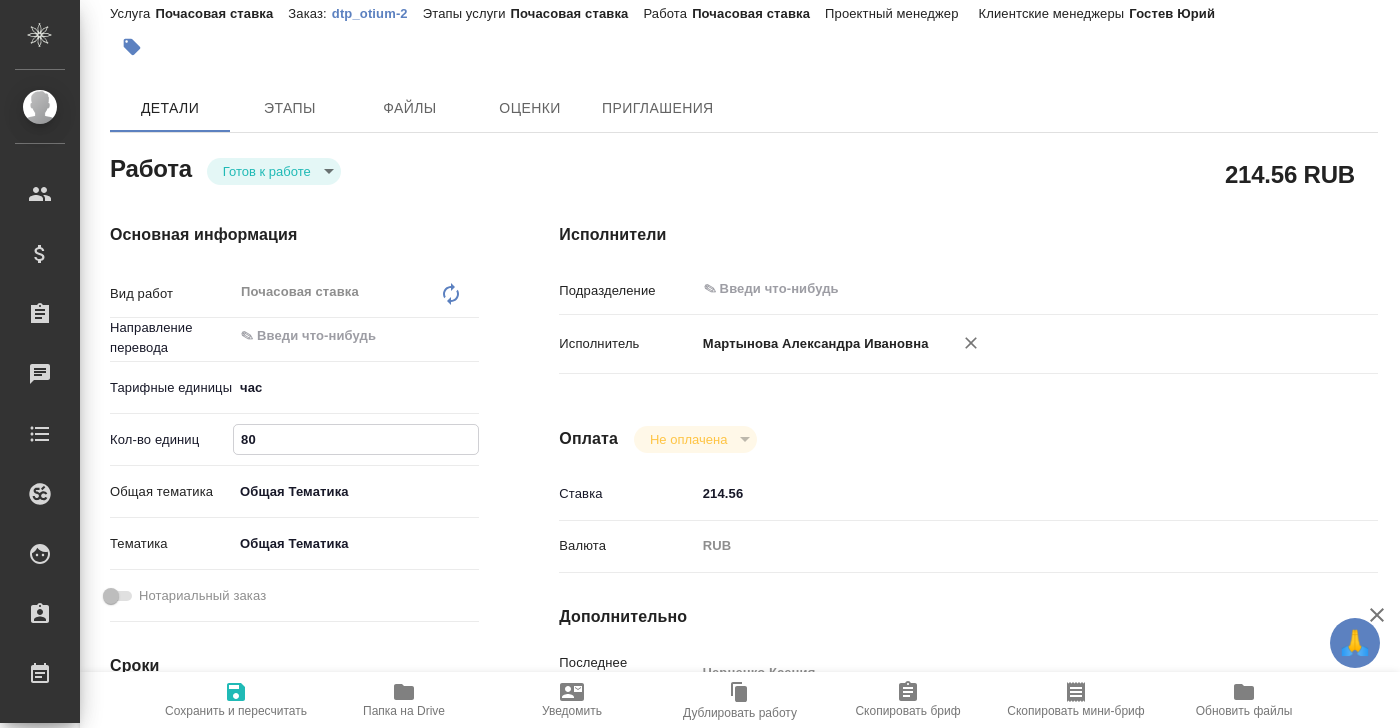 type on "80" 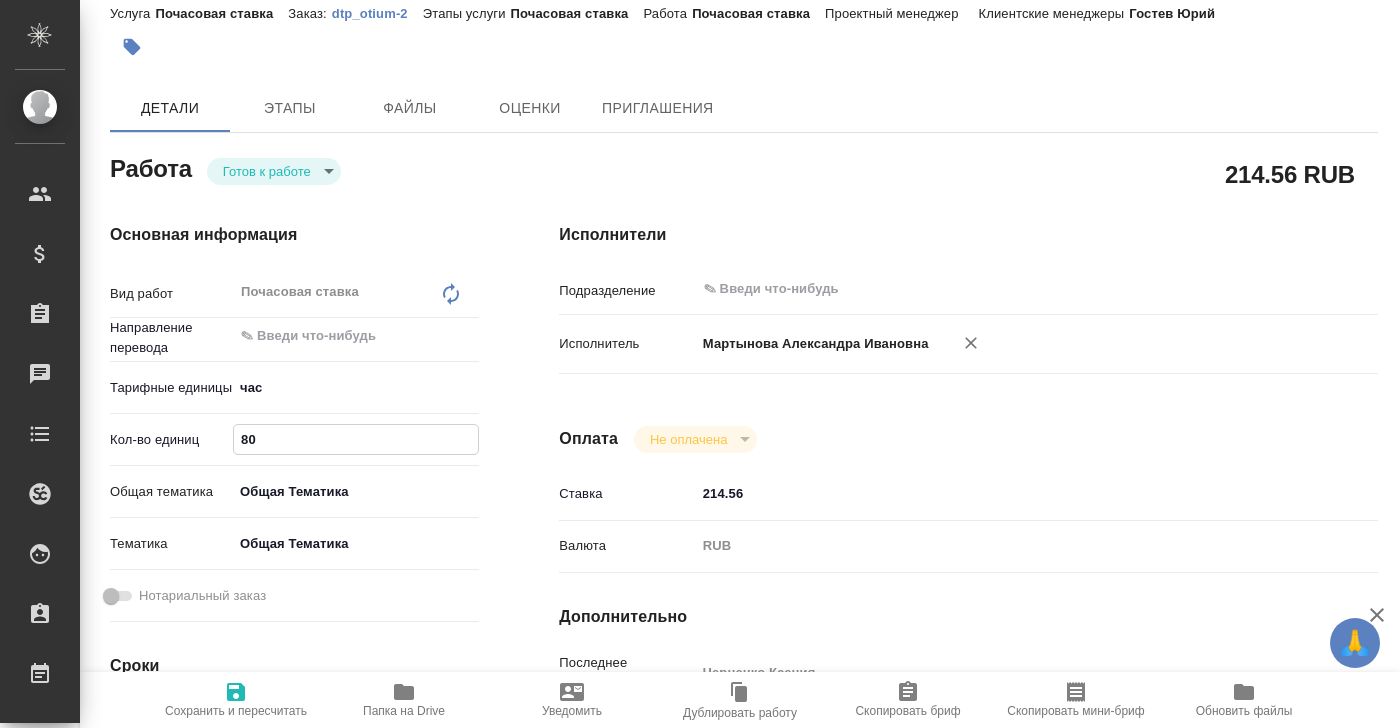 click on "Исполнители Подразделение ​ Исполнитель Мартынова  [FIRST] [LAST] Оплата Не оплачена notPayed Ставка 214.56 Валюта RUB RUB Дополнительно Последнее изменение Черненко Ксения Комментарий к работе x Путь на drive /Clients/Оtium/Orders/dtp_otium-2/Other/dtp_otium-2-WK-092 x" at bounding box center [968, 610] 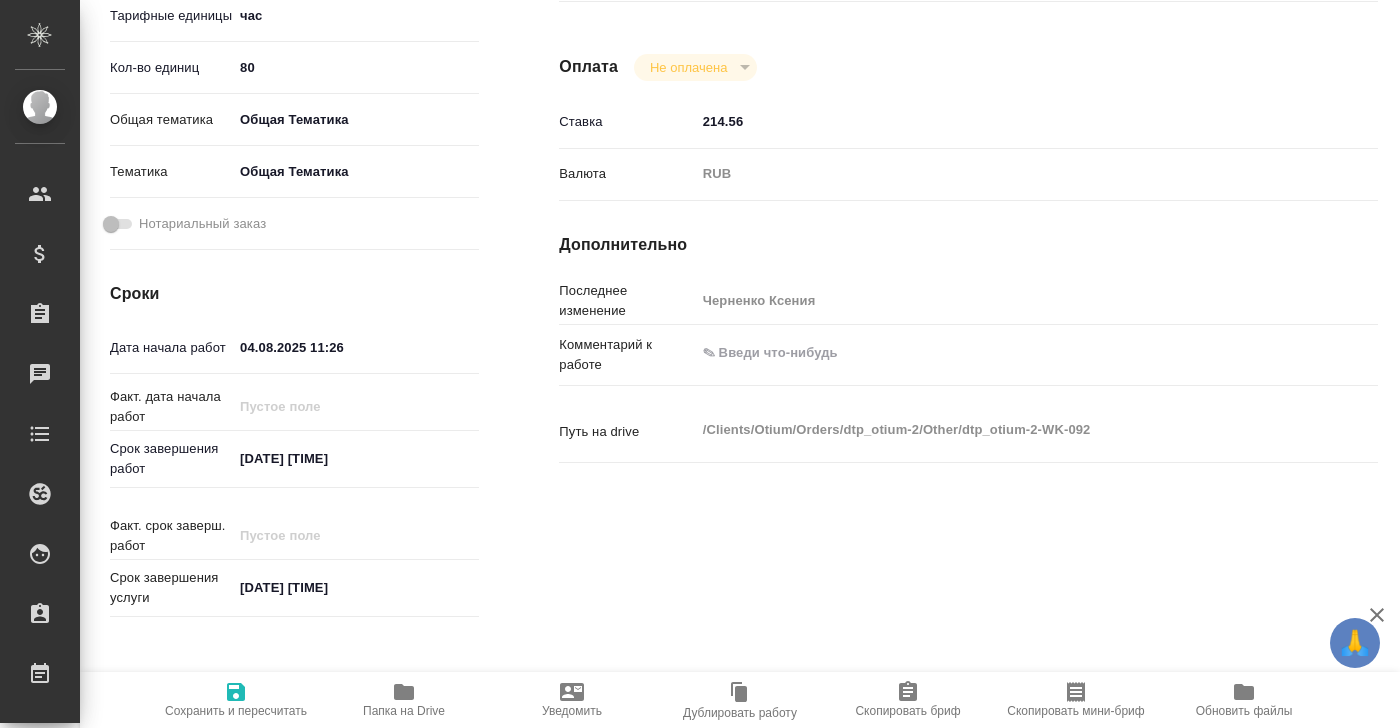 scroll, scrollTop: 0, scrollLeft: 0, axis: both 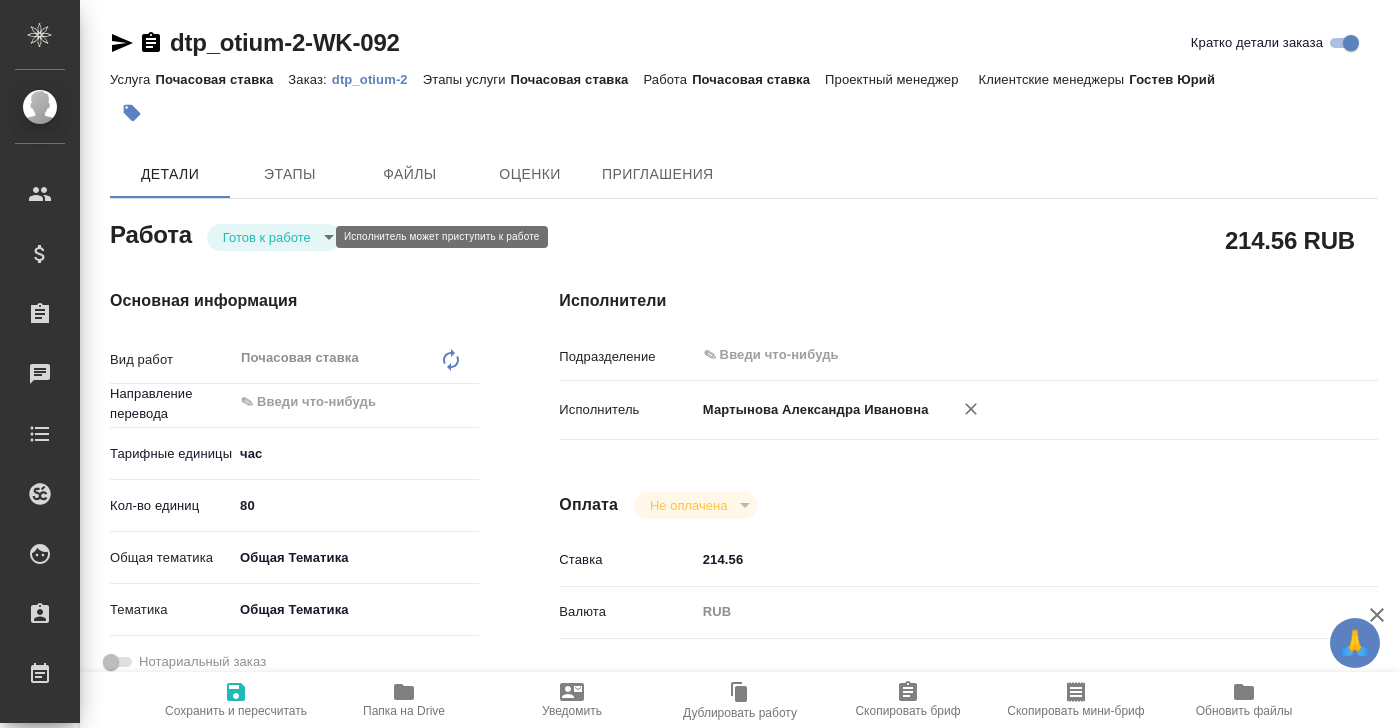 click on "🙏 .cls-1
fill:#fff;
AWATERA Черненко Ксения Клиенты Спецификации Заказы 0 Чаты Todo Проекты SC Исполнители Кандидаты Работы Входящие заявки Заявки на доставку Рекламации Проекты процессинга Конференции Выйти dtp_otium-2-WK-092 Кратко детали заказа Услуга Почасовая ставка Заказ: dtp_otium-2 Этапы услуги Почасовая ставка Работа Почасовая ставка Проектный менеджер Клиентские менеджеры Гостев Юрий Детали Этапы Файлы Оценки Приглашения Работа Готов к работе readyForWork 214.56 RUB Основная информация Вид работ Почасовая ставка x ​ Направление перевода ​ Тарифные единицы 80" at bounding box center [700, 364] 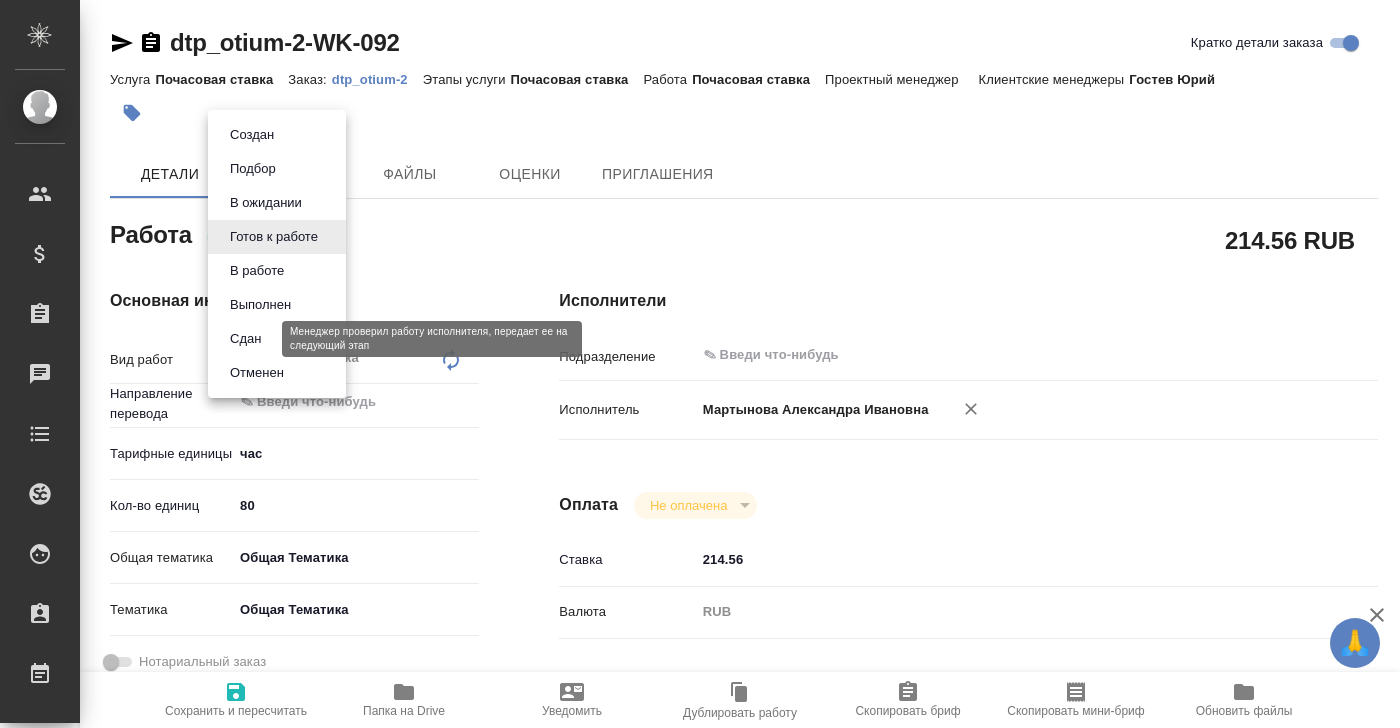 click on "Сдан" at bounding box center [245, 339] 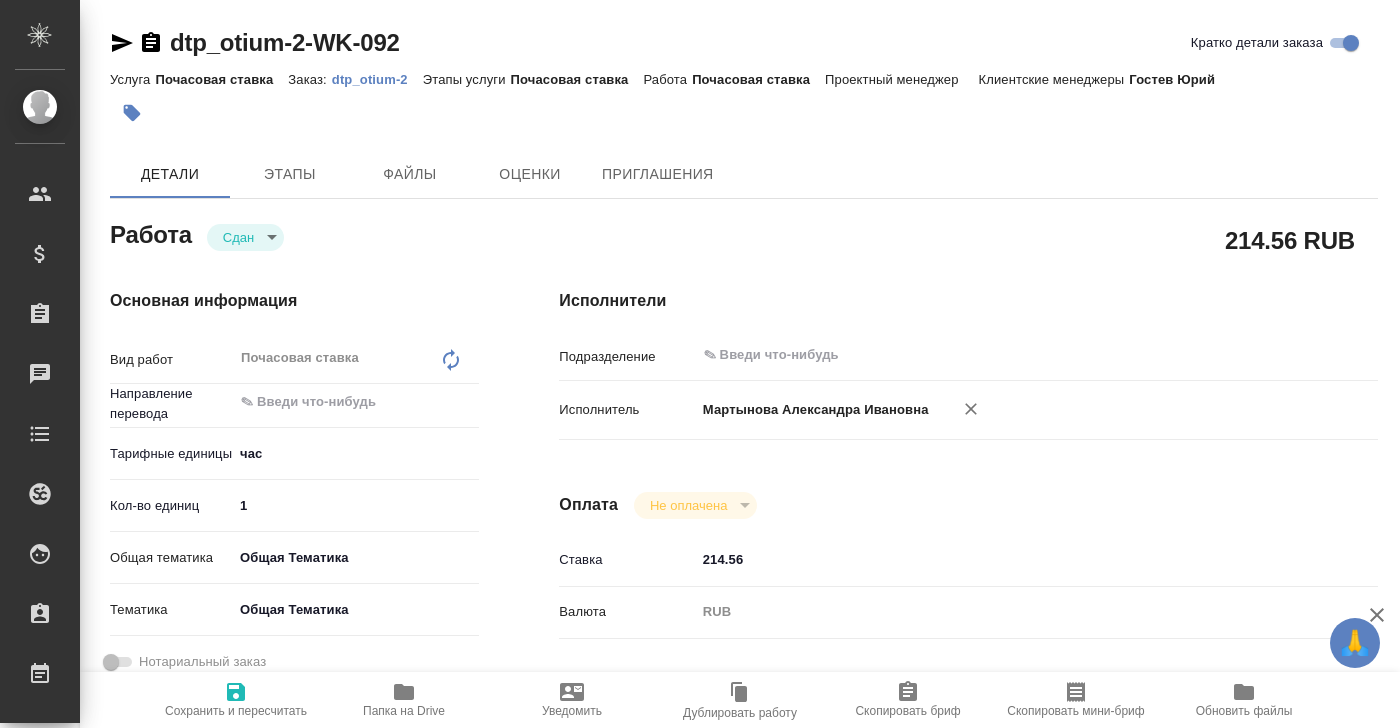 type on "x" 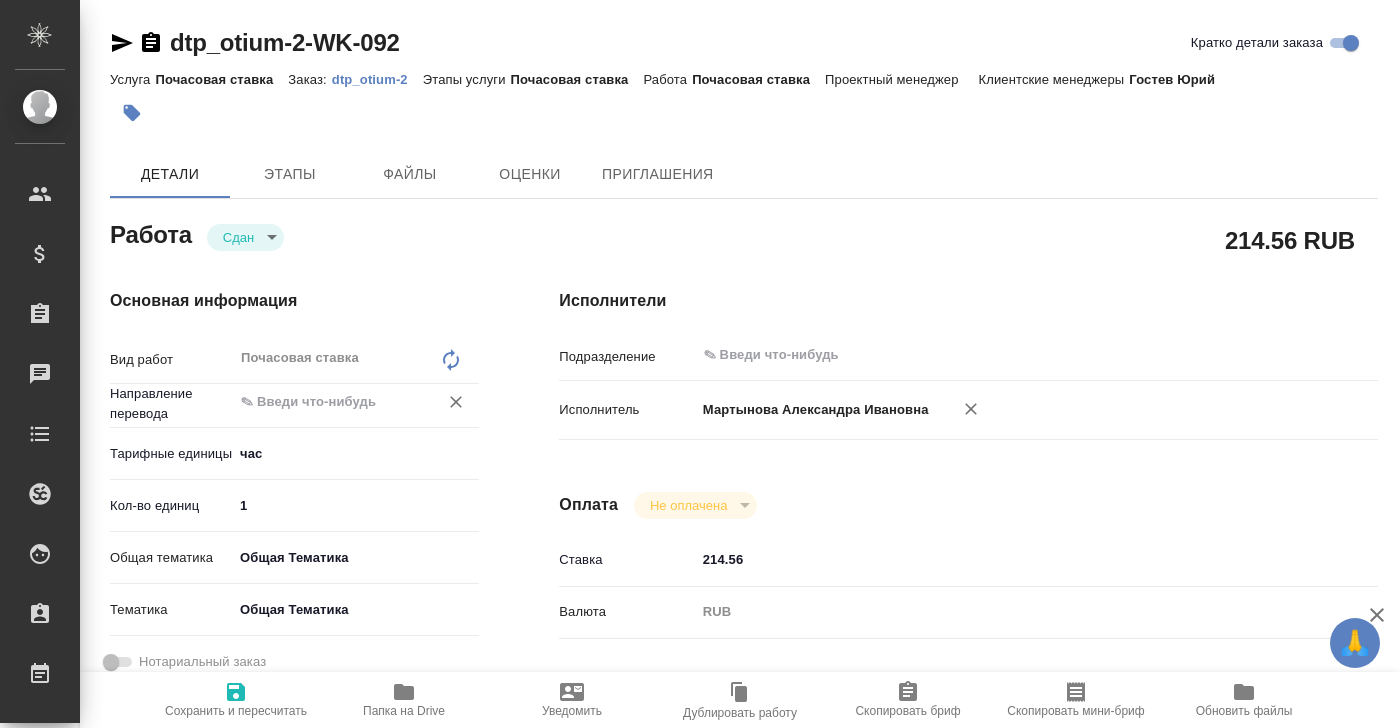 type on "x" 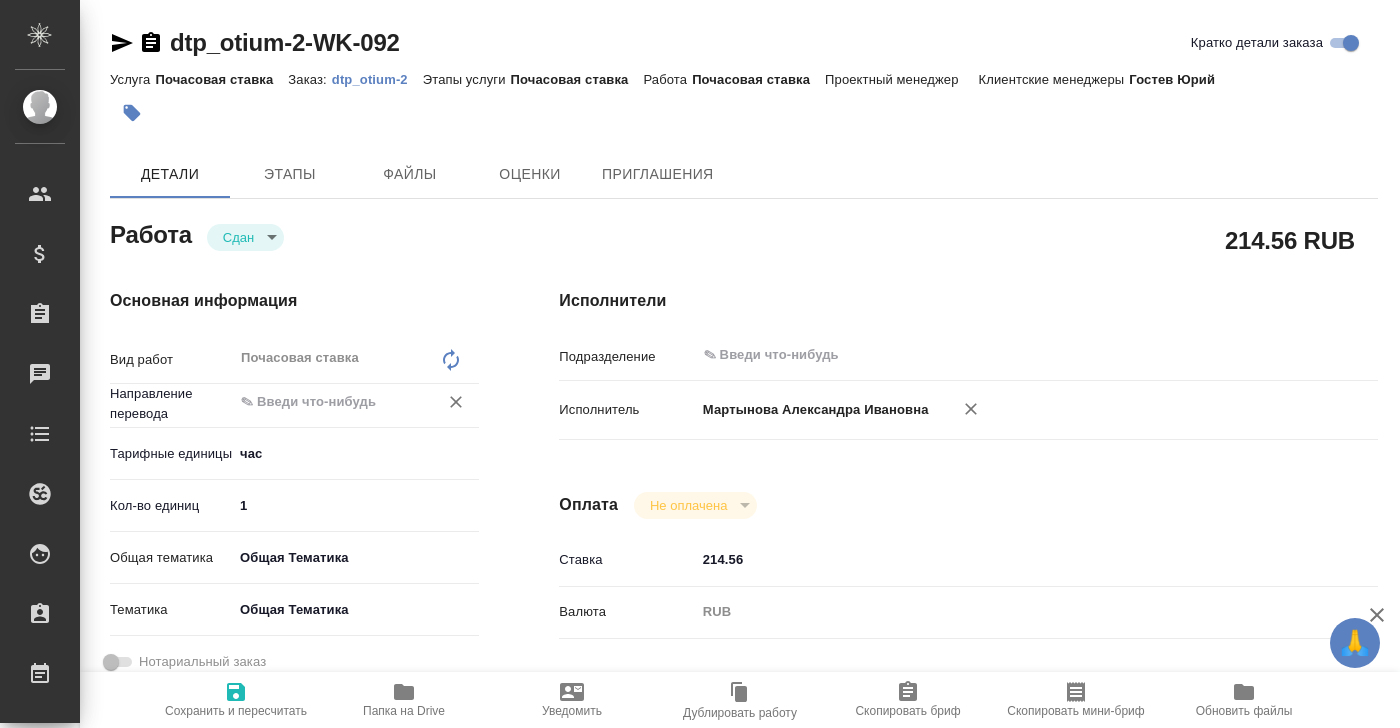 type on "x" 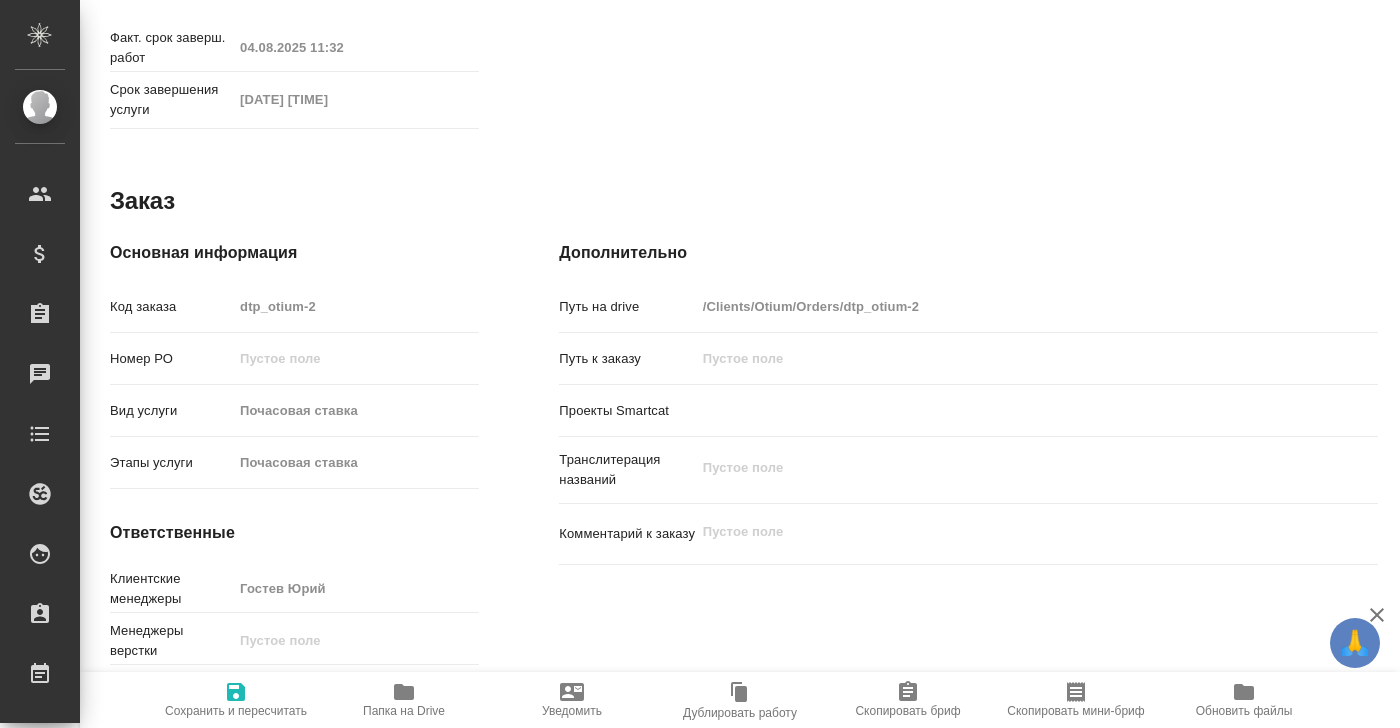 scroll, scrollTop: 994, scrollLeft: 0, axis: vertical 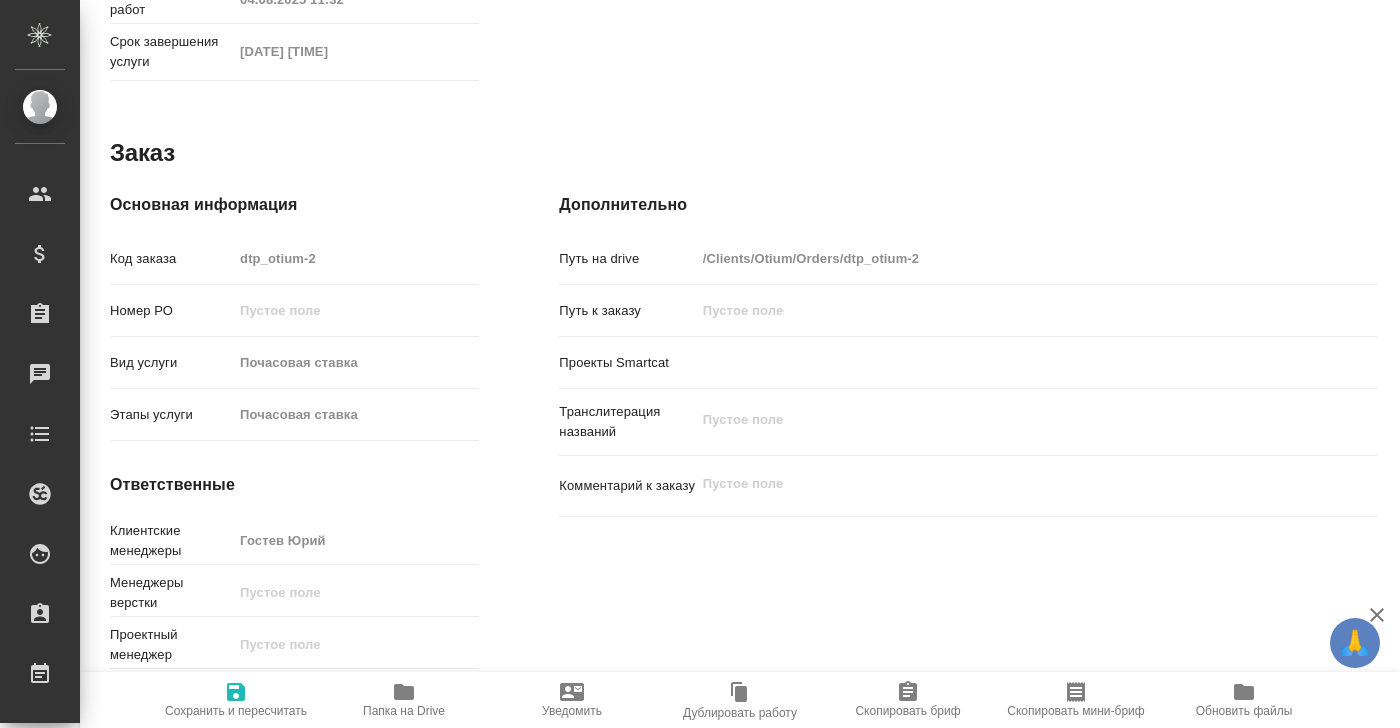 click on "Сохранить и пересчитать" at bounding box center [236, 711] 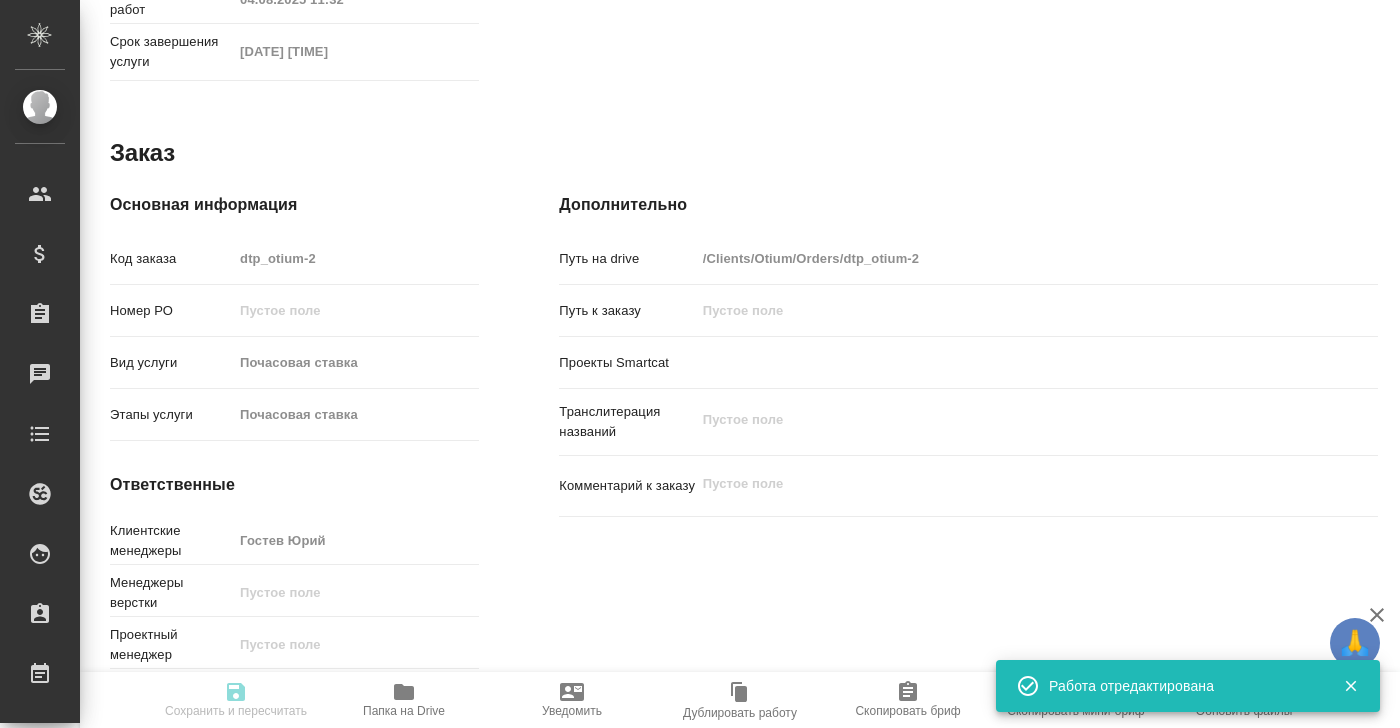 type on "x" 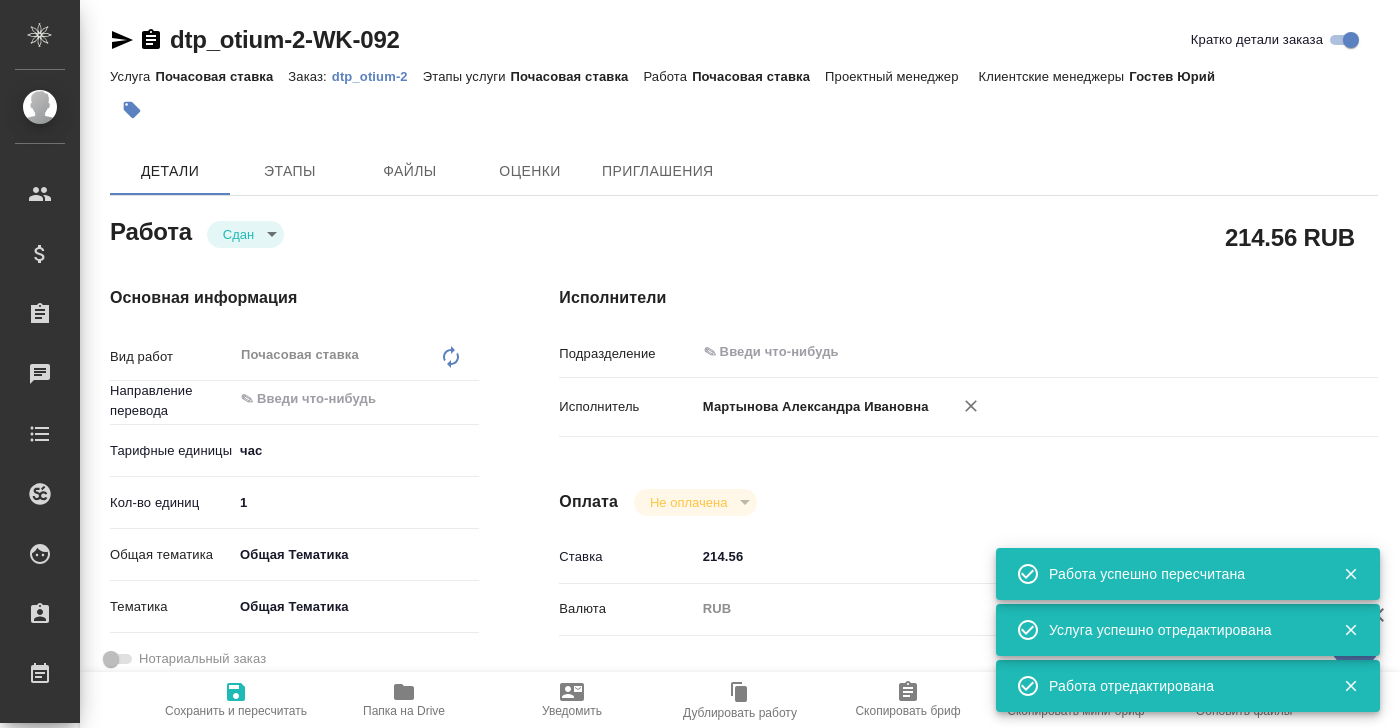 scroll, scrollTop: 0, scrollLeft: 0, axis: both 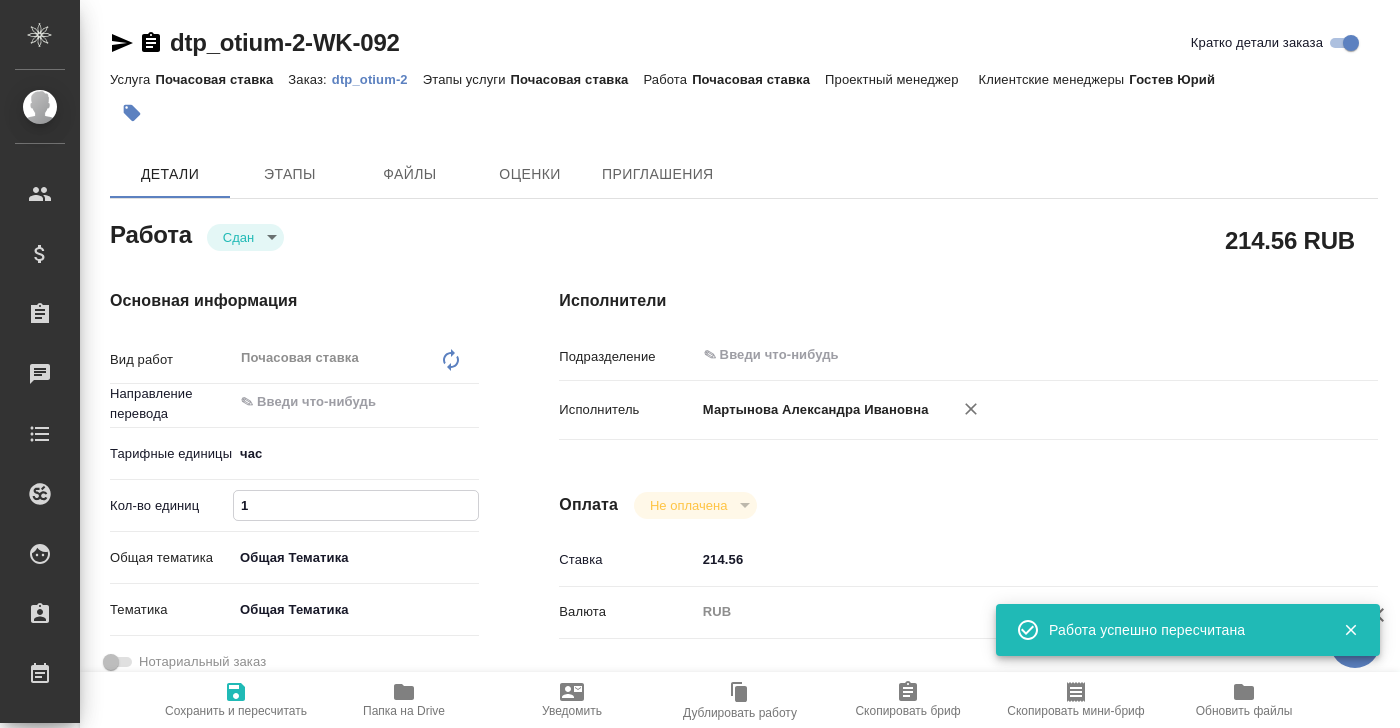 drag, startPoint x: 268, startPoint y: 507, endPoint x: 224, endPoint y: 507, distance: 44 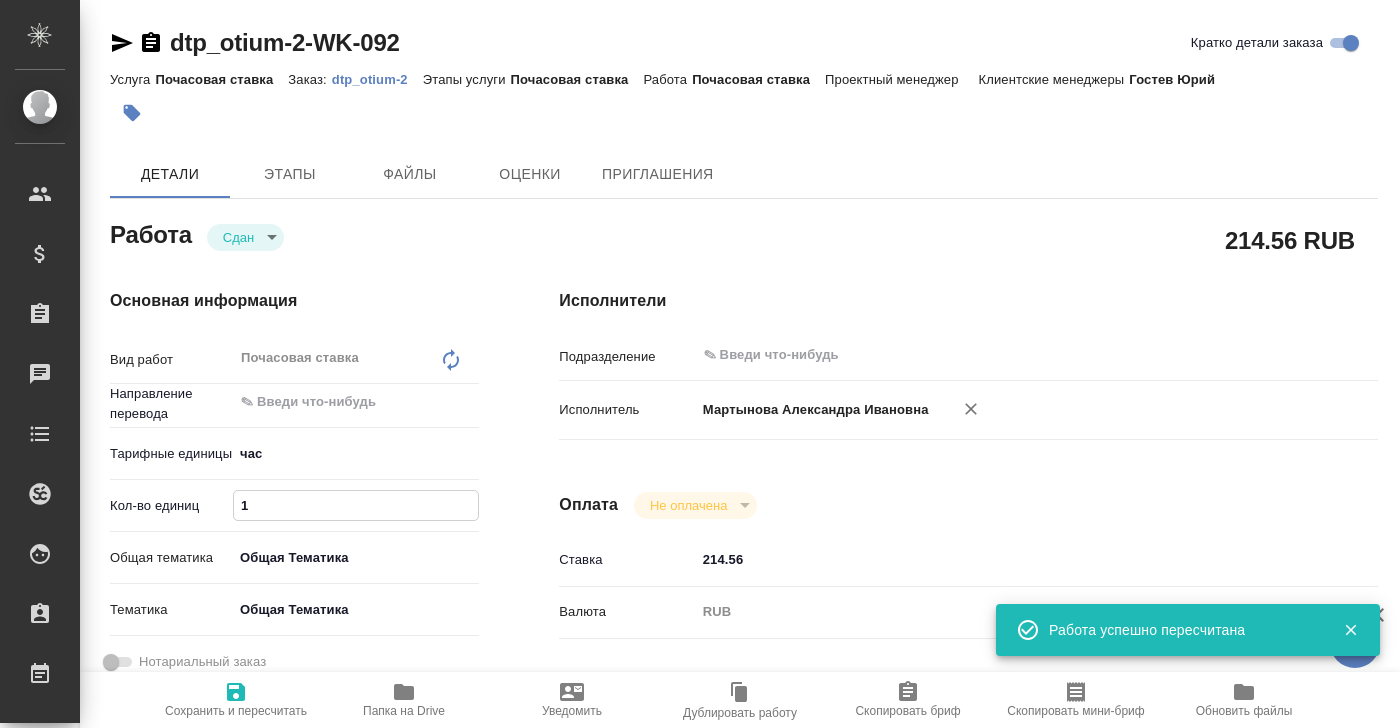 click on "Кол-во единиц 1" at bounding box center [294, 505] 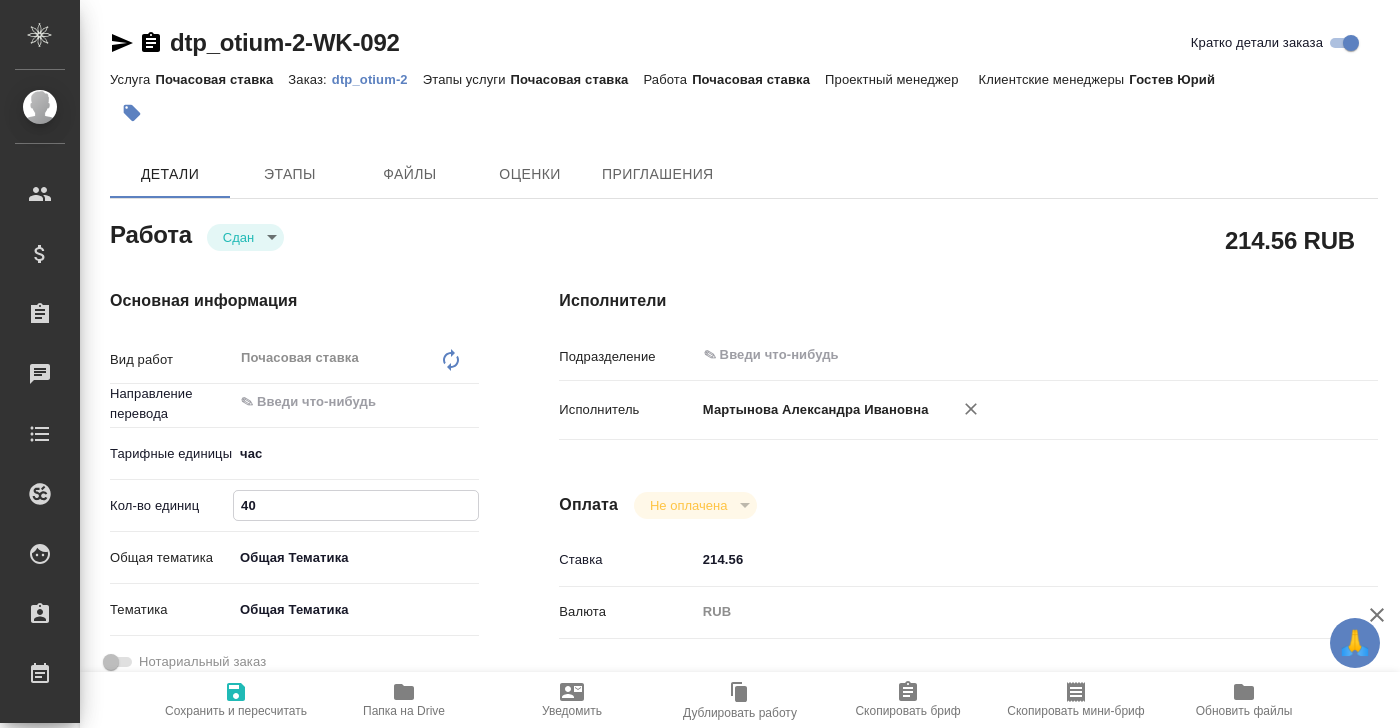 drag, startPoint x: 274, startPoint y: 503, endPoint x: 198, endPoint y: 503, distance: 76 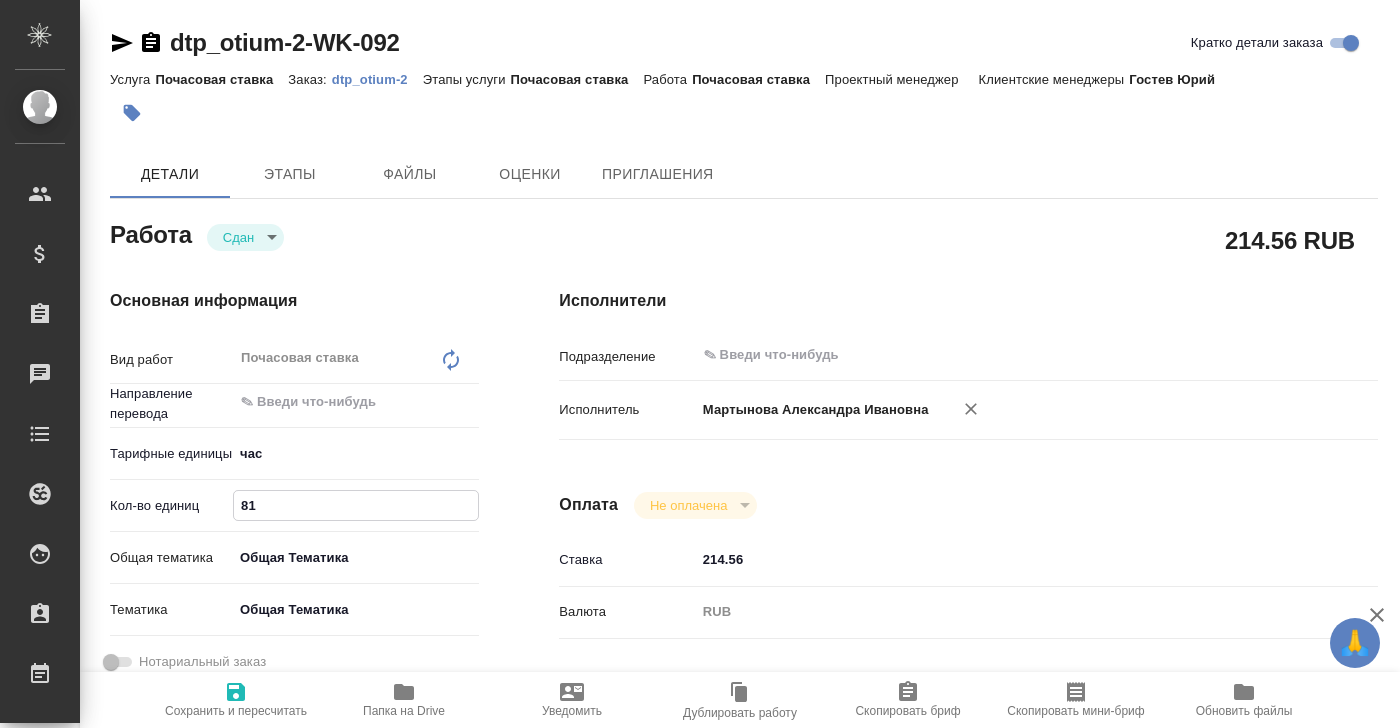 click on "81" at bounding box center (356, 505) 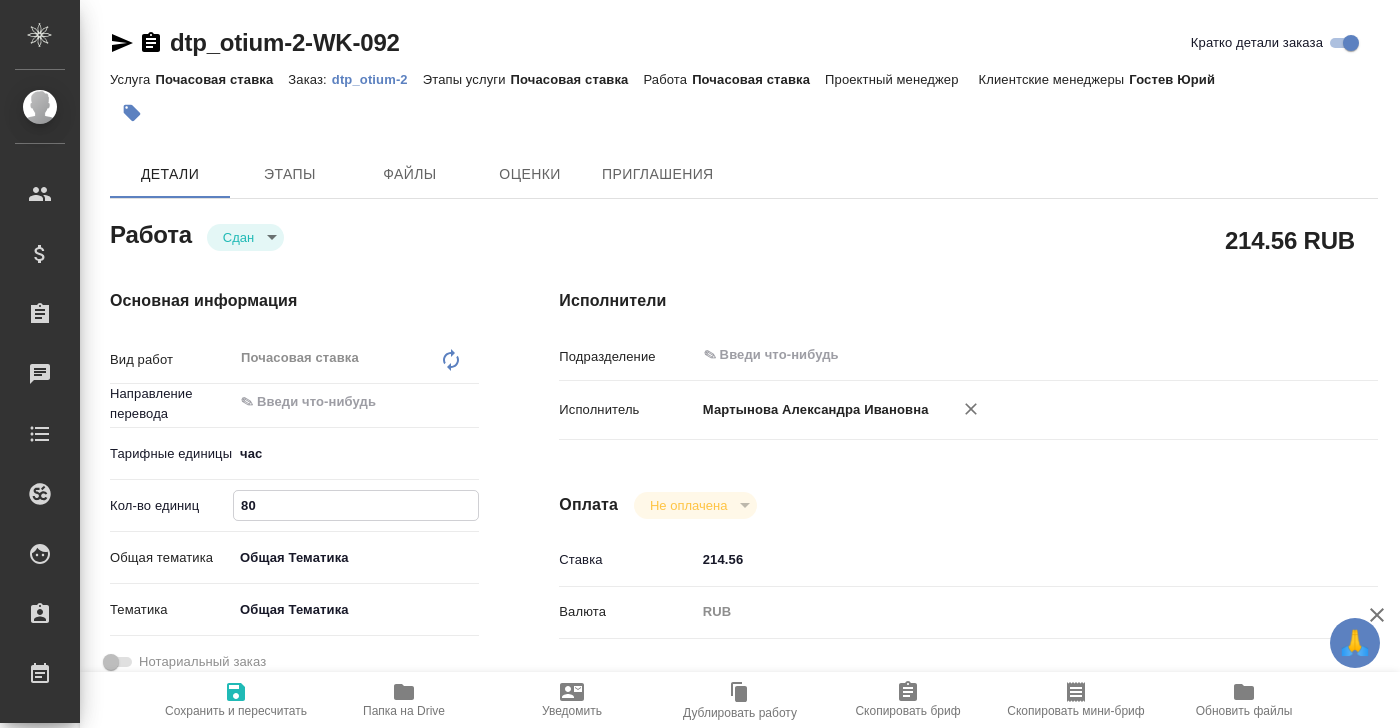 click on "80" at bounding box center [356, 505] 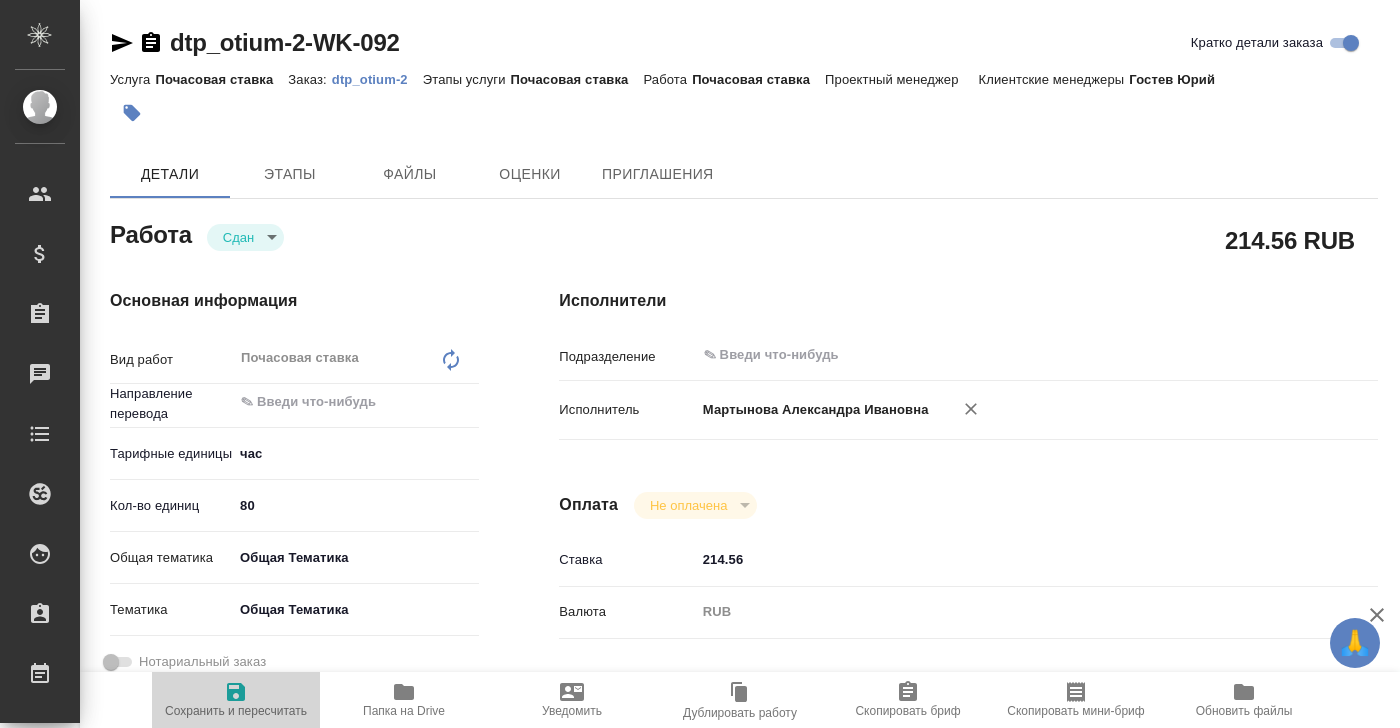 click 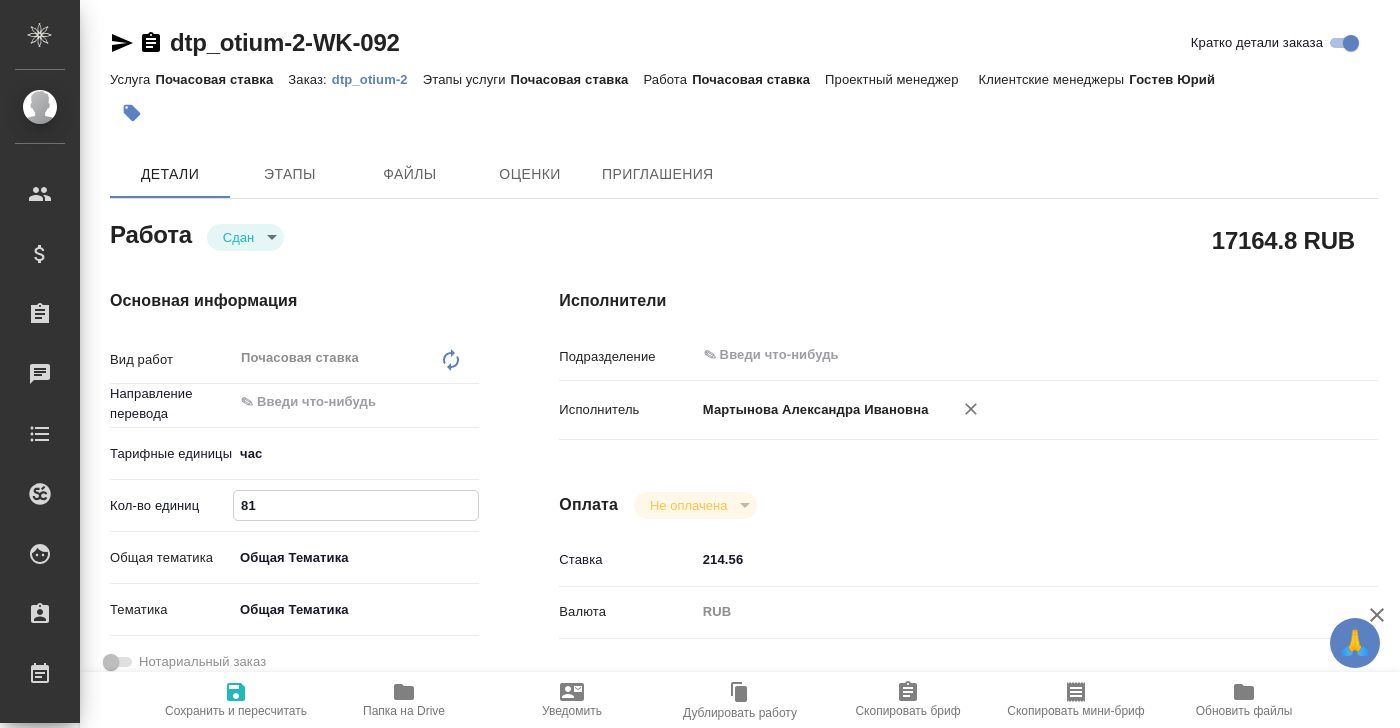 click on "81" at bounding box center (356, 505) 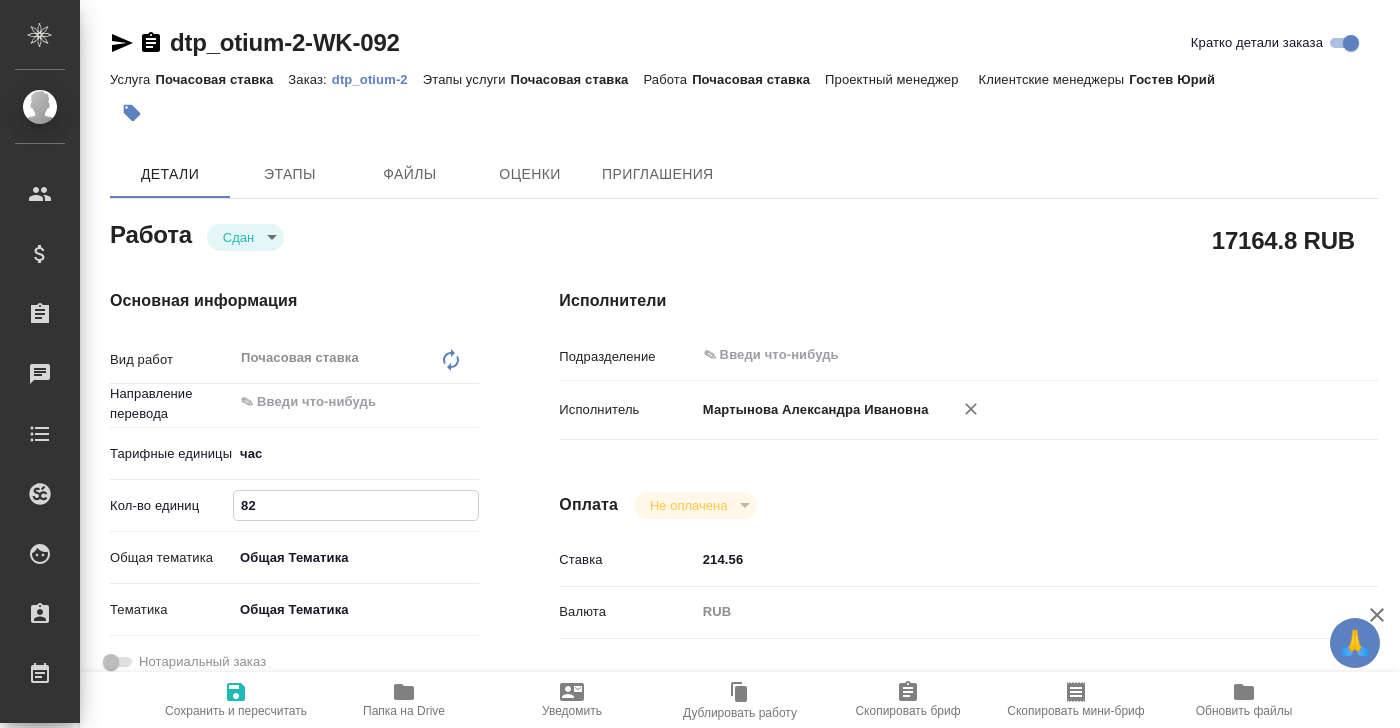 click on "82" at bounding box center (356, 505) 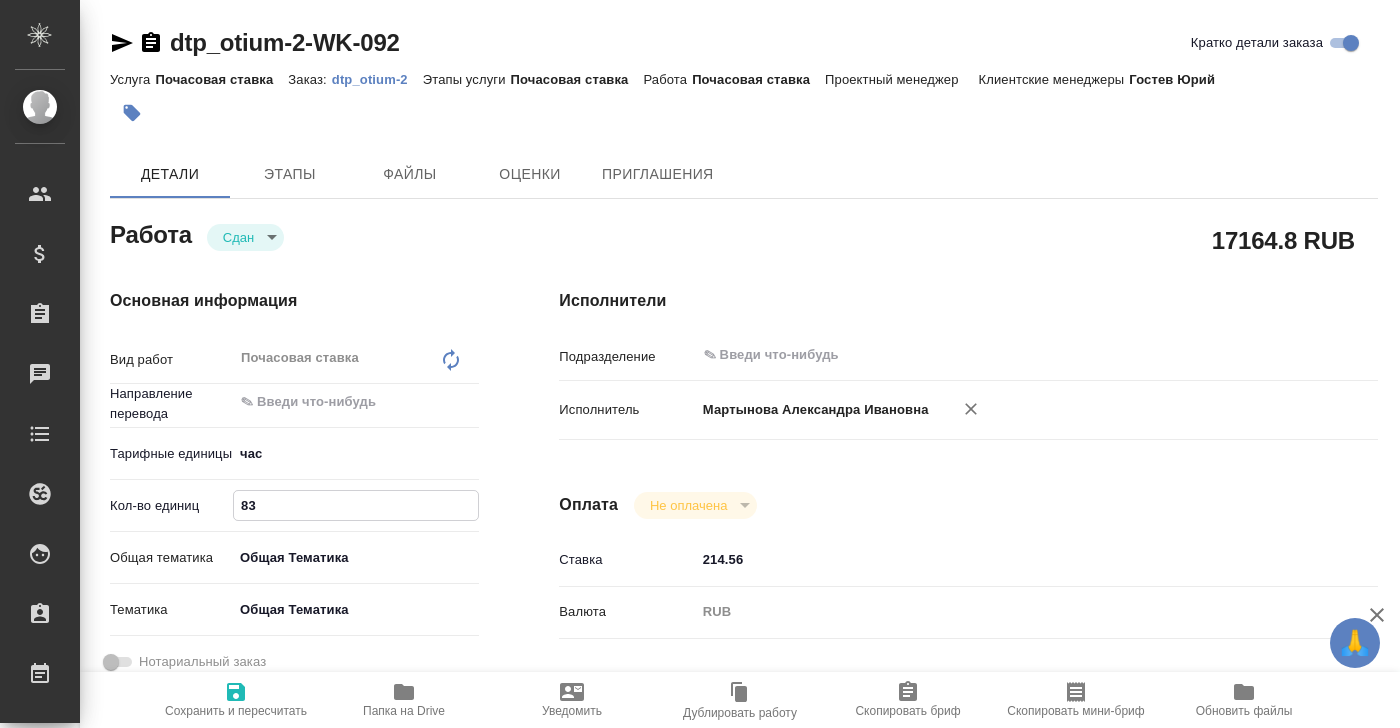 click on "83" at bounding box center [356, 505] 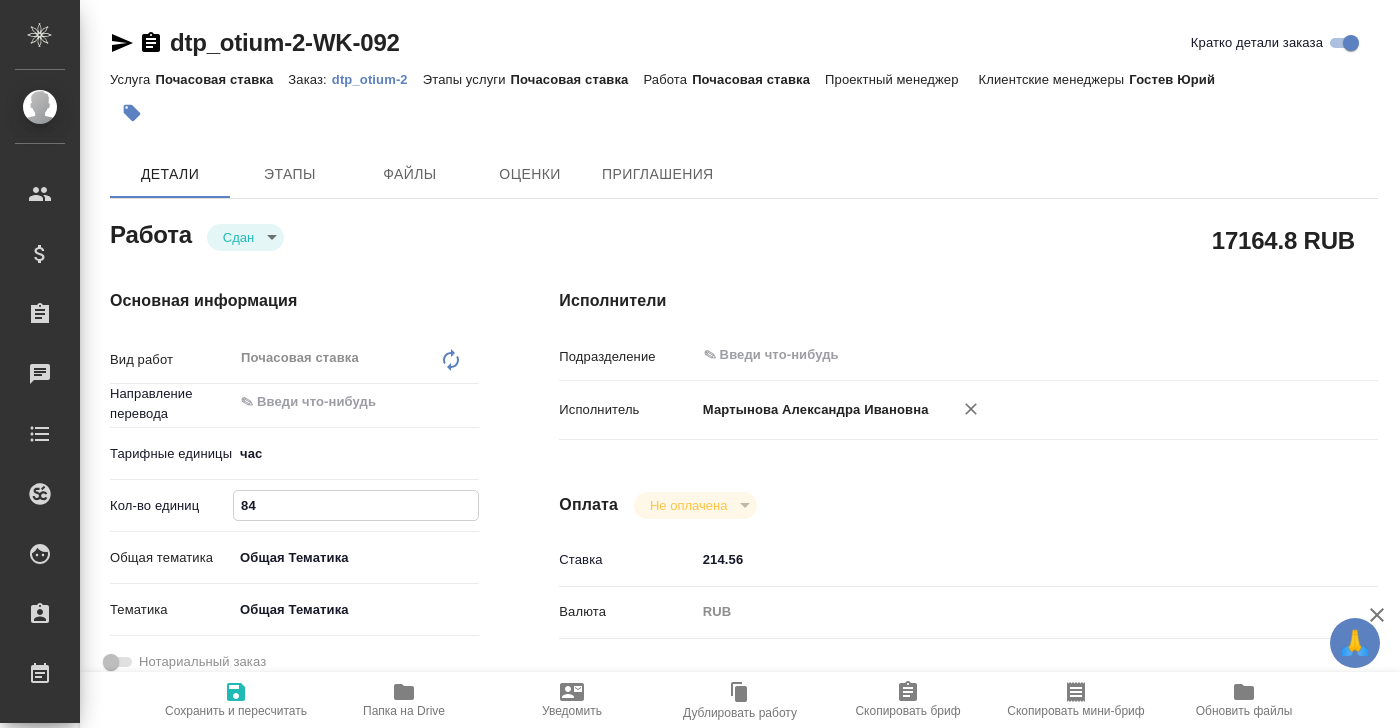 click on "84" at bounding box center (356, 505) 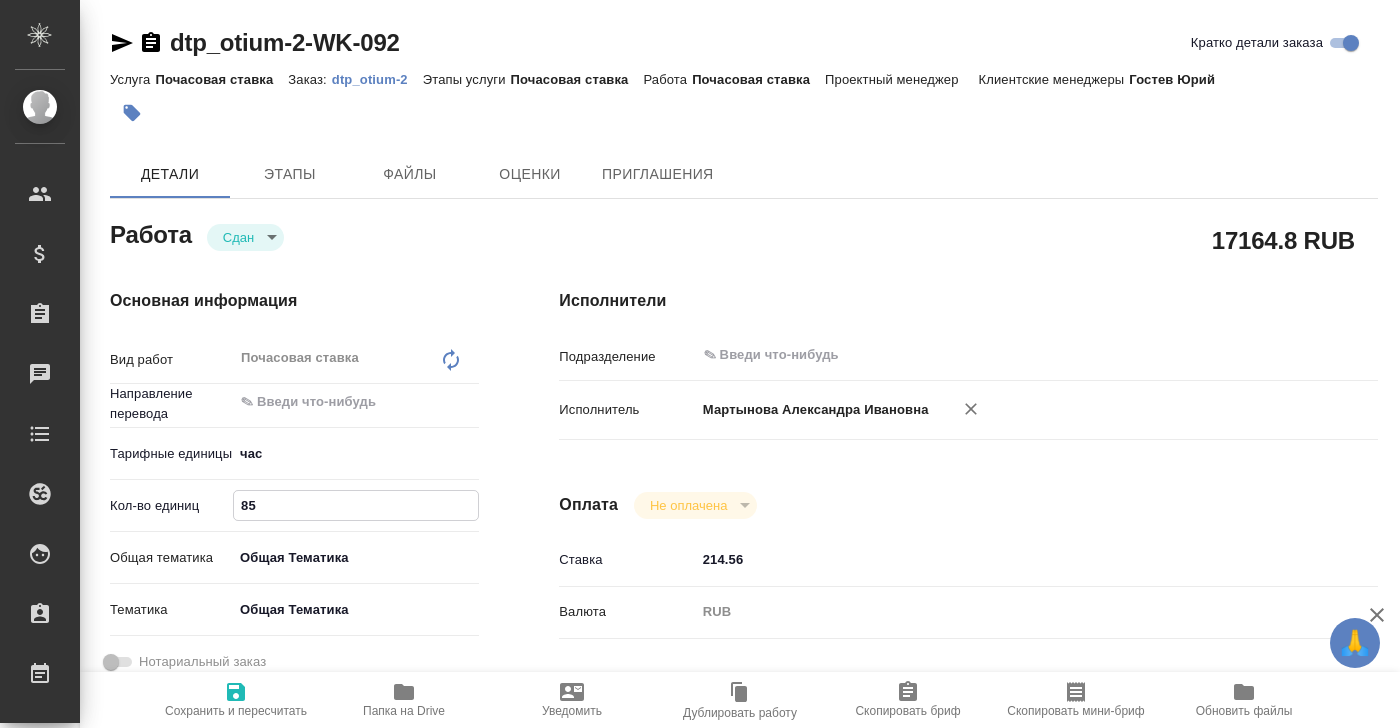 click on "85" at bounding box center [356, 505] 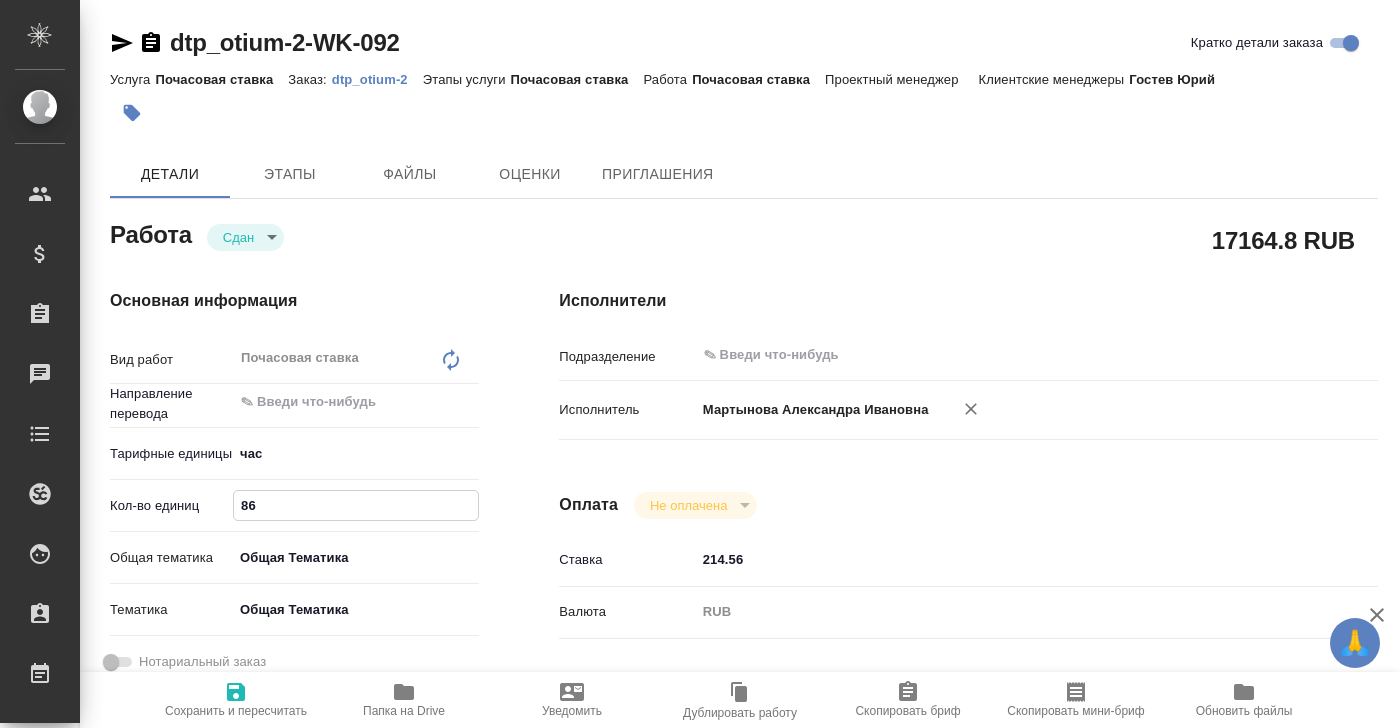 click on "86" at bounding box center (356, 505) 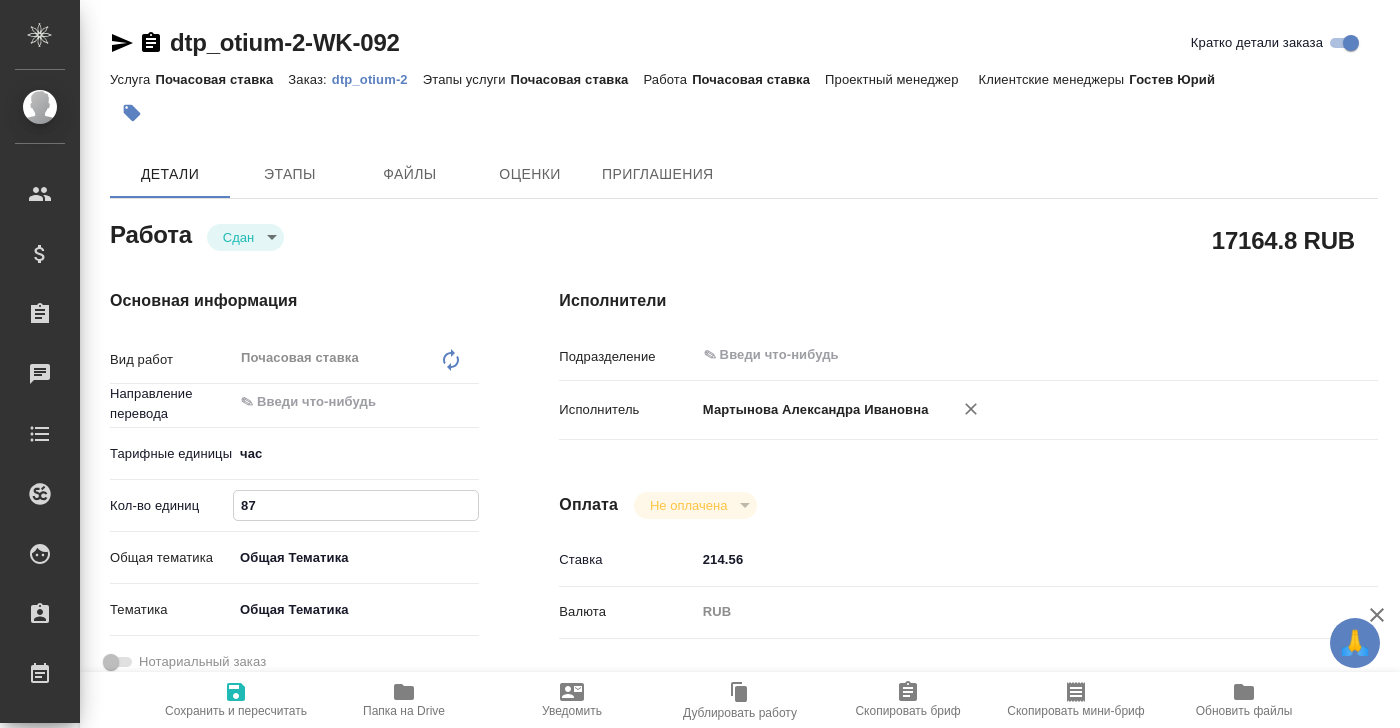click on "87" at bounding box center (356, 505) 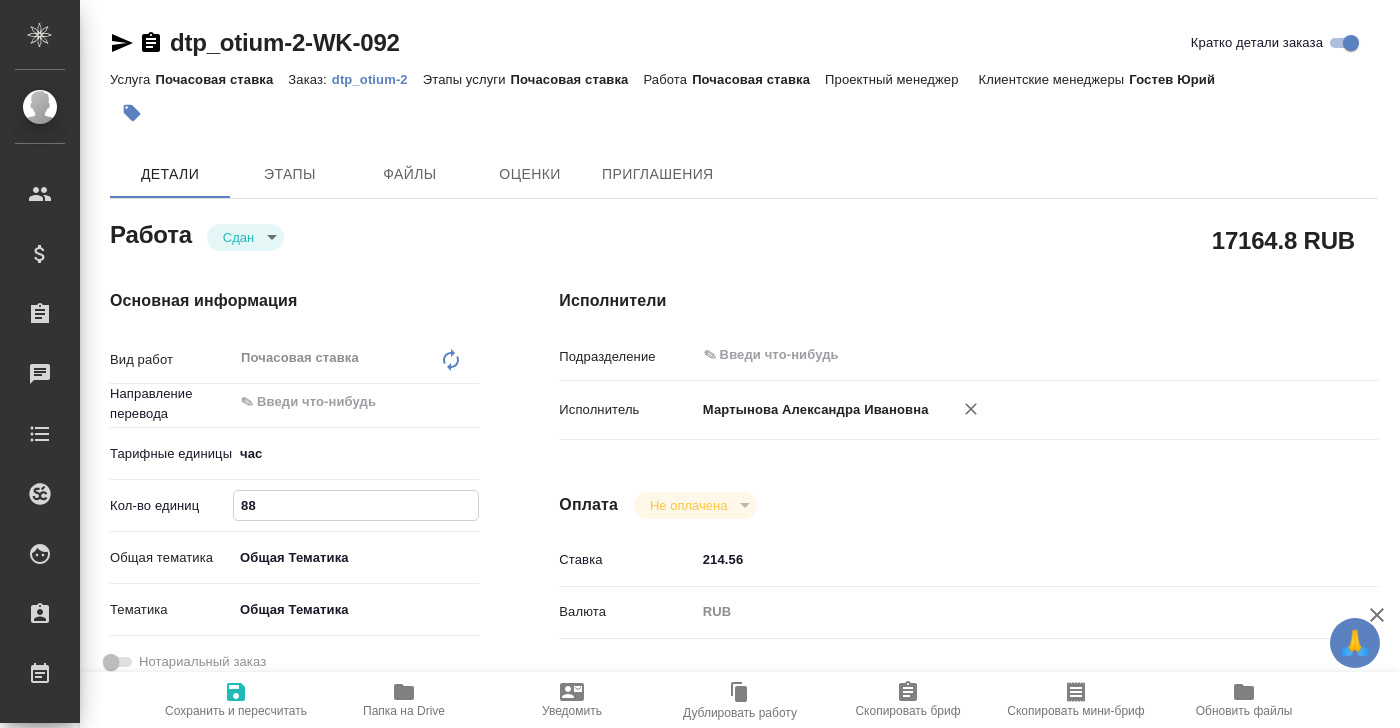 click on "88" at bounding box center (356, 505) 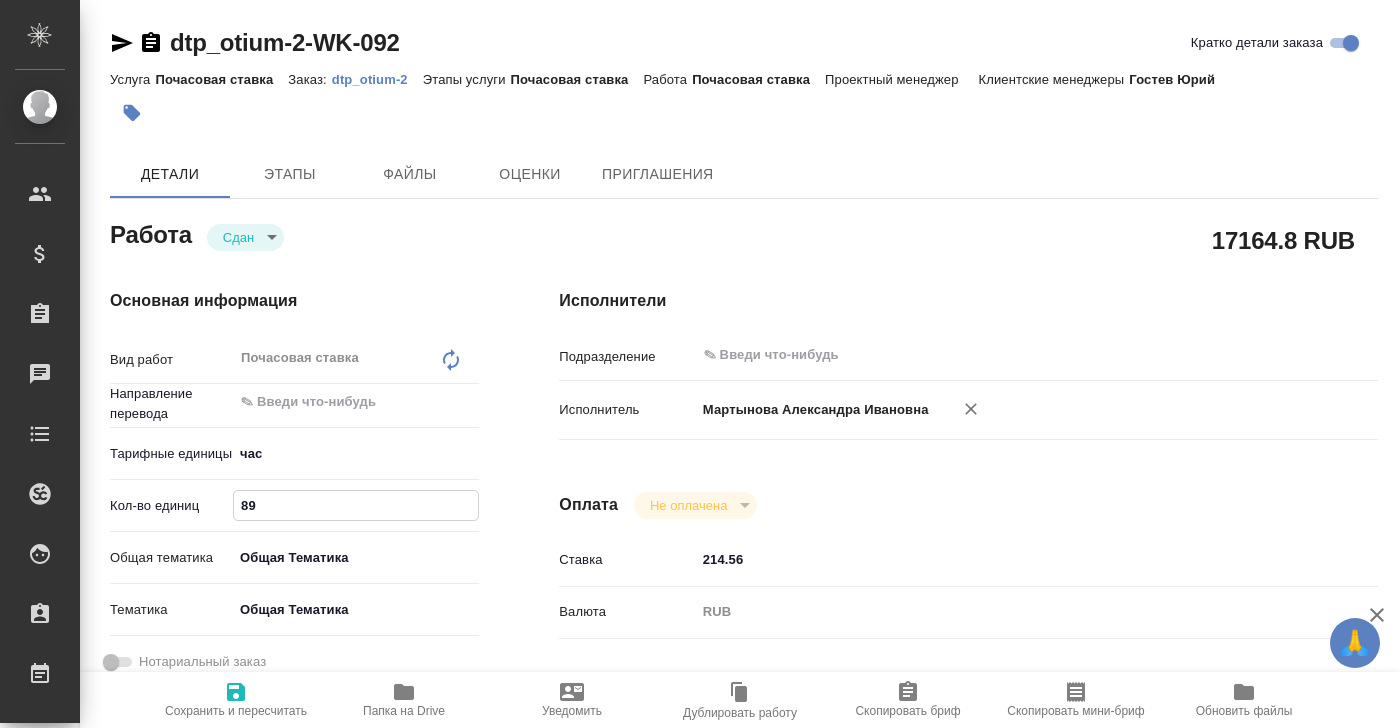 click on "89" at bounding box center (356, 505) 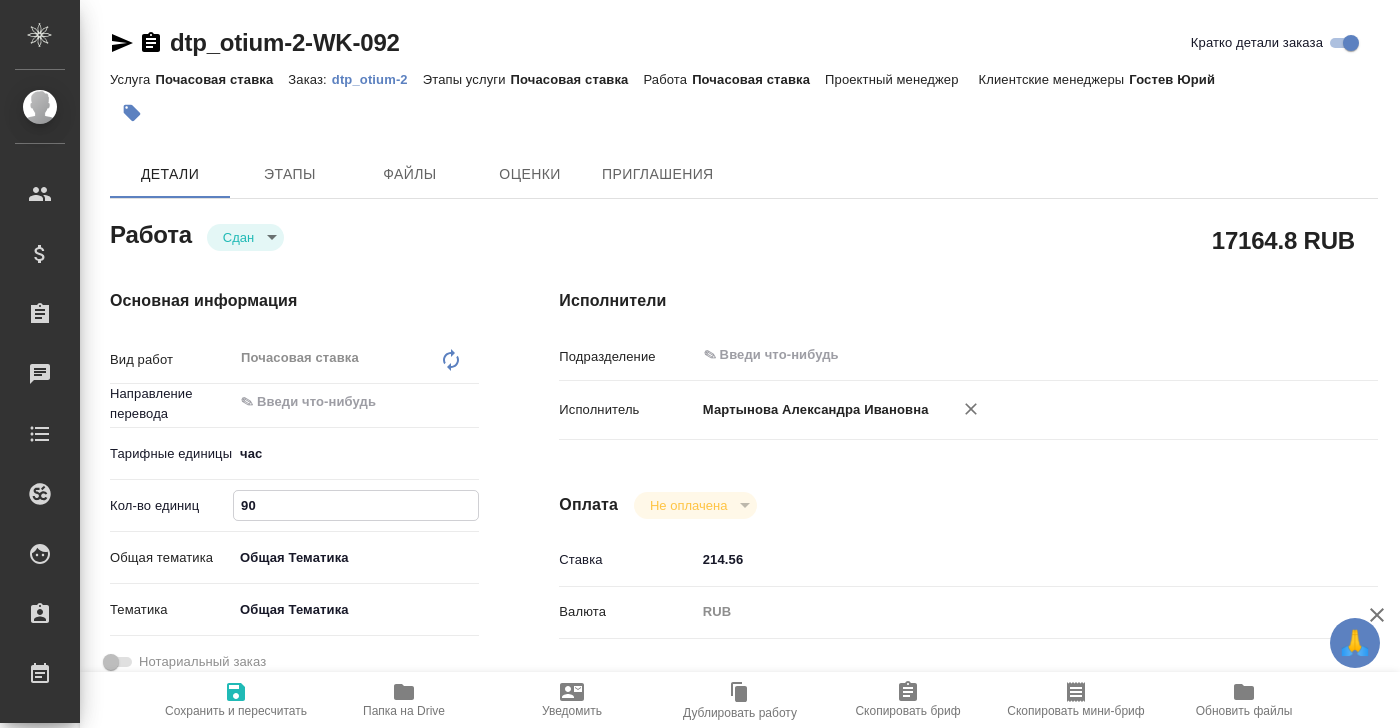 click on "90" at bounding box center [356, 505] 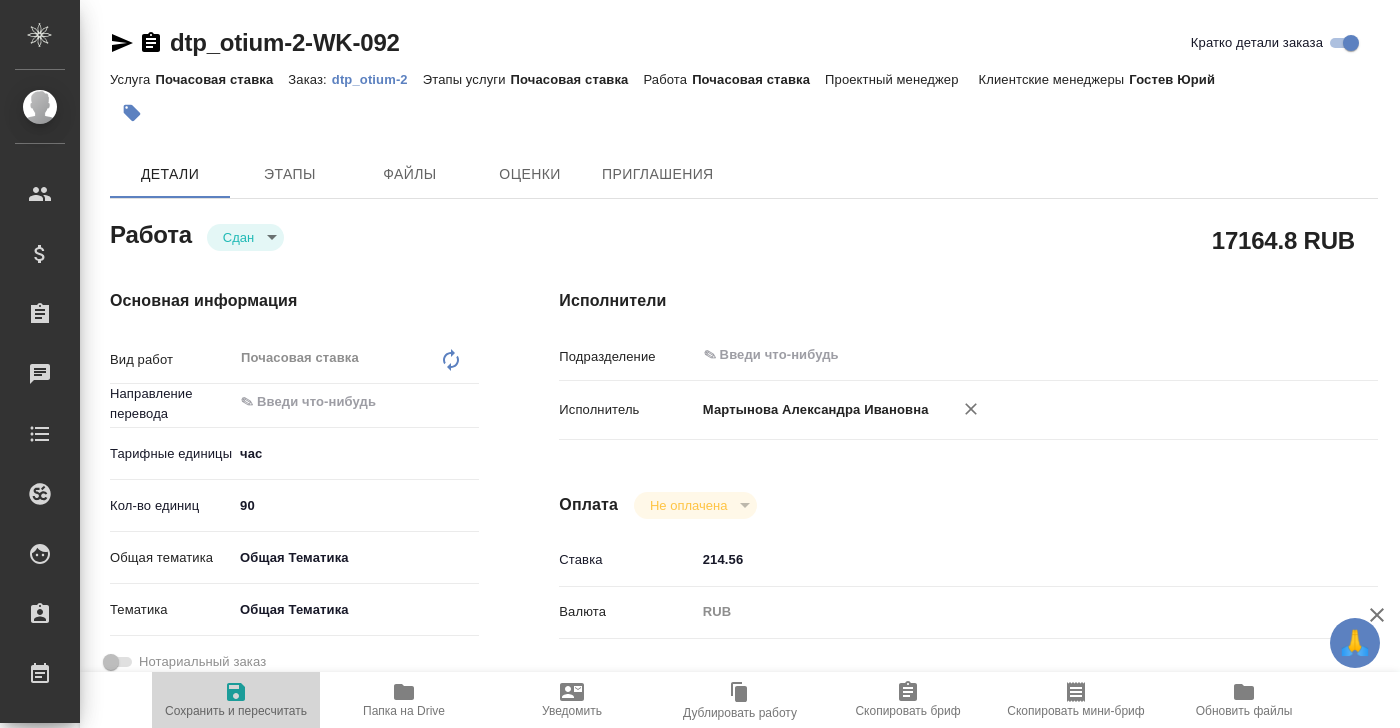 click on "Сохранить и пересчитать" at bounding box center (236, 711) 